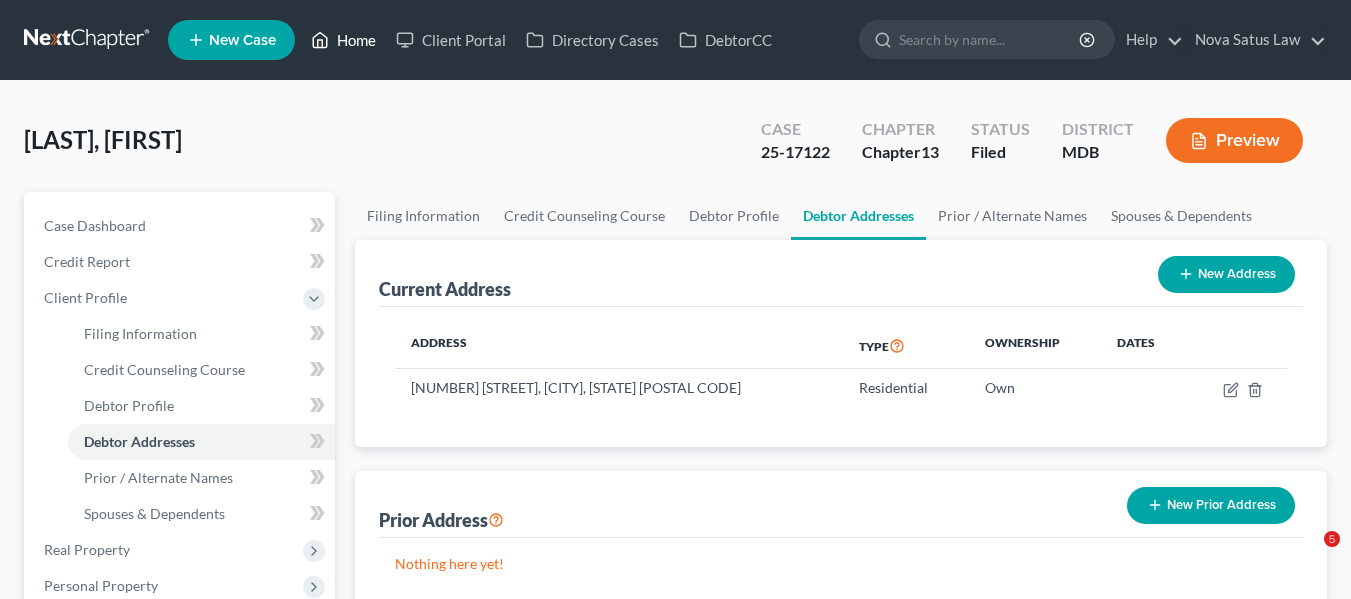 scroll, scrollTop: 0, scrollLeft: 0, axis: both 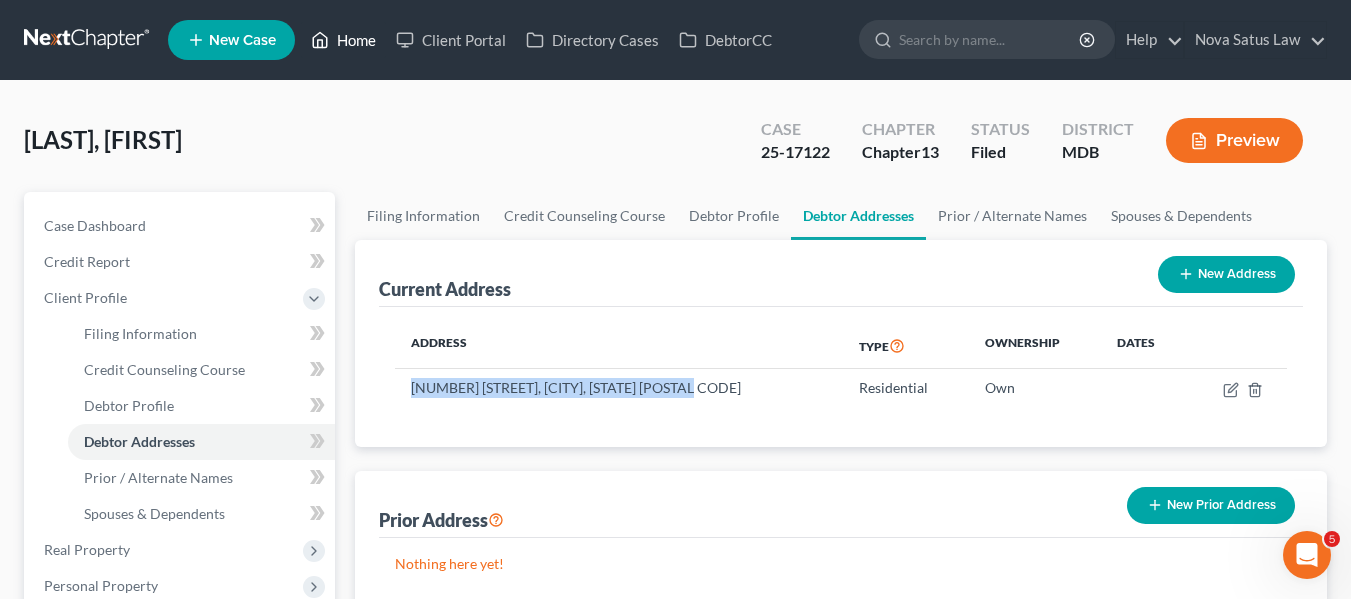 click on "Home" at bounding box center [343, 40] 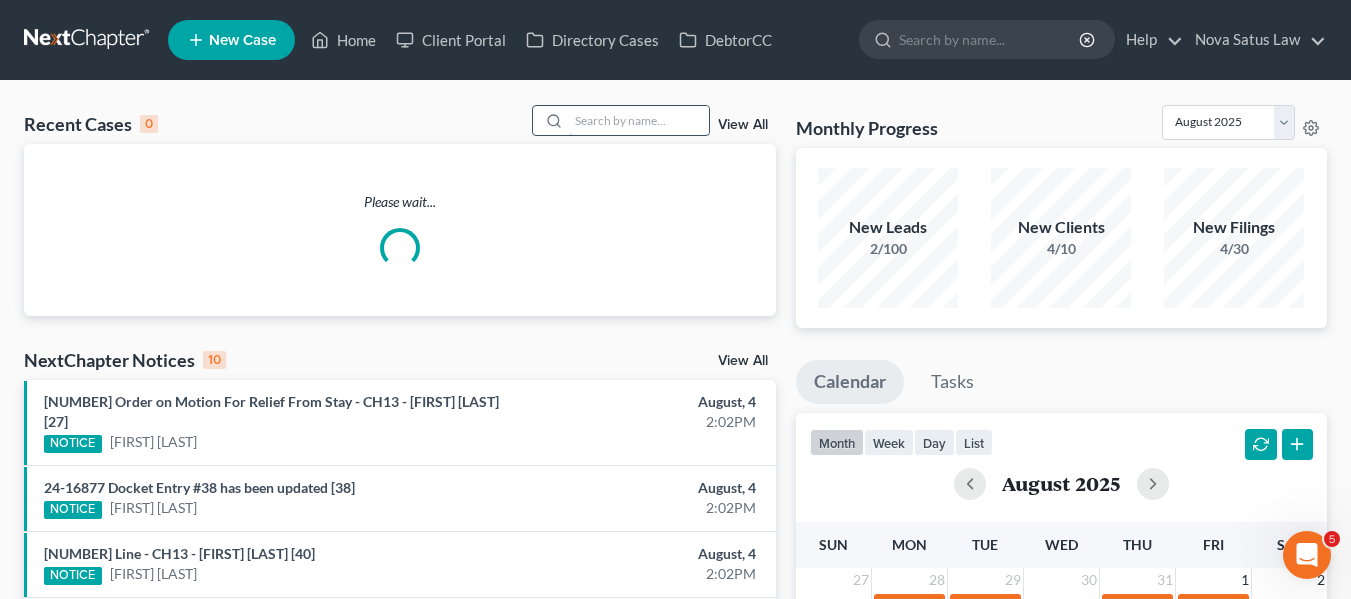 click at bounding box center [639, 120] 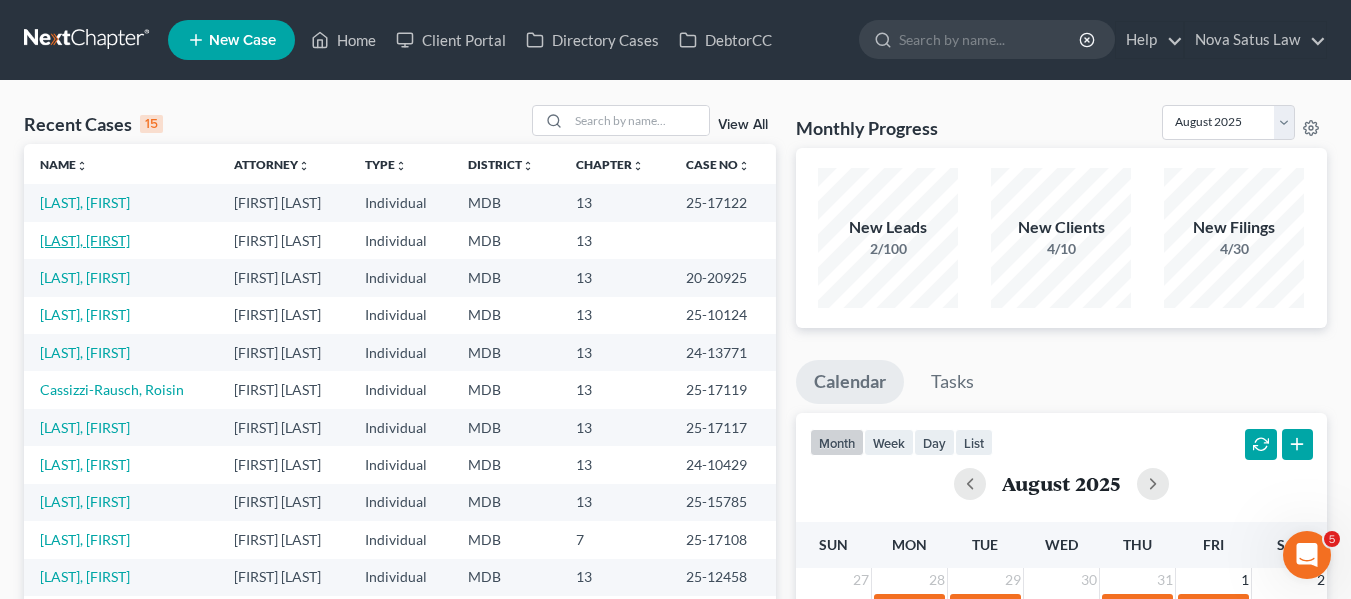 click on "[LAST], [FIRST]" at bounding box center [85, 240] 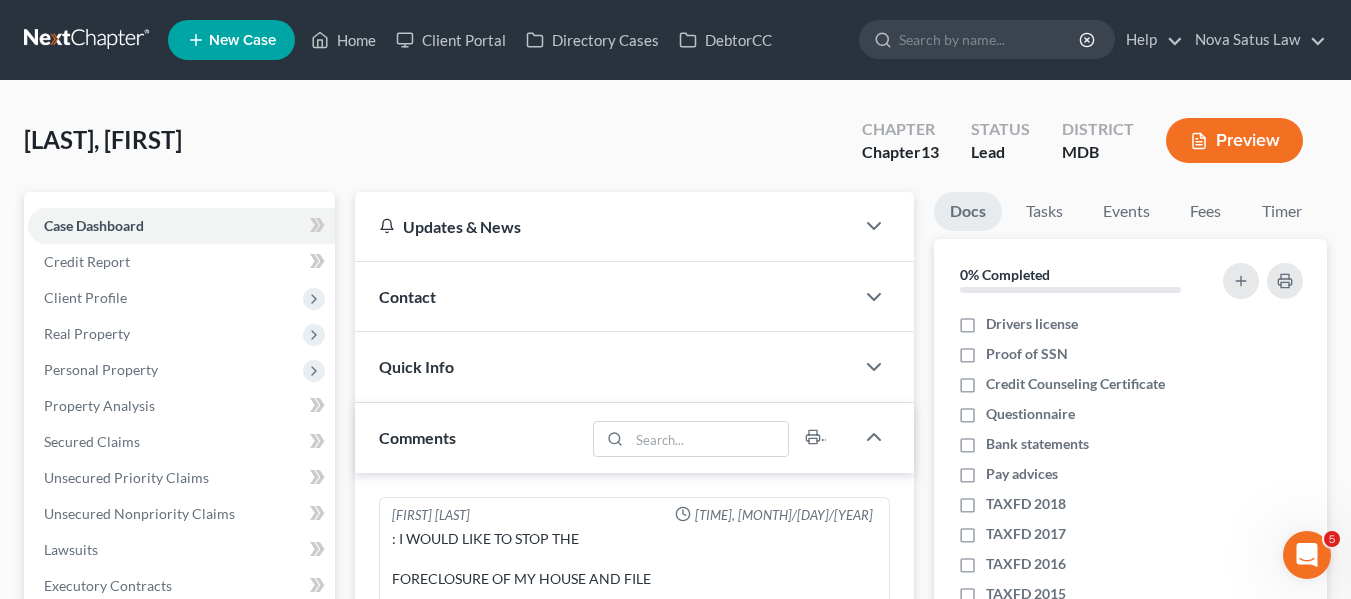 scroll, scrollTop: 547, scrollLeft: 0, axis: vertical 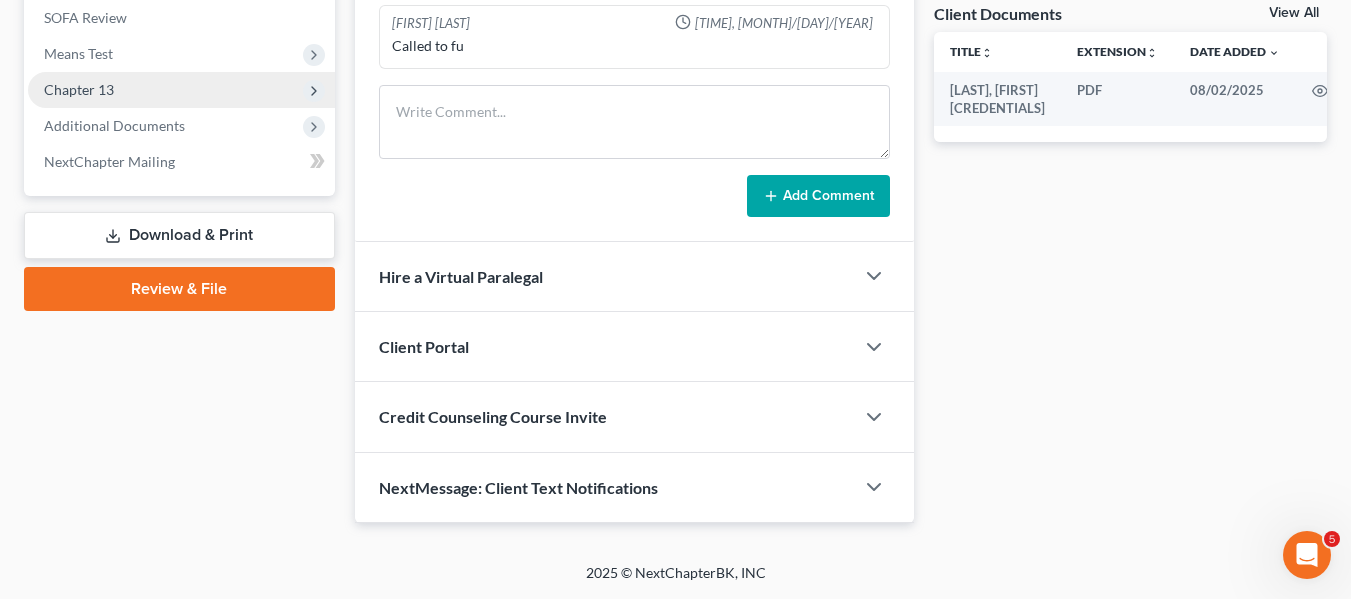 click on "Chapter 13" at bounding box center (79, 89) 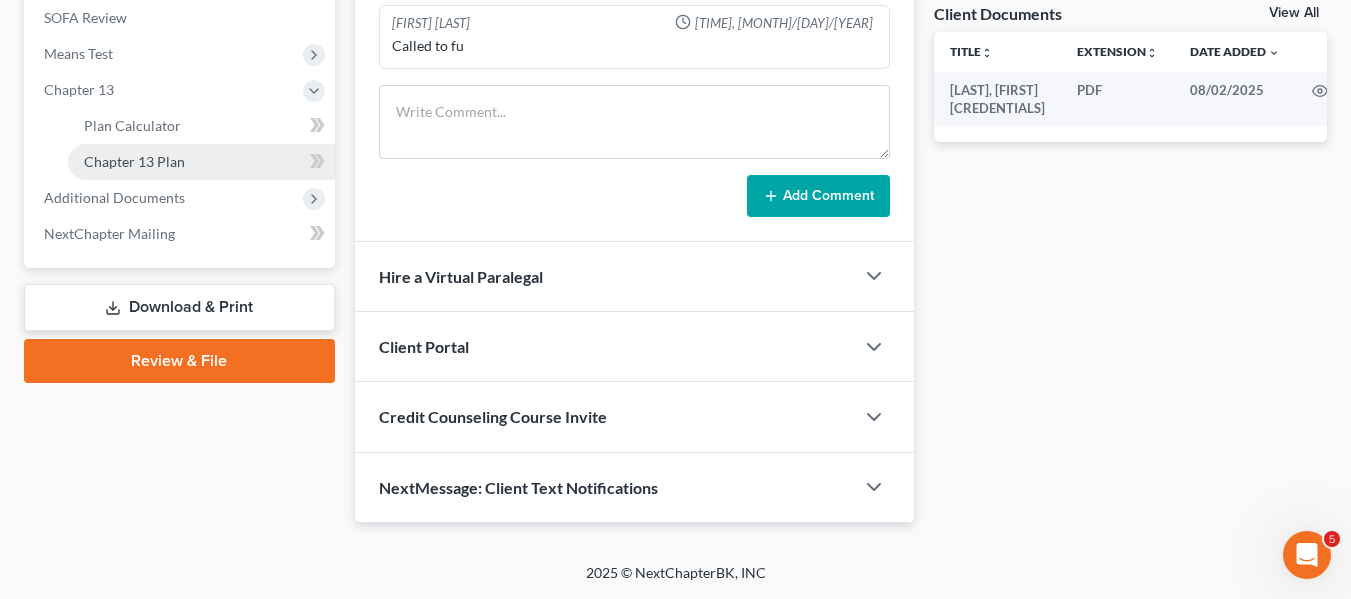 click on "Chapter 13 Plan" at bounding box center (201, 162) 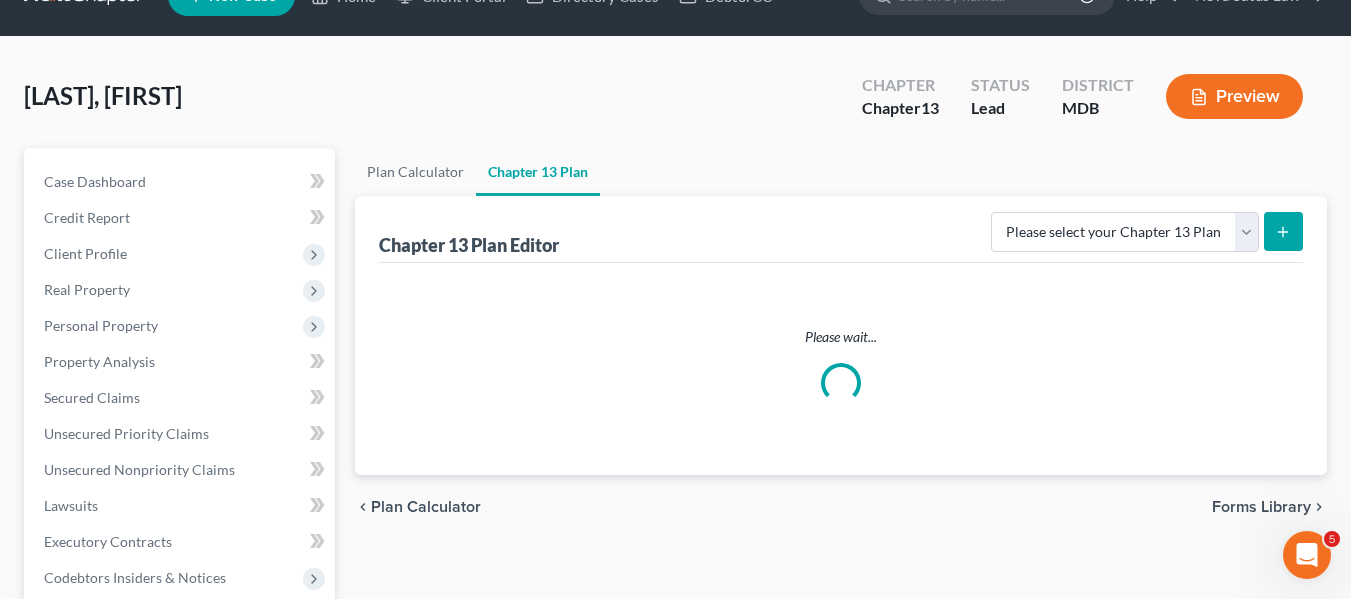 scroll, scrollTop: 0, scrollLeft: 0, axis: both 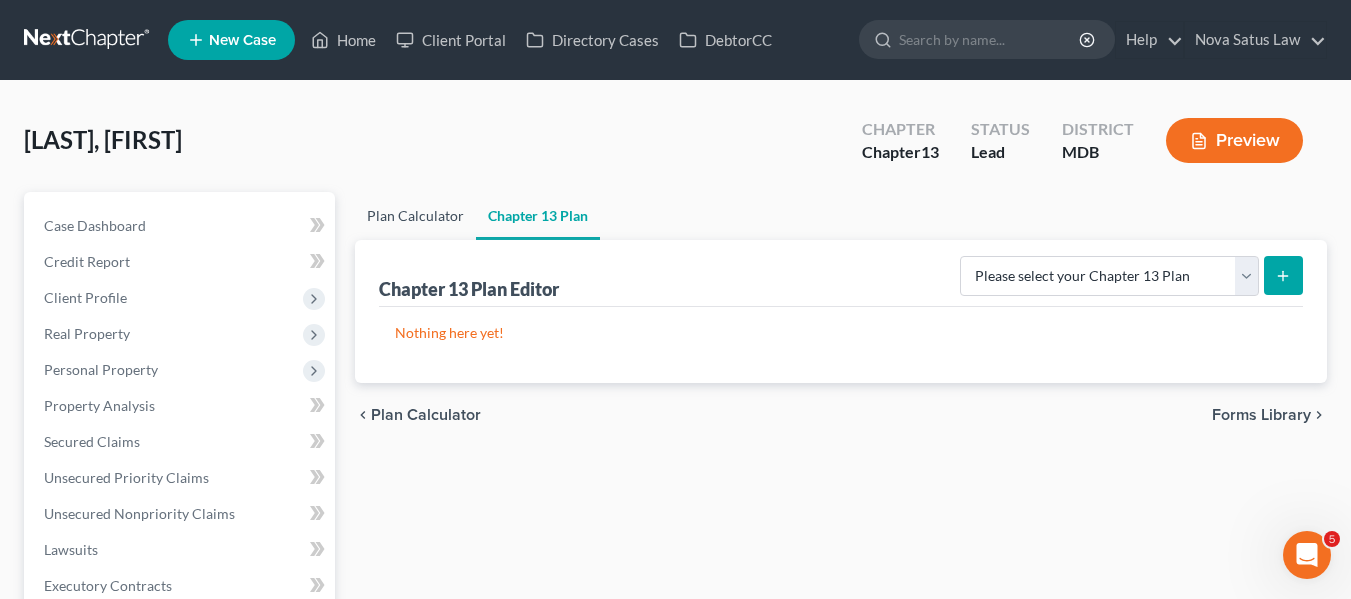 click on "Plan Calculator" at bounding box center [415, 216] 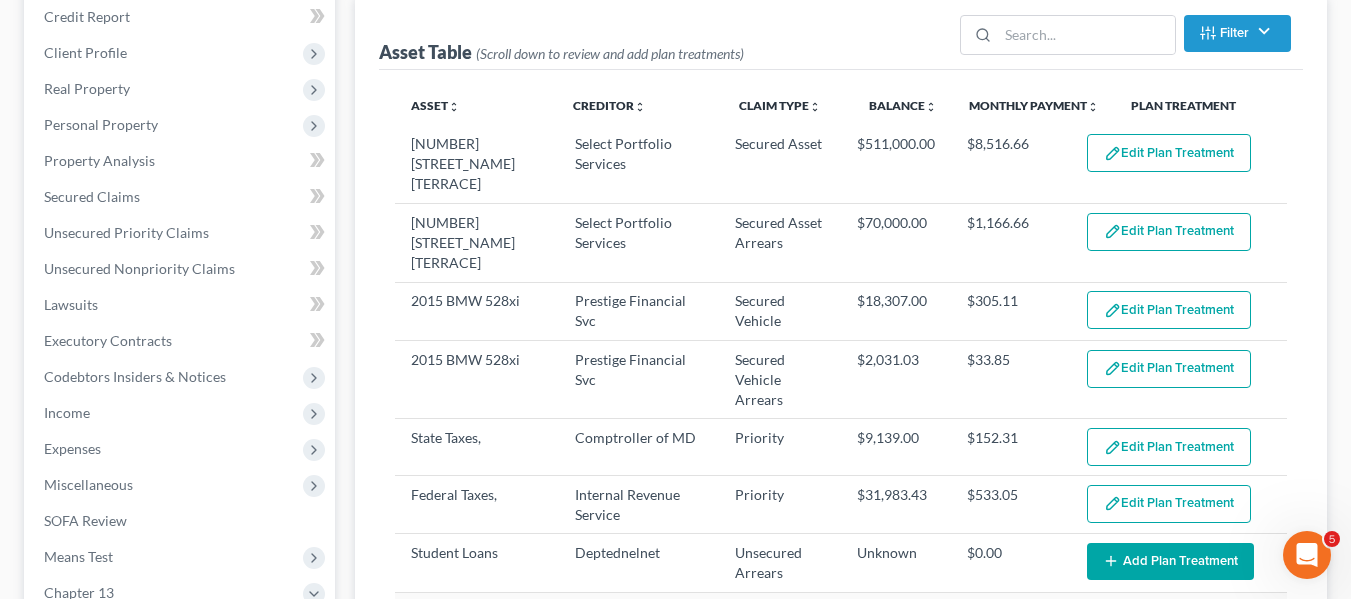 scroll, scrollTop: 350, scrollLeft: 0, axis: vertical 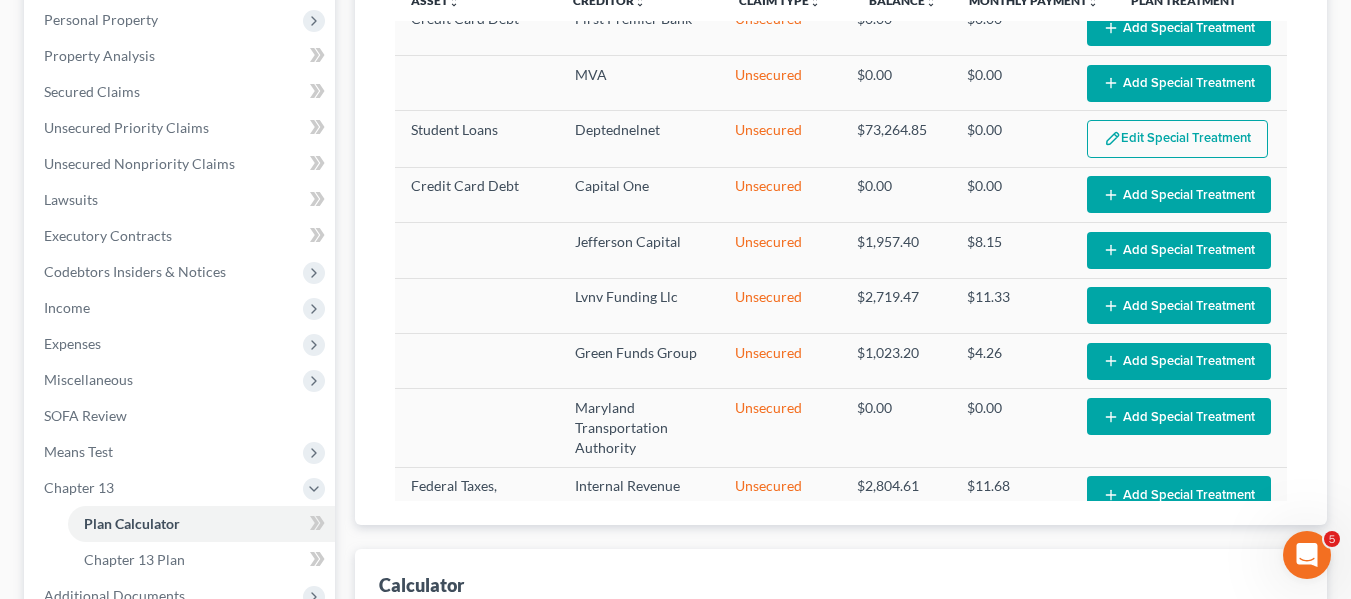 select on "59" 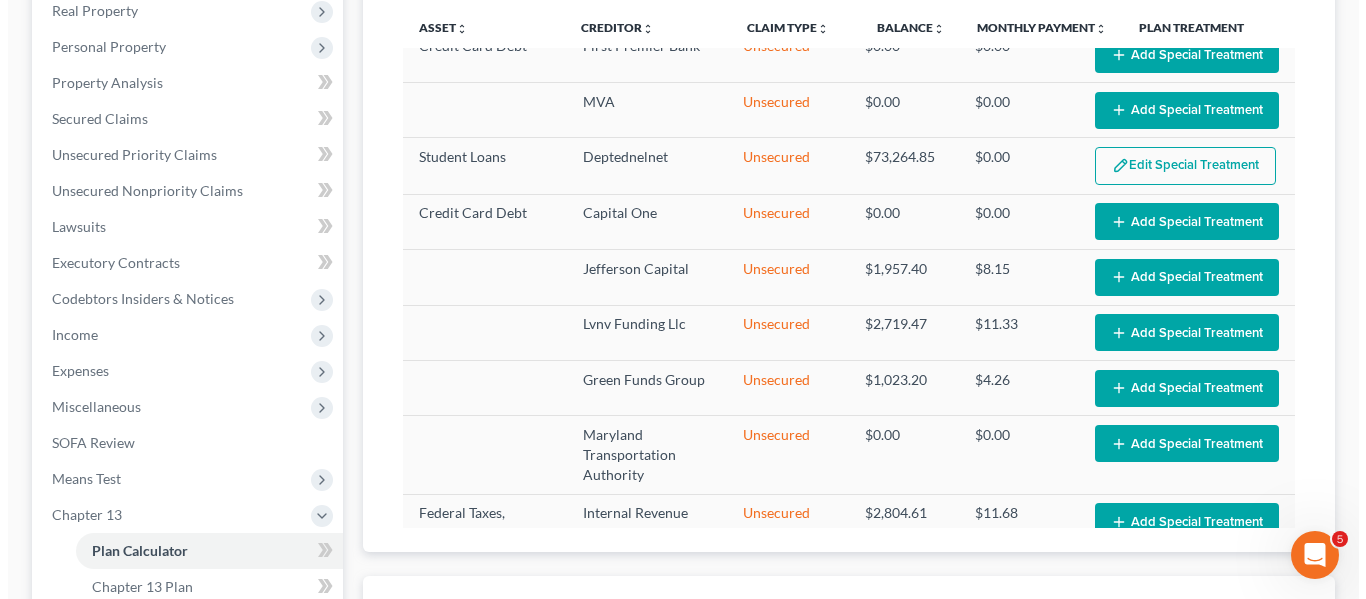 scroll, scrollTop: 0, scrollLeft: 0, axis: both 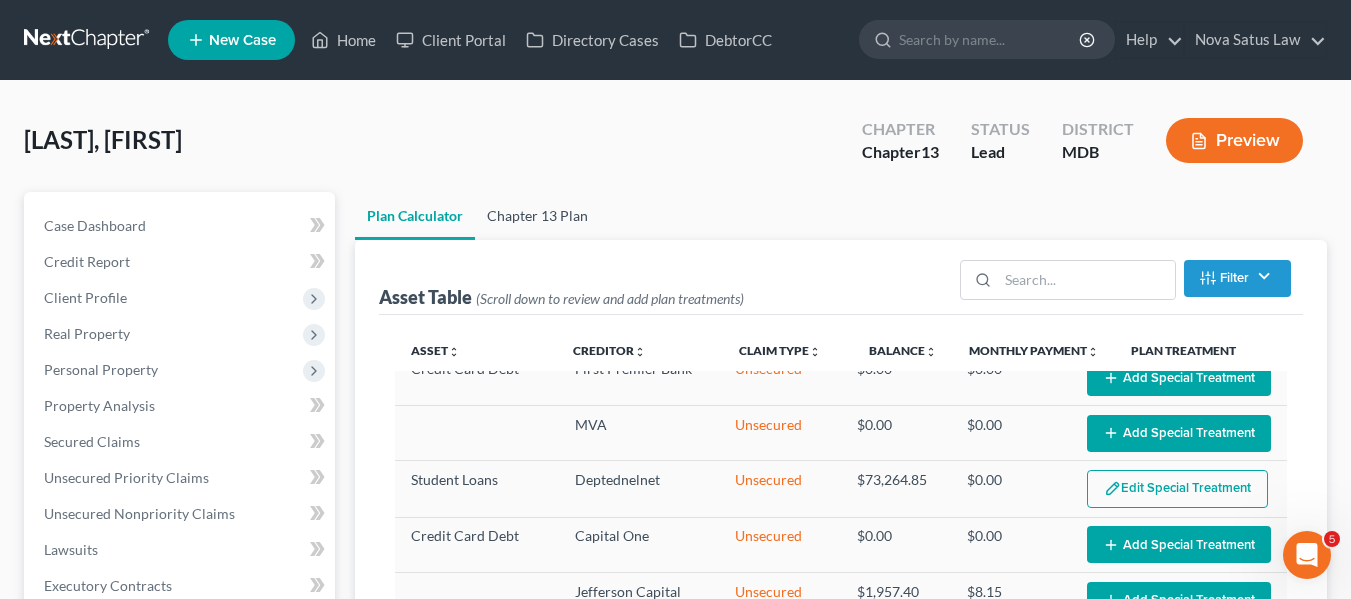 click on "Chapter 13 Plan" at bounding box center [537, 216] 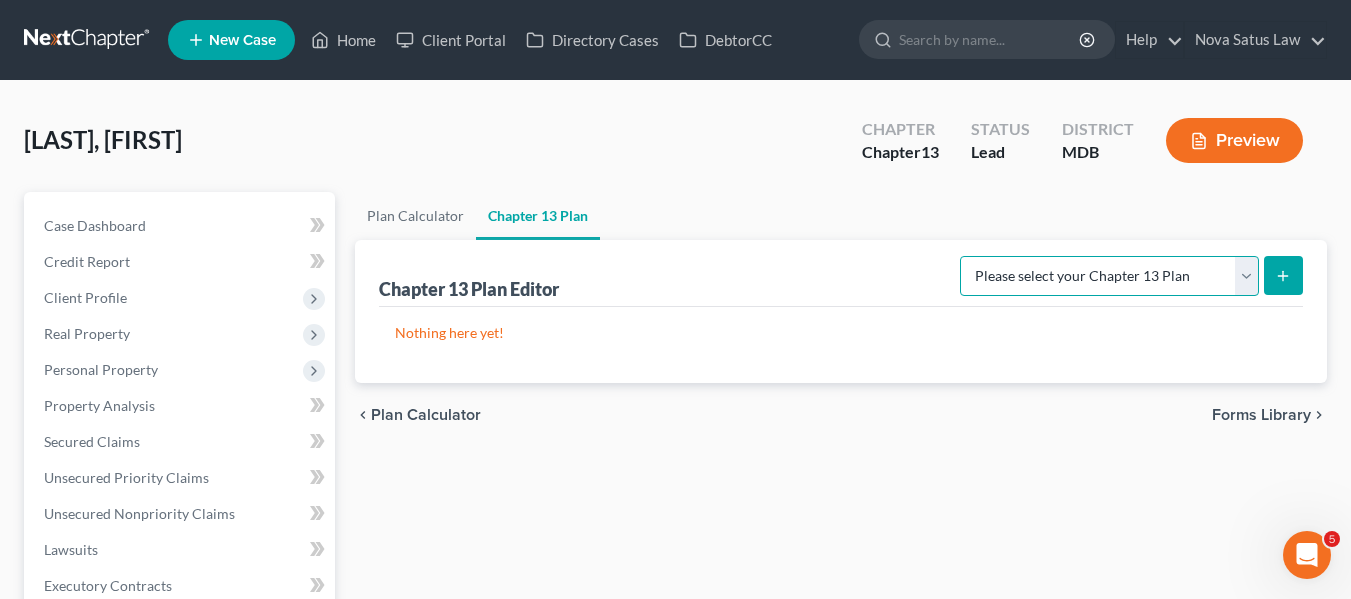 click on "District of Maryland District of Maryland - Effective 12/1/17 District of Maryland - Effective 12/1/24 National Form Plan - Official Form 113" at bounding box center (1109, 276) 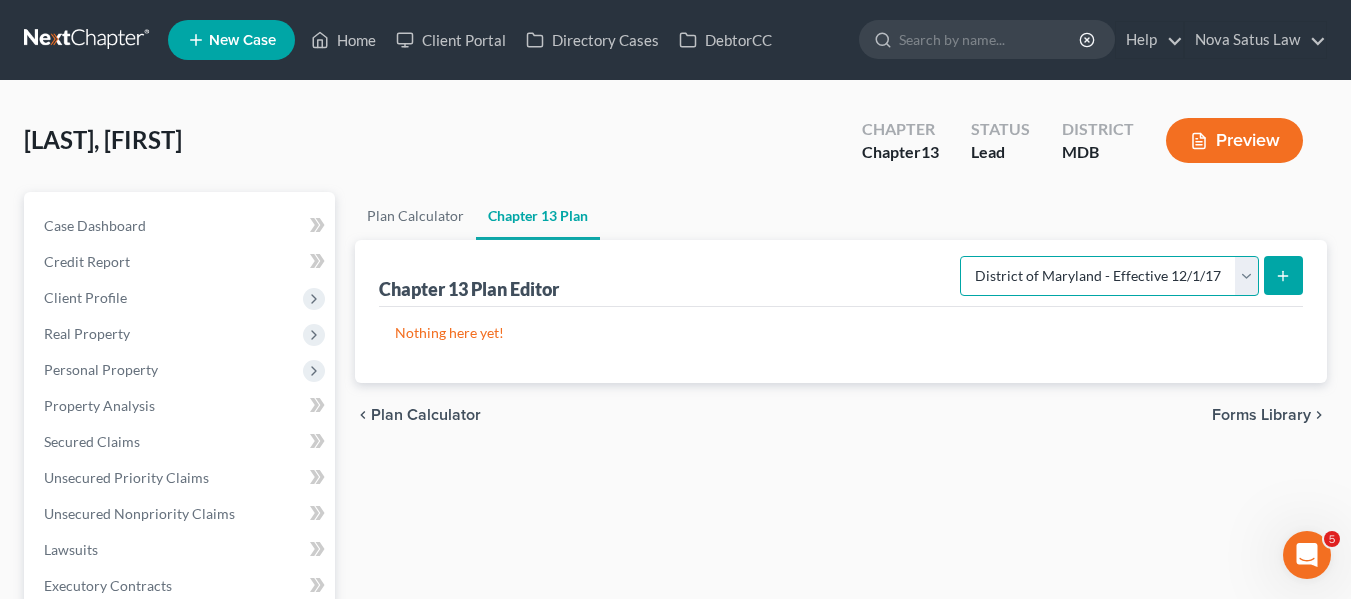 click on "District of Maryland District of Maryland - Effective 12/1/17 District of Maryland - Effective 12/1/24 National Form Plan - Official Form 113" at bounding box center [1109, 276] 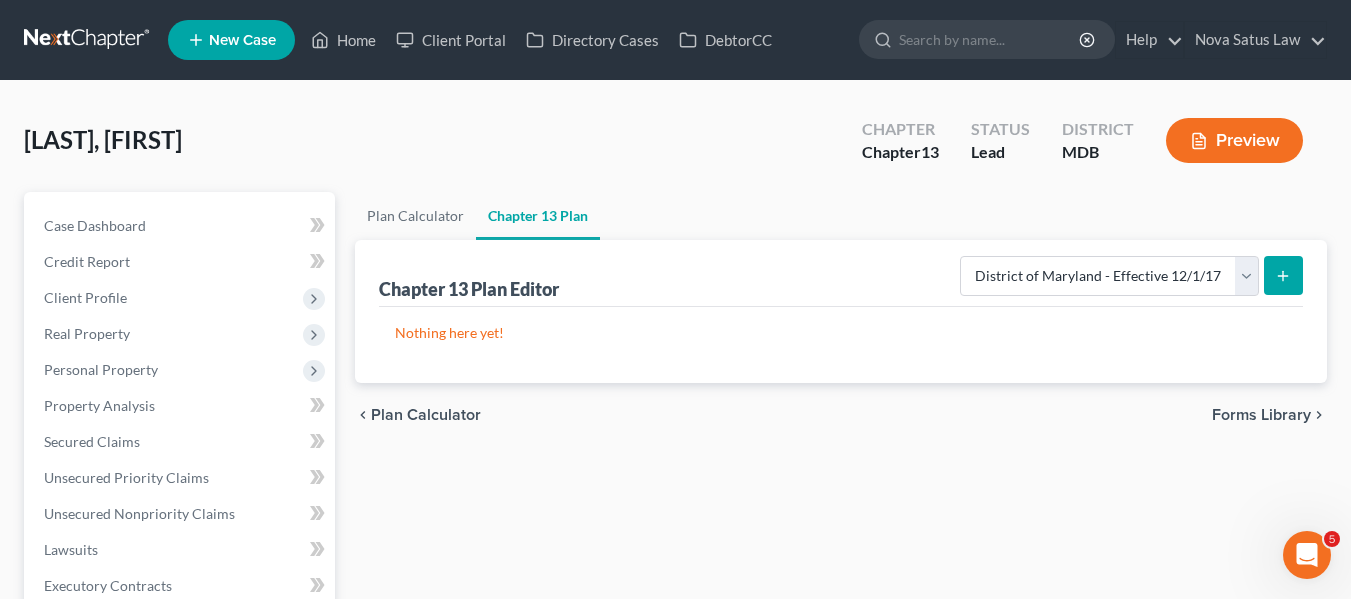 click 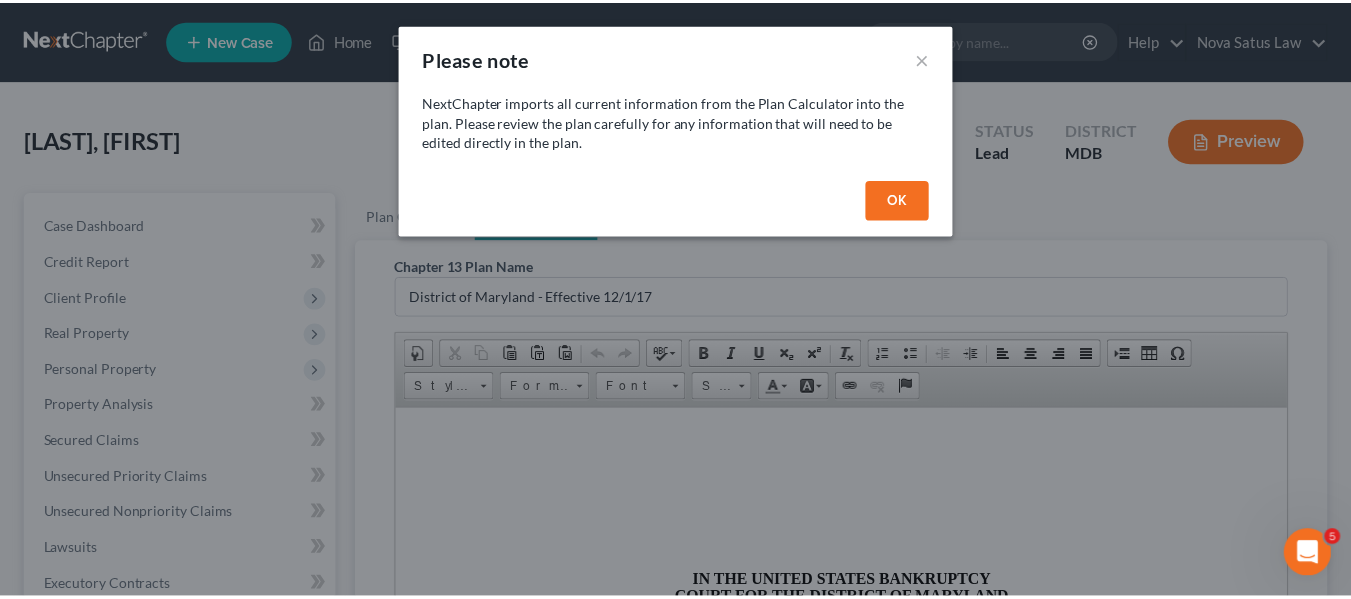 scroll, scrollTop: 0, scrollLeft: 0, axis: both 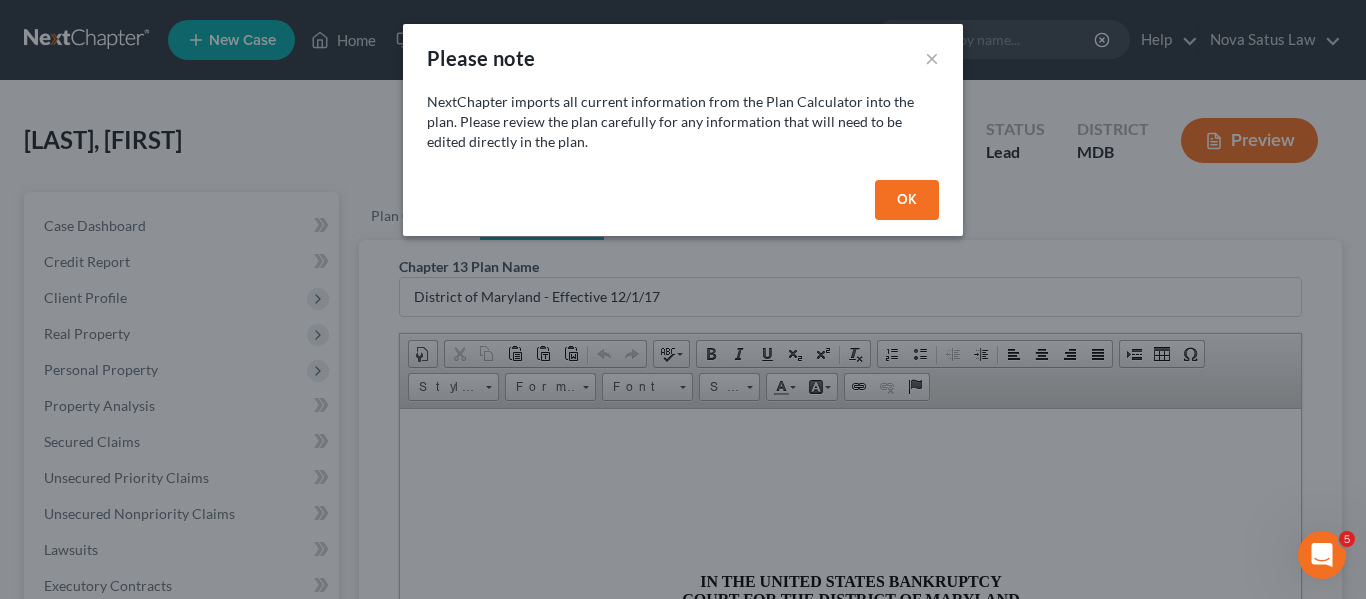 click on "OK" at bounding box center [907, 200] 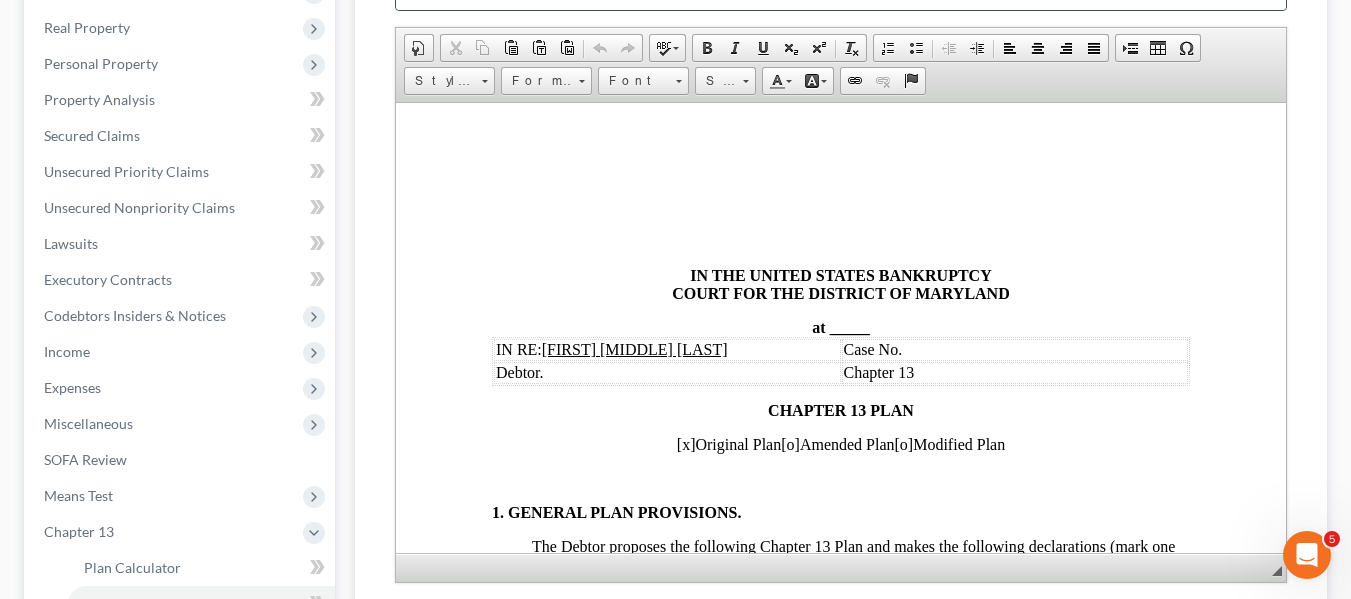 scroll, scrollTop: 307, scrollLeft: 0, axis: vertical 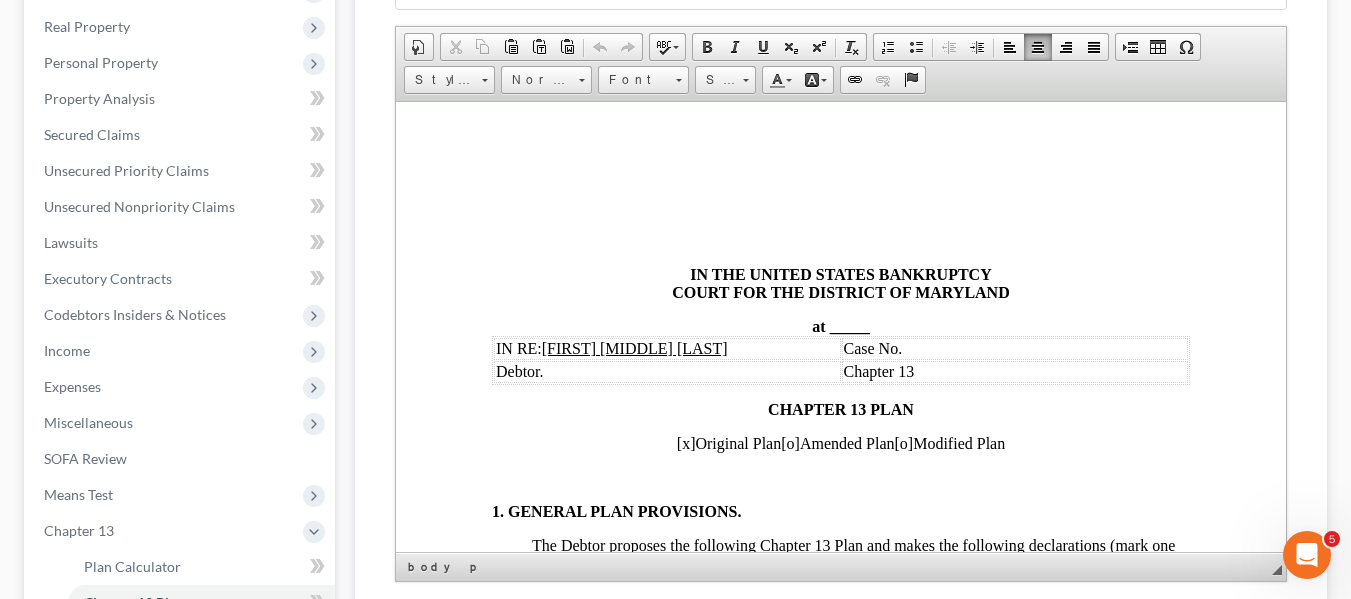 click on "_____" at bounding box center (849, 325) 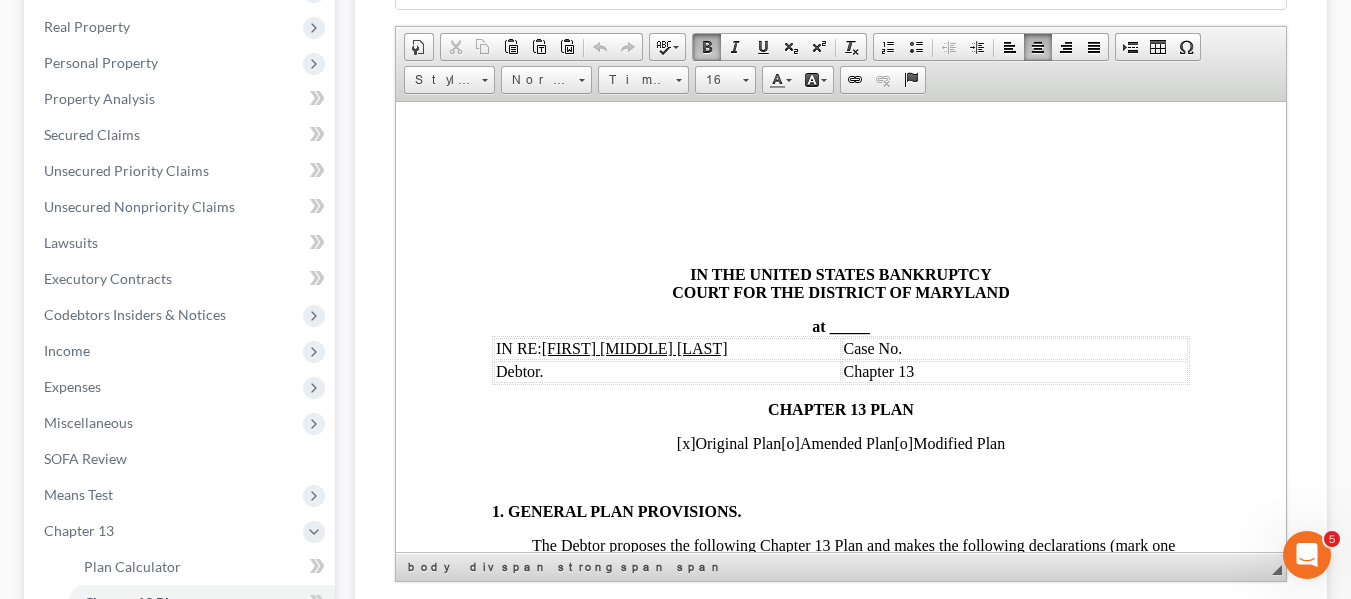 type 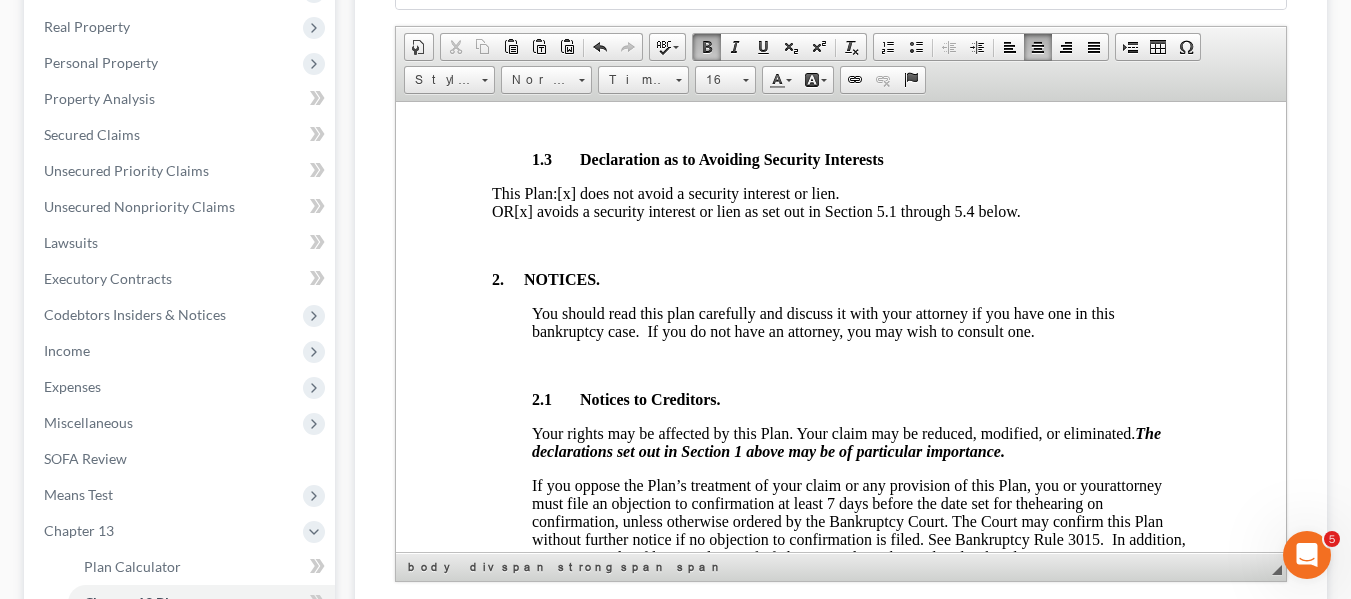 scroll, scrollTop: 772, scrollLeft: 0, axis: vertical 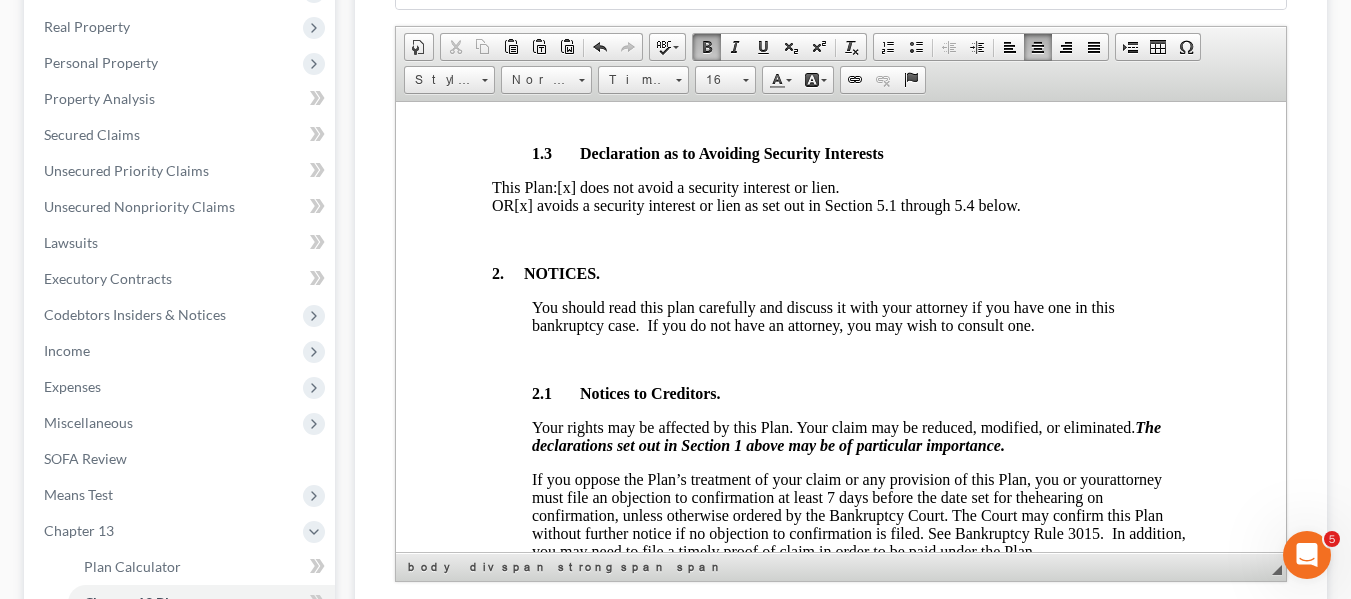 click on "[x] avoids a security interest or lien as set out in Section 5.1 through 5.4 below." at bounding box center [766, 204] 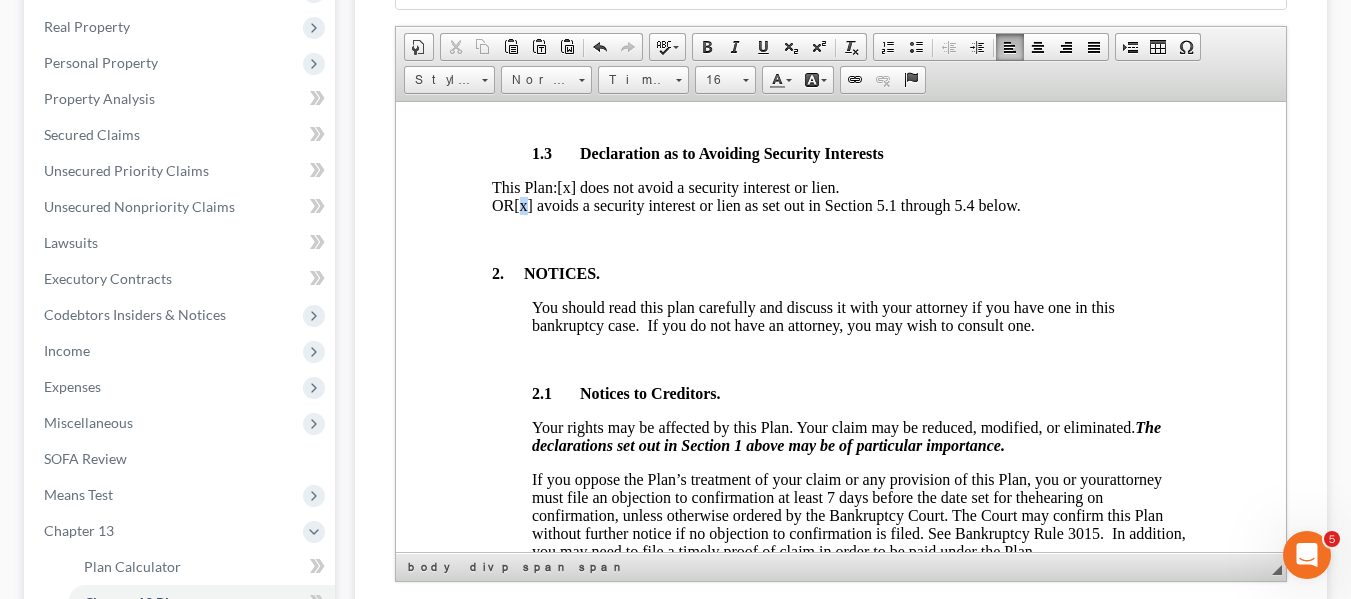 click on "[x] avoids a security interest or lien as set out in Section 5.1 through 5.4 below." at bounding box center (766, 204) 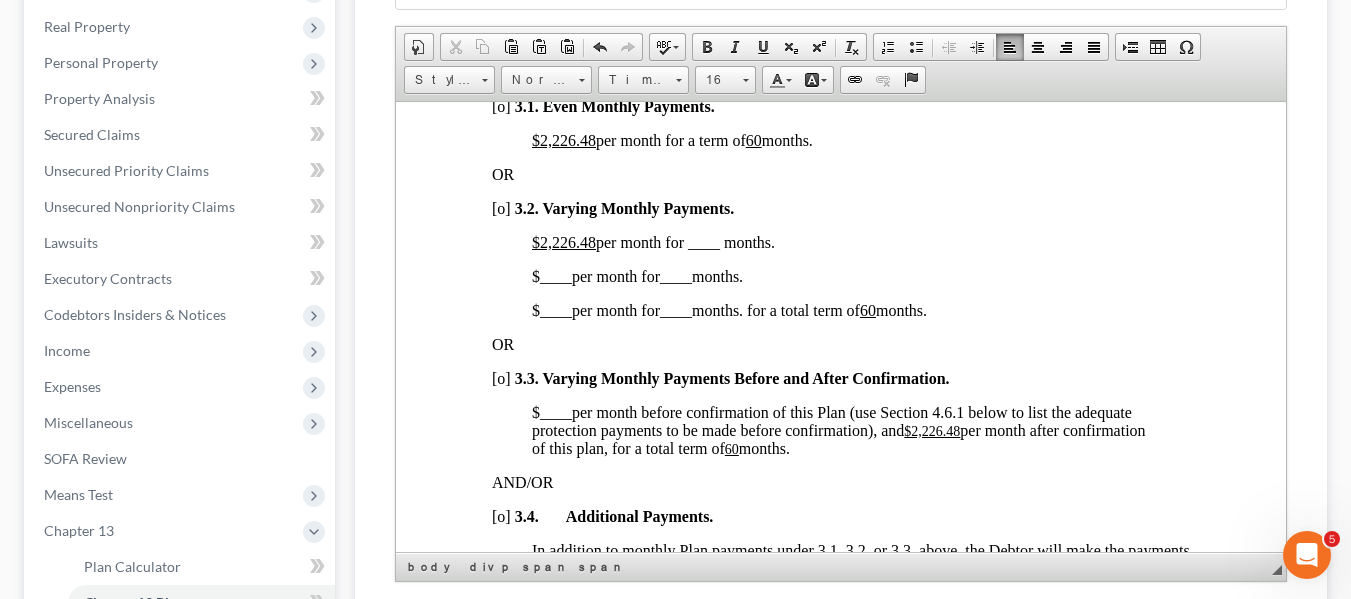 scroll, scrollTop: 1528, scrollLeft: 0, axis: vertical 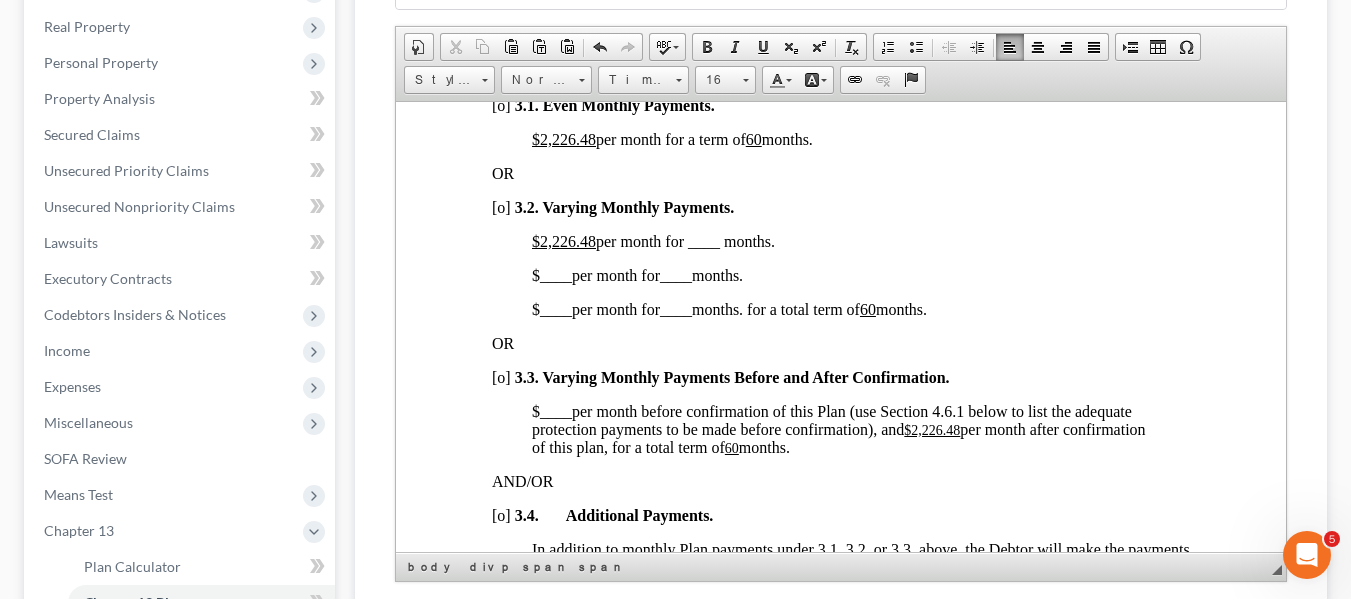 click on "$2,226.48" at bounding box center [563, 138] 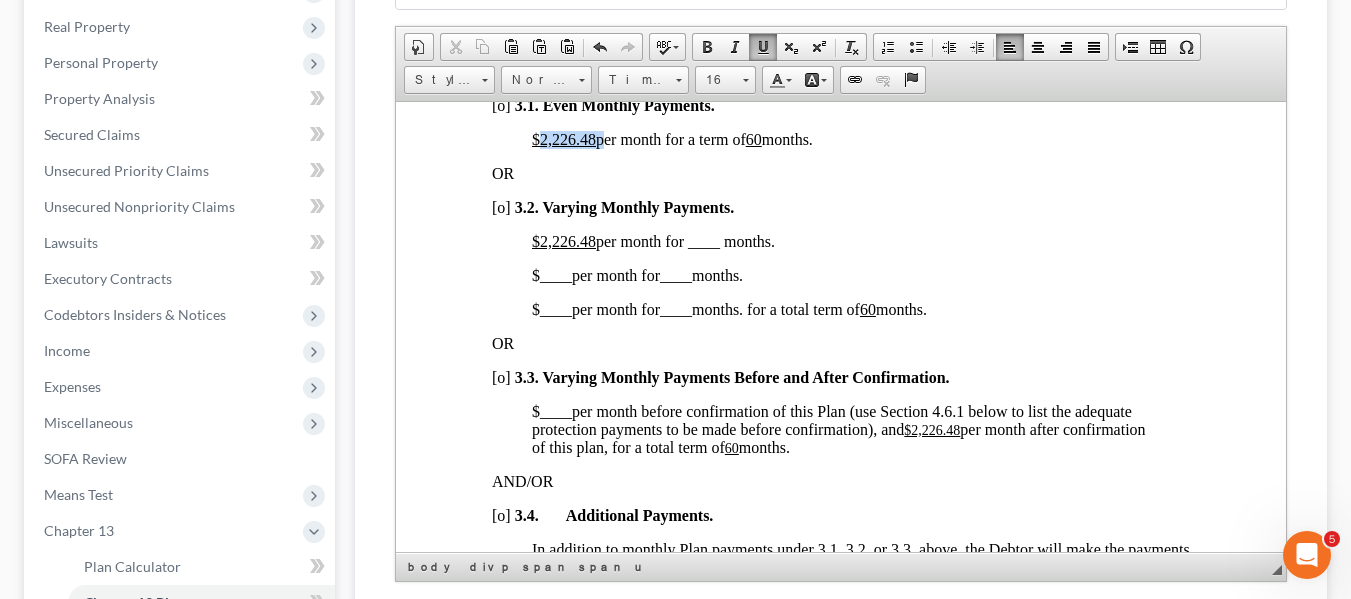 click on "$2,226.48" at bounding box center (563, 138) 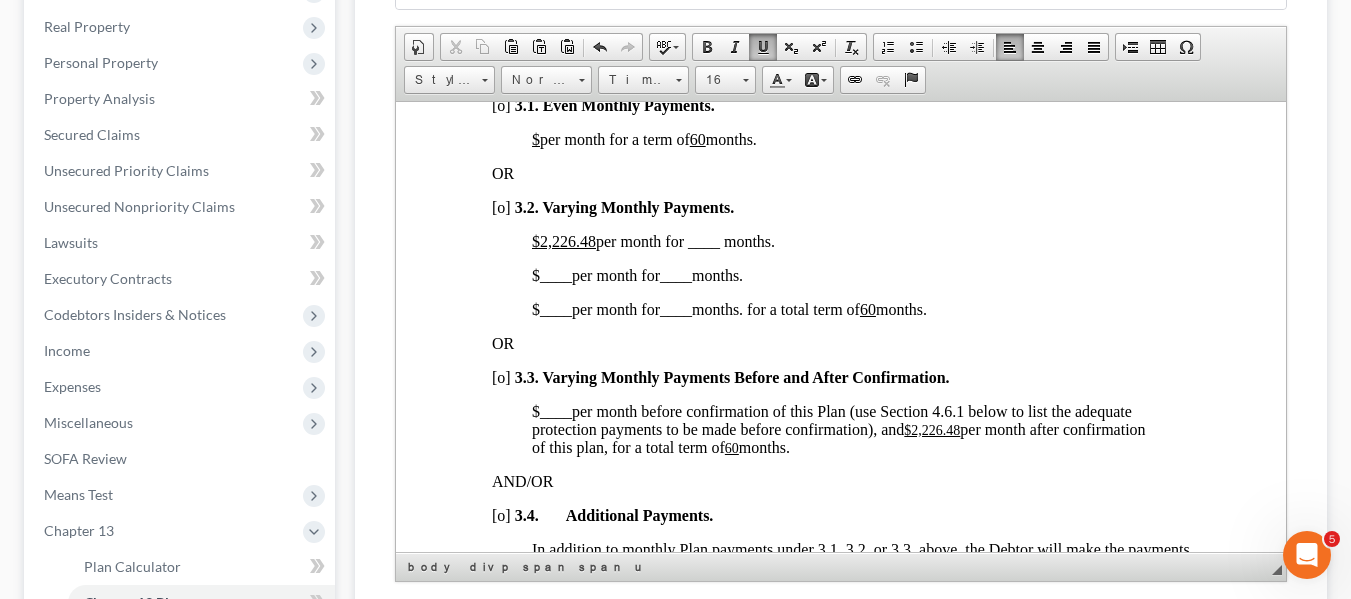click on "60" at bounding box center [697, 138] 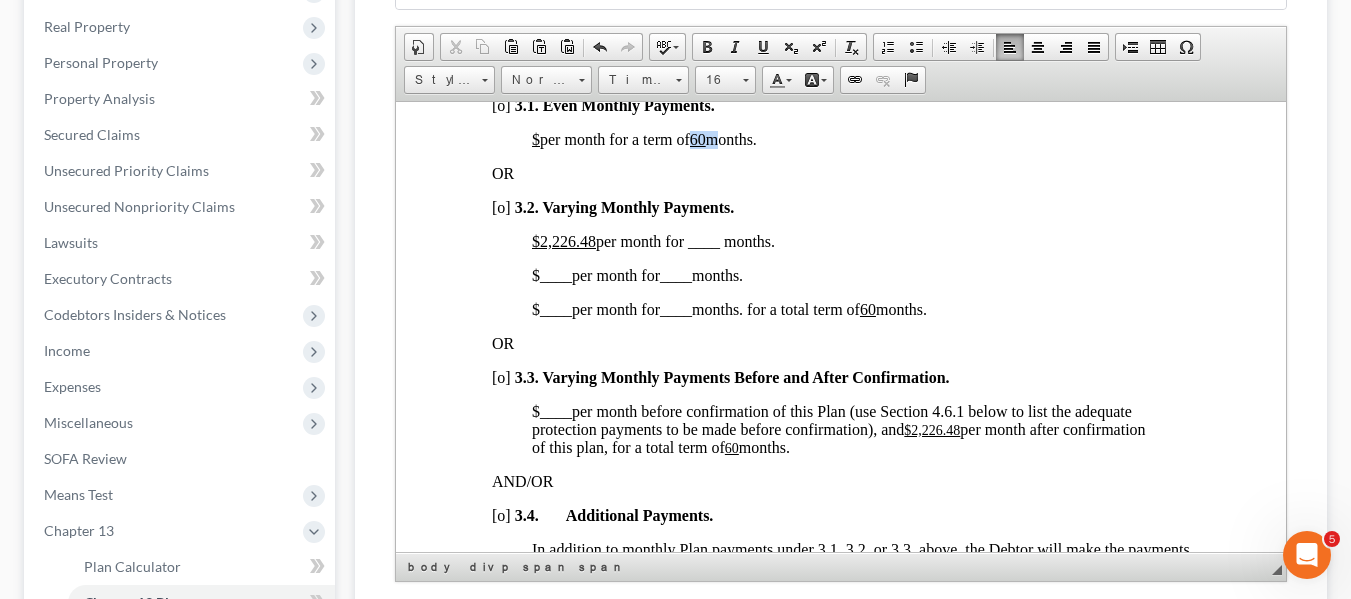 click on "60" at bounding box center [697, 138] 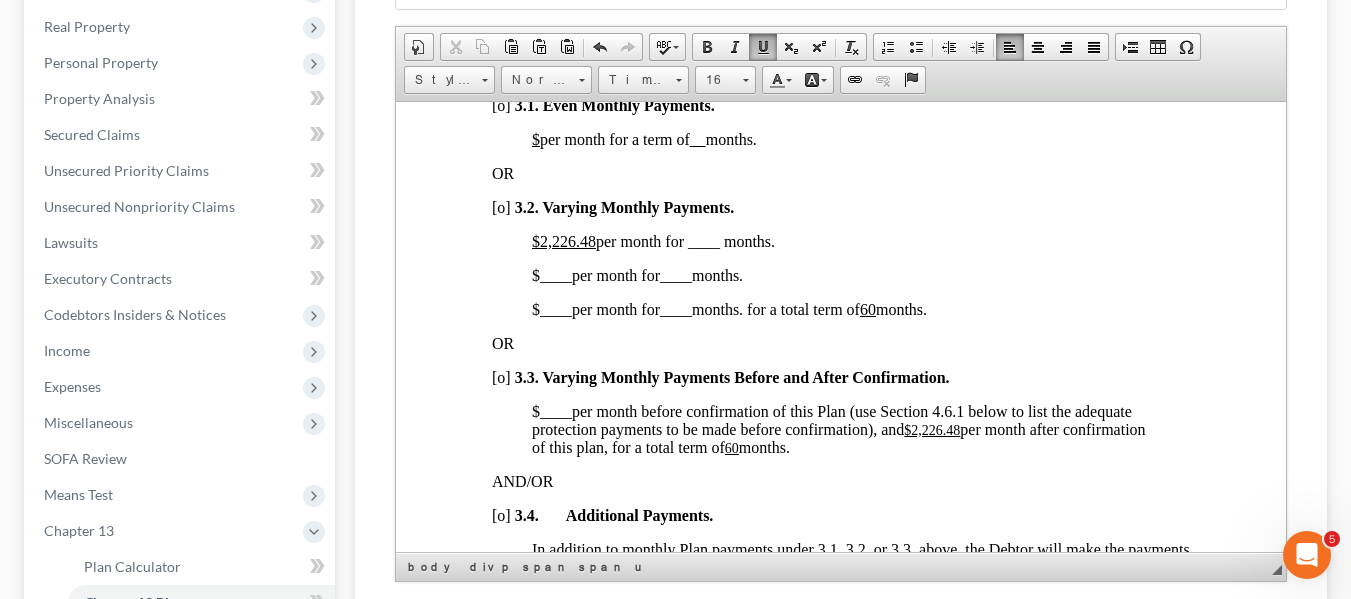 click on "[o]" at bounding box center (500, 206) 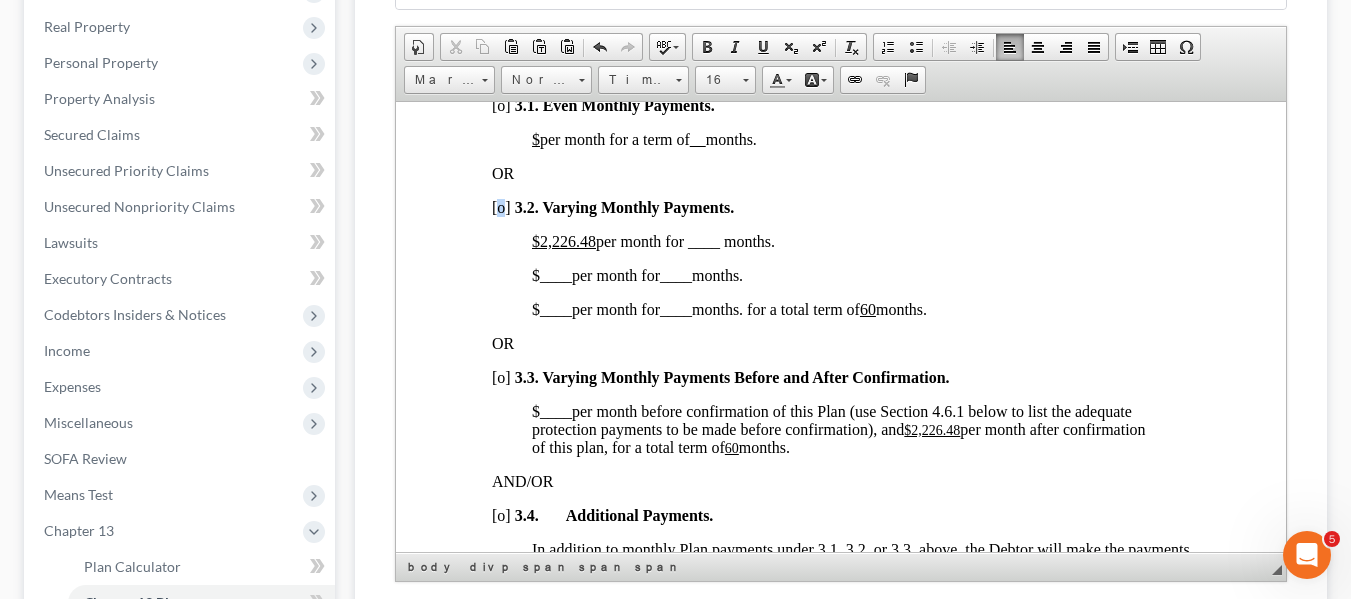click on "[o]" at bounding box center [500, 206] 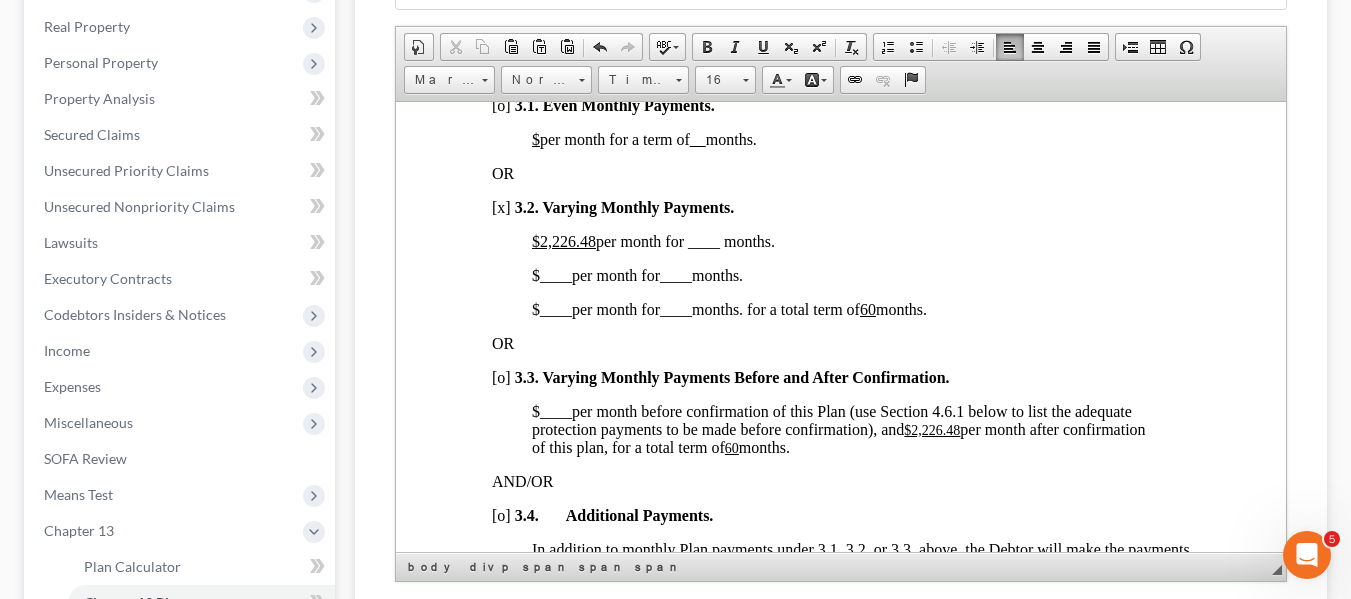 click on "$2,226.48" at bounding box center (563, 240) 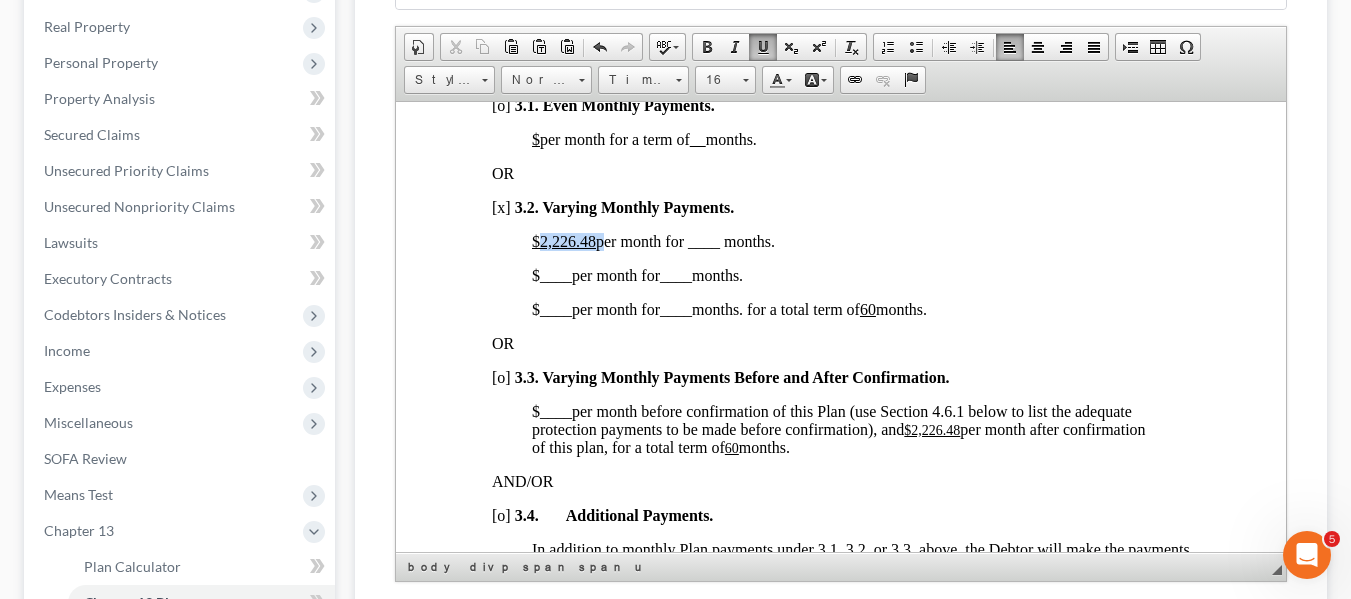 click on "$2,226.48" at bounding box center [563, 240] 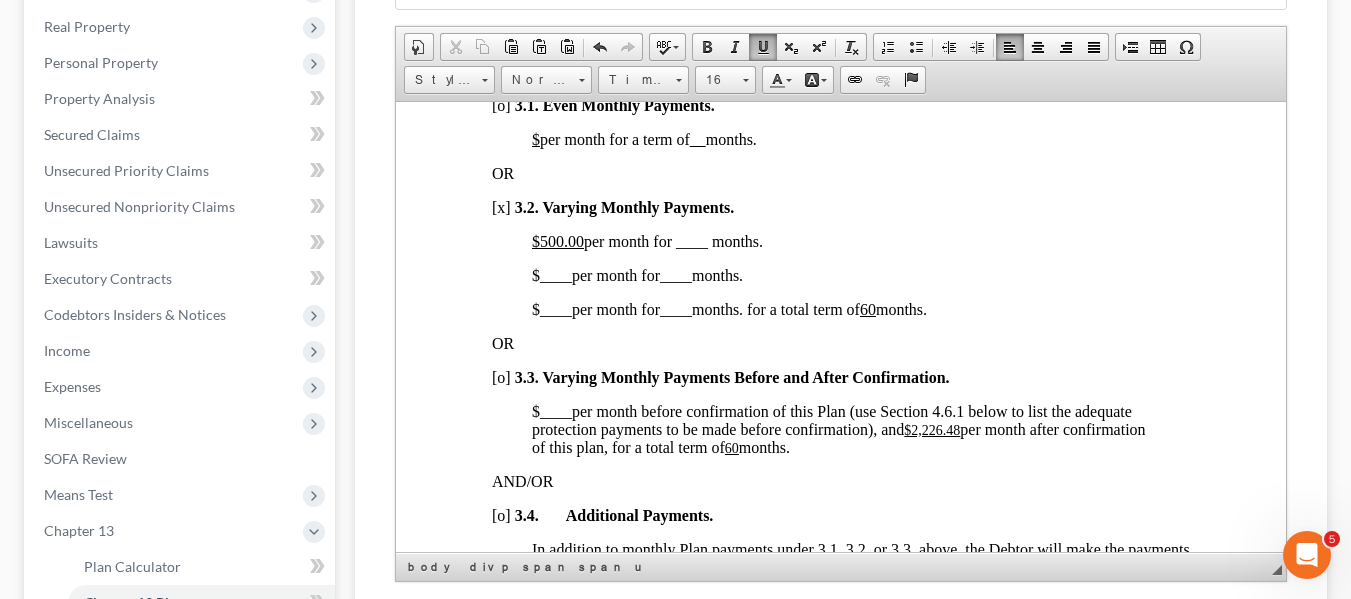 click on "$[AMOUNT] per month for ____ months." at bounding box center [646, 240] 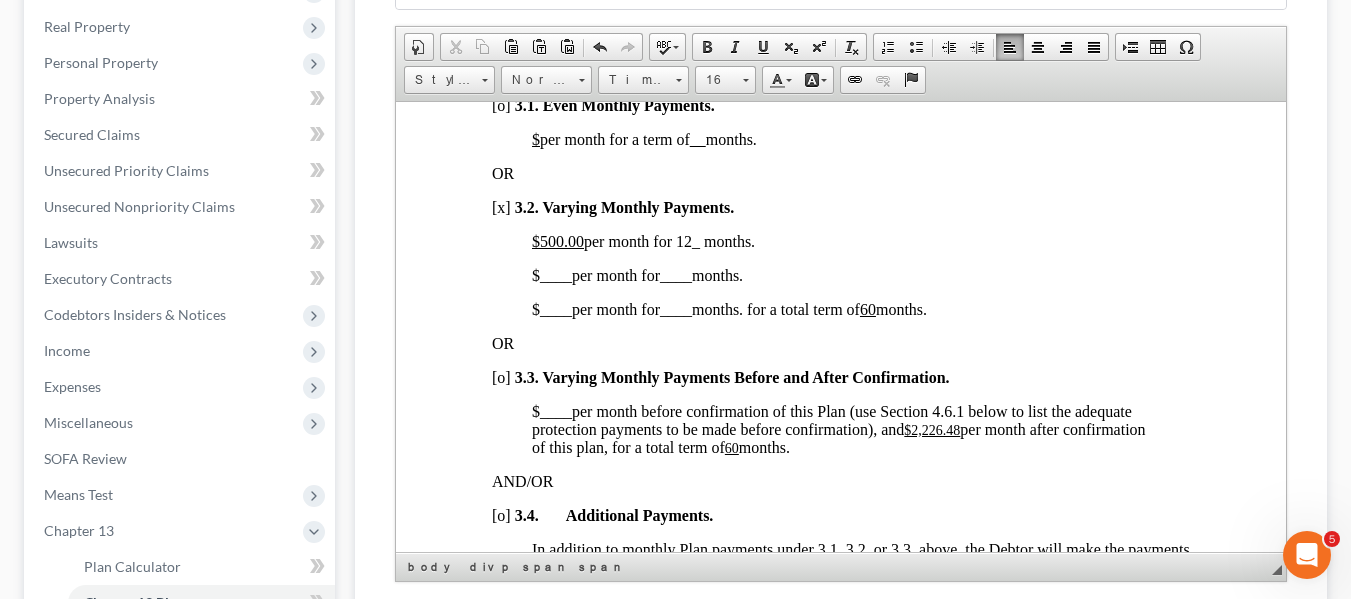 click on "$ ____  per month for  ____  months." at bounding box center (636, 274) 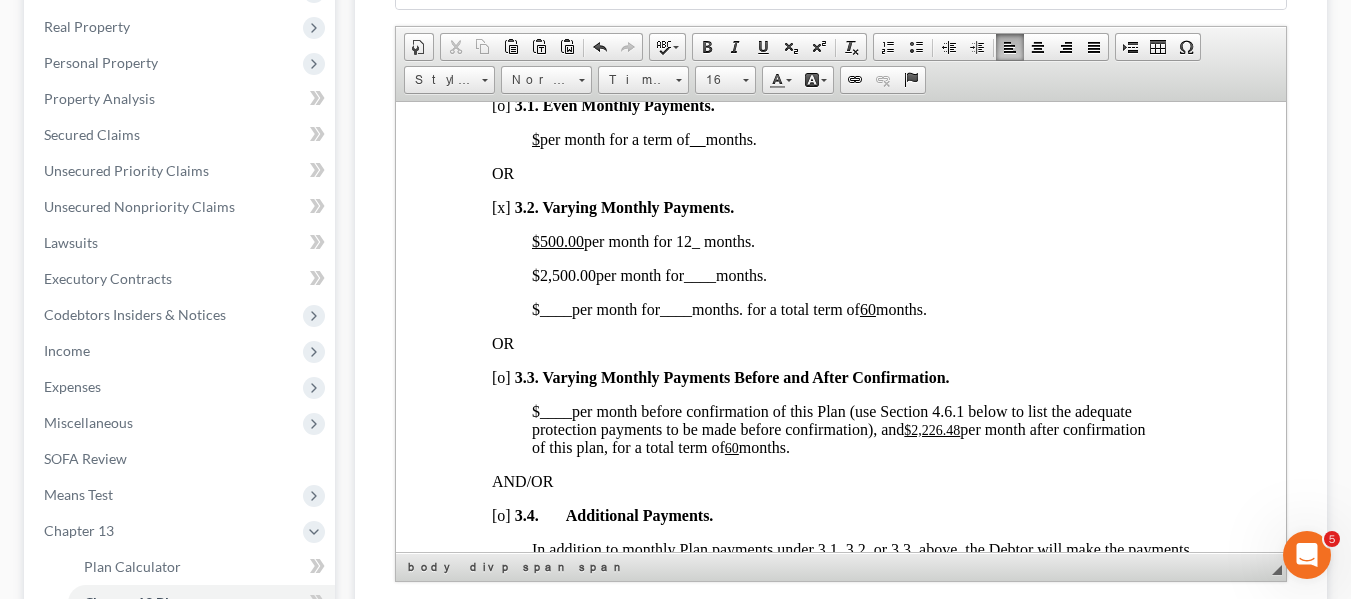 click on "____" at bounding box center (699, 274) 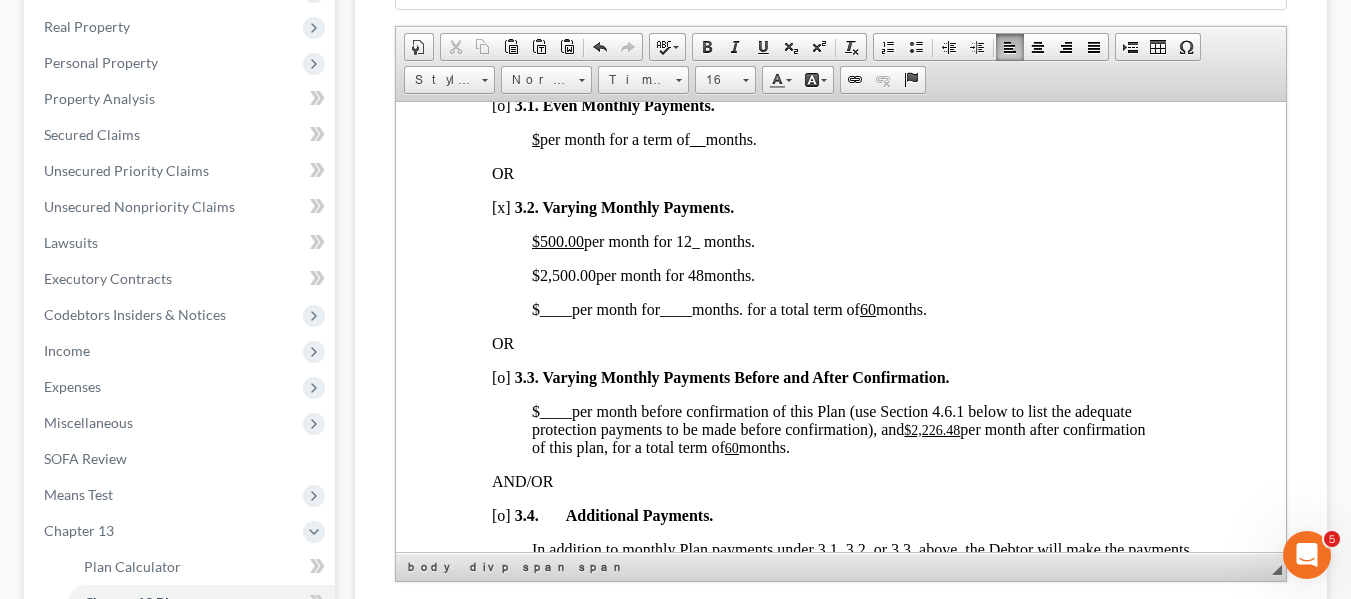 click on "$ ____  per month for  ____  months. for a total term of  60  months." at bounding box center (728, 308) 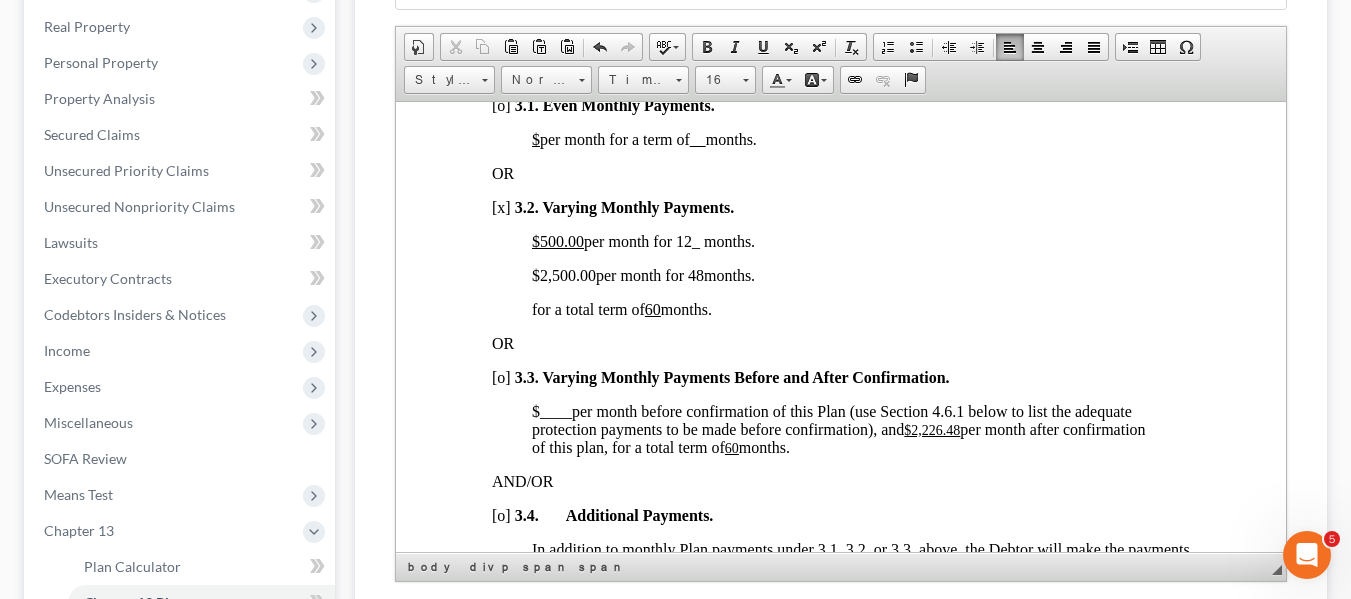 scroll, scrollTop: 1620, scrollLeft: 0, axis: vertical 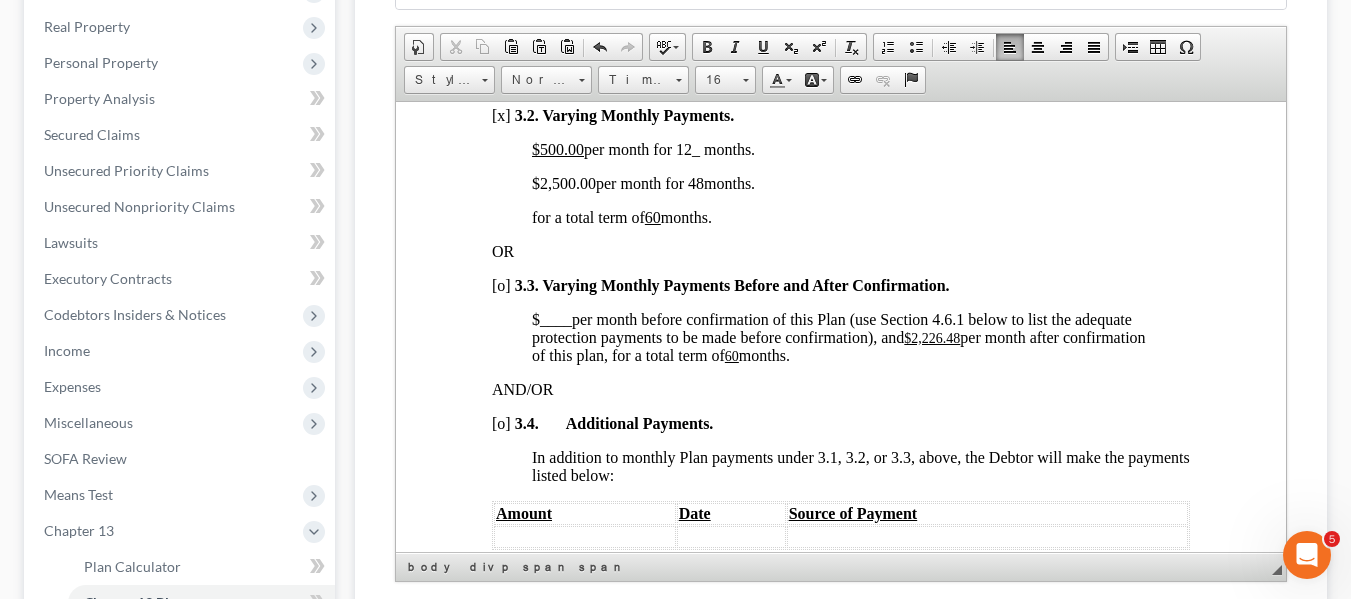 click on "$2,226.48" at bounding box center (931, 337) 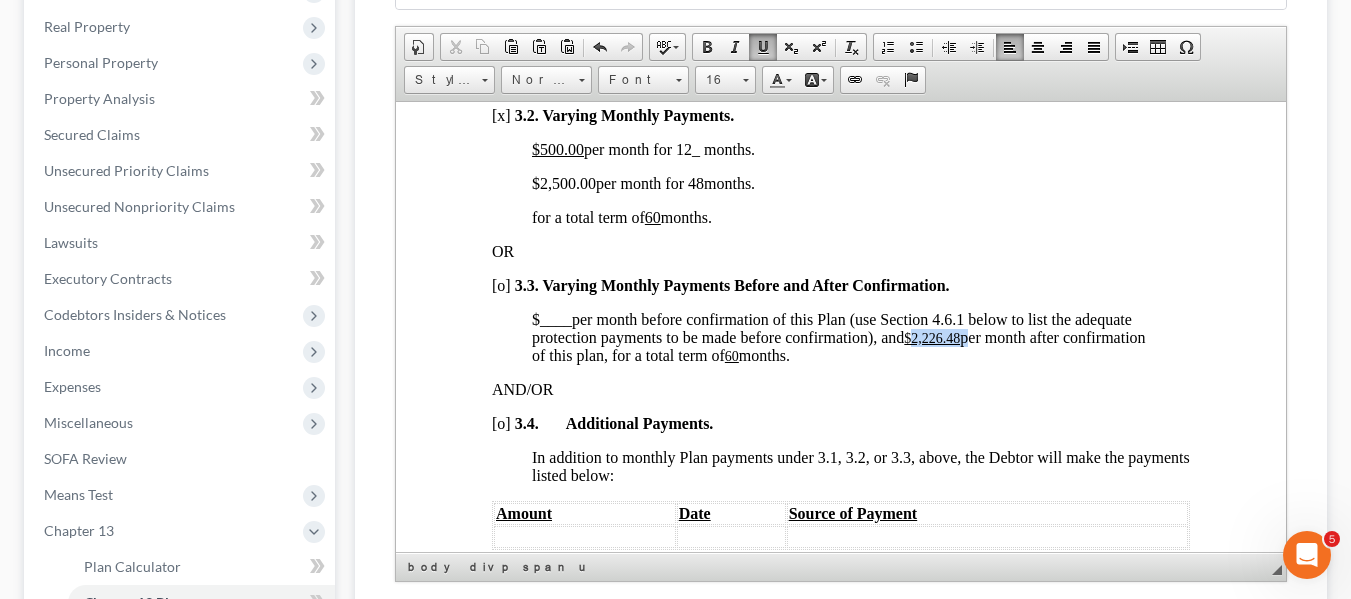 click on "$2,226.48" at bounding box center (931, 337) 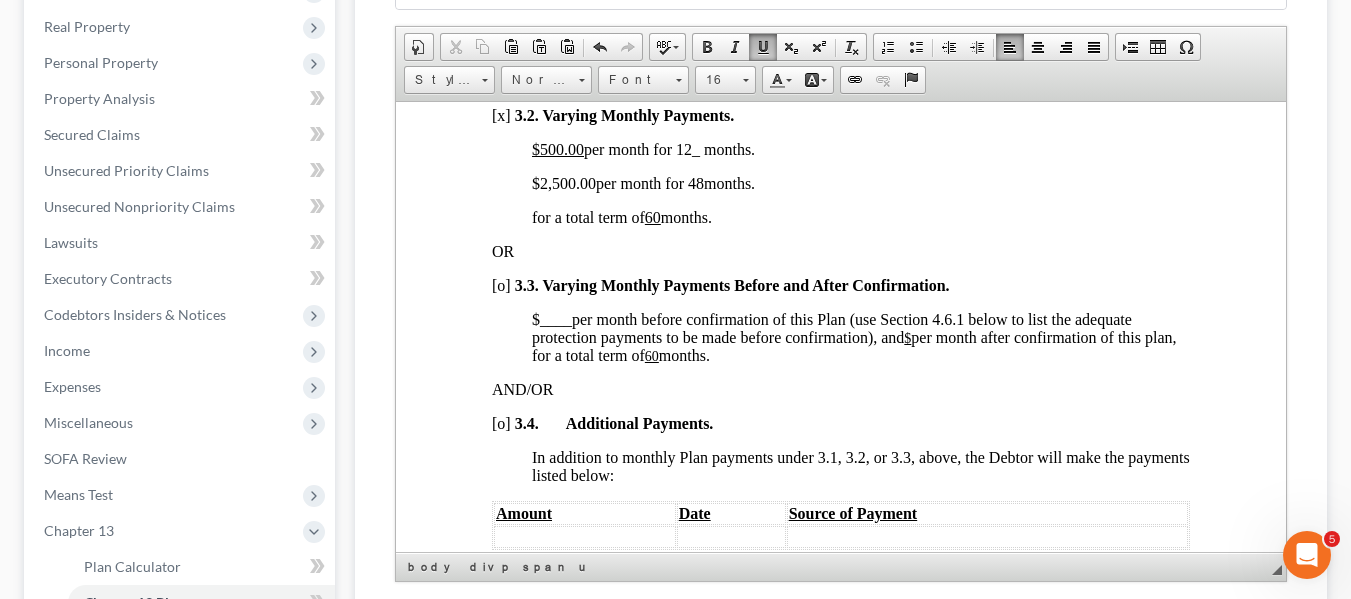 click on "60" at bounding box center [651, 355] 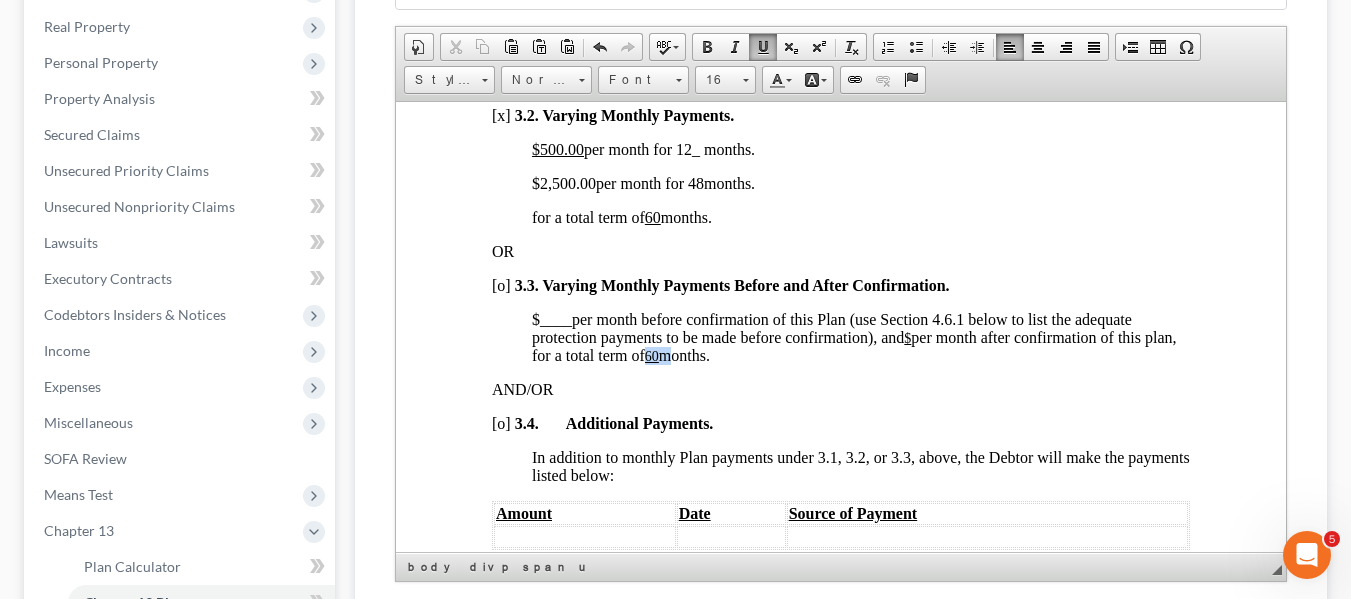 click on "60" at bounding box center (651, 355) 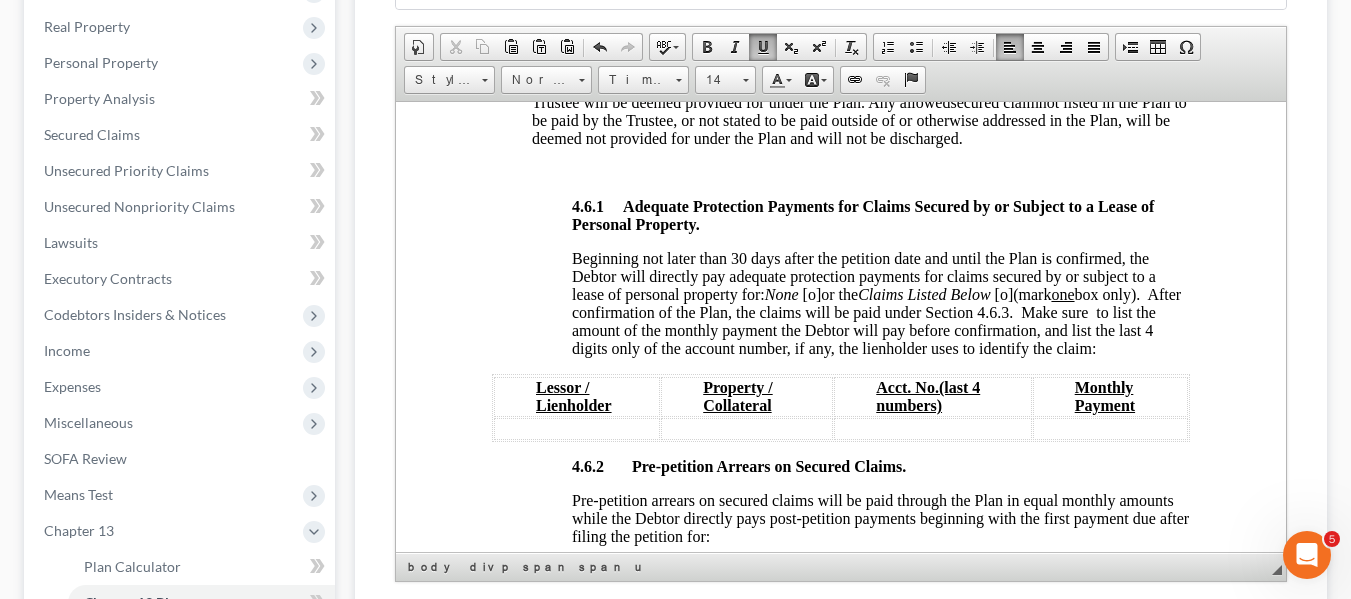 scroll, scrollTop: 3259, scrollLeft: 0, axis: vertical 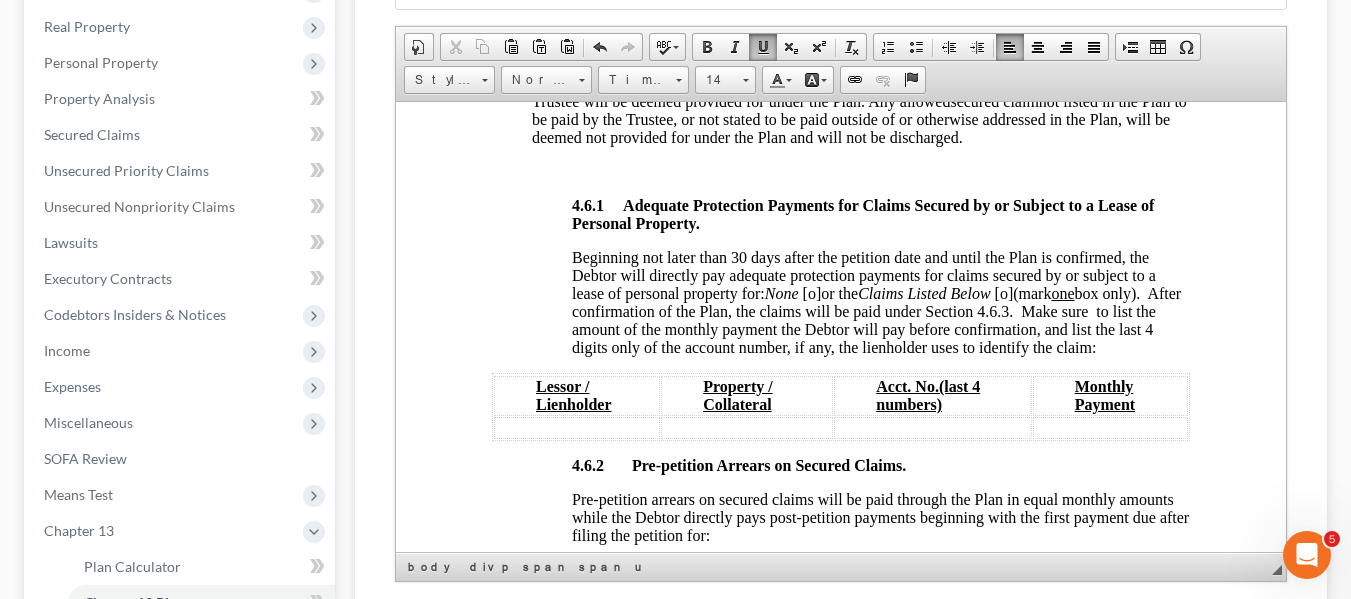 click on "[o]" at bounding box center (811, 292) 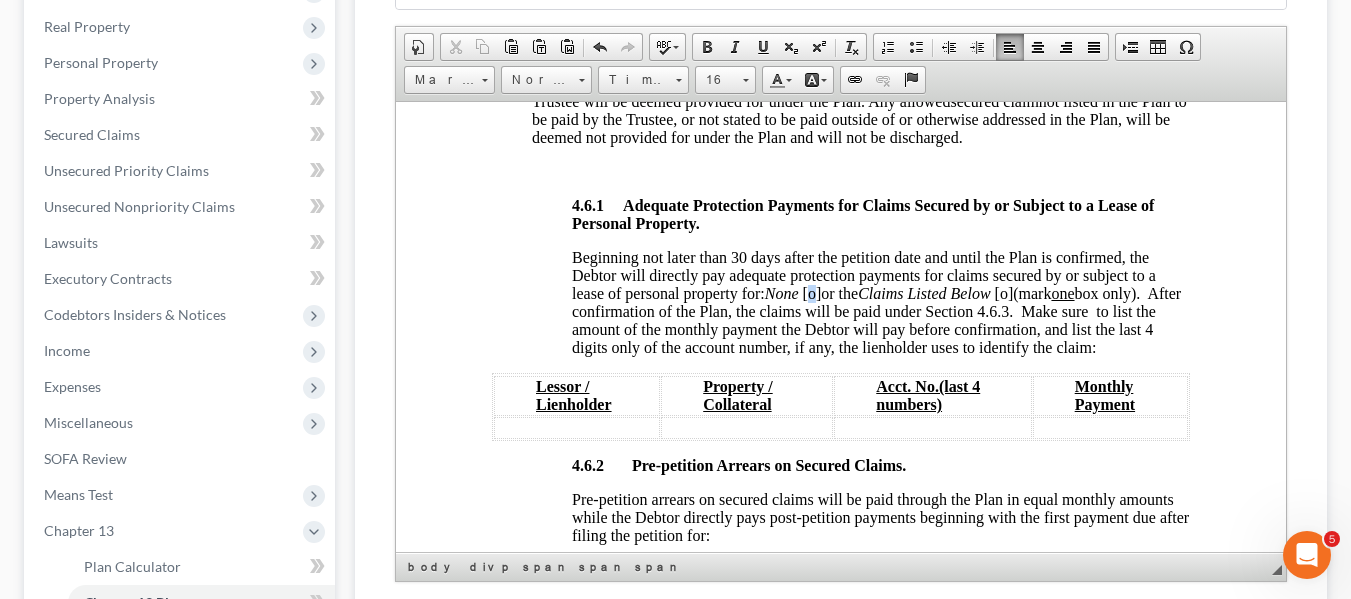 click on "[o]" at bounding box center (811, 292) 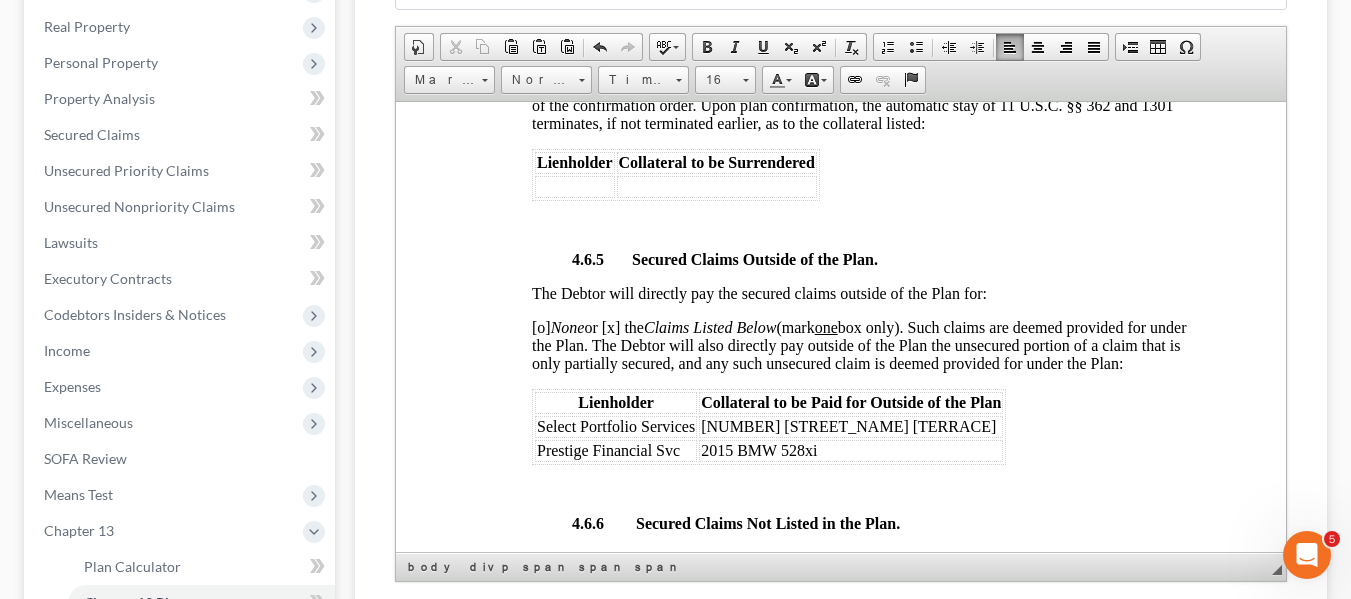 scroll, scrollTop: 4372, scrollLeft: 0, axis: vertical 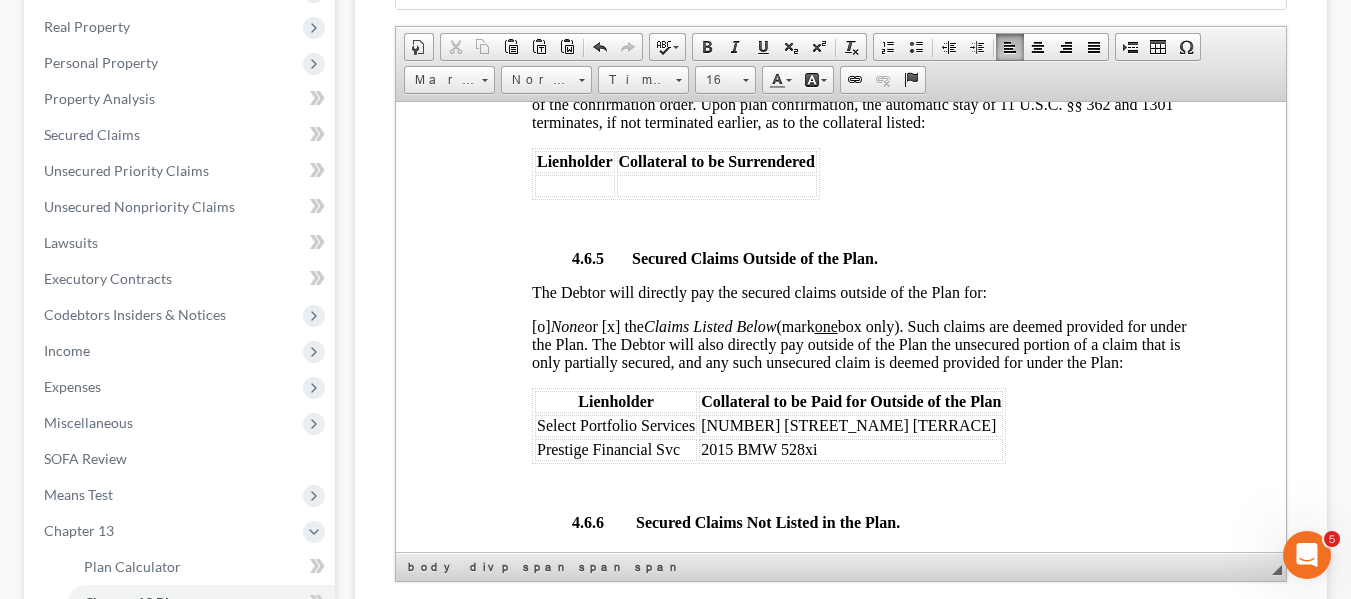click on "[o] None or [x] the Claims Listed Below (mark one box only). Such claims are deemed provided for under the Plan. The Debtor will also directly pay outside of the Plan the unsecured portion of a claim that is only partially secured, and any such unsecured claim is deemed provided for under the Plan:" at bounding box center (858, 343) 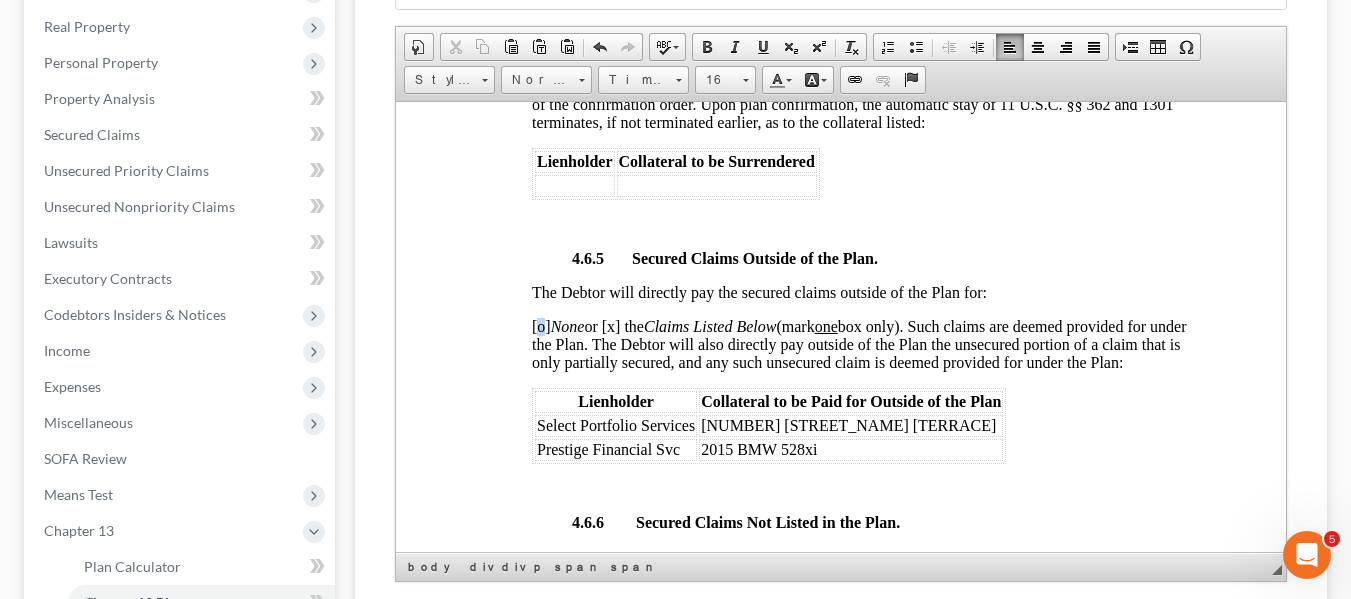 click on "[o] None or [x] the Claims Listed Below (mark one box only). Such claims are deemed provided for under the Plan. The Debtor will also directly pay outside of the Plan the unsecured portion of a claim that is only partially secured, and any such unsecured claim is deemed provided for under the Plan:" at bounding box center (858, 343) 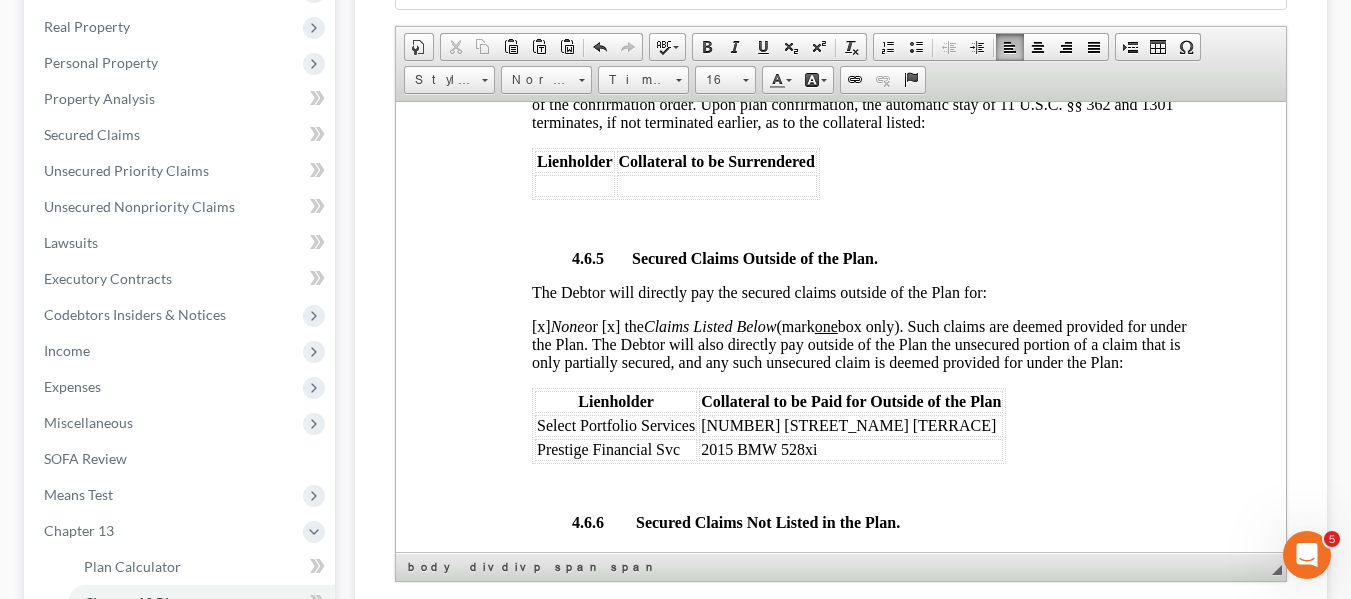 click on "[x]  None  or [x] the  Claims Listed Below  (mark  one  box only). Such claims are deemed provided for under the Plan. The Debtor will also directly pay outside of the Plan the unsecured portion of a claim that is only partially secured, and any such unsecured claim is deemed provided for under the Plan:" at bounding box center [858, 343] 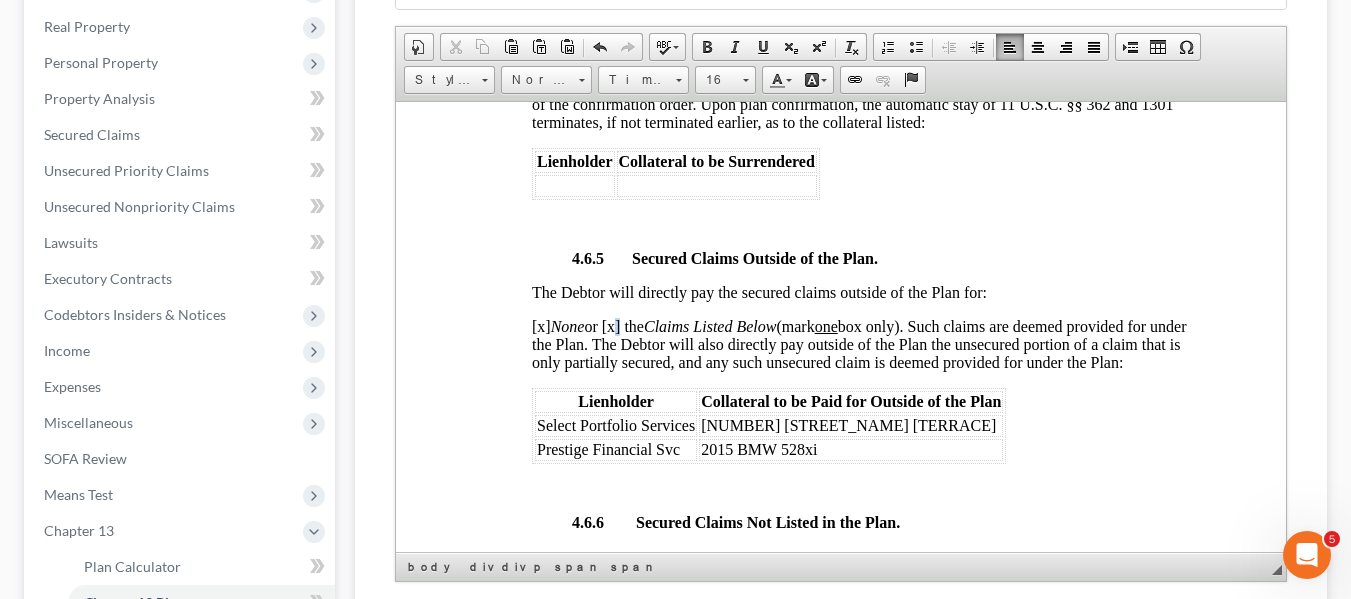 click on "[x]  None  or [x] the  Claims Listed Below  (mark  one  box only). Such claims are deemed provided for under the Plan. The Debtor will also directly pay outside of the Plan the unsecured portion of a claim that is only partially secured, and any such unsecured claim is deemed provided for under the Plan:" at bounding box center [858, 343] 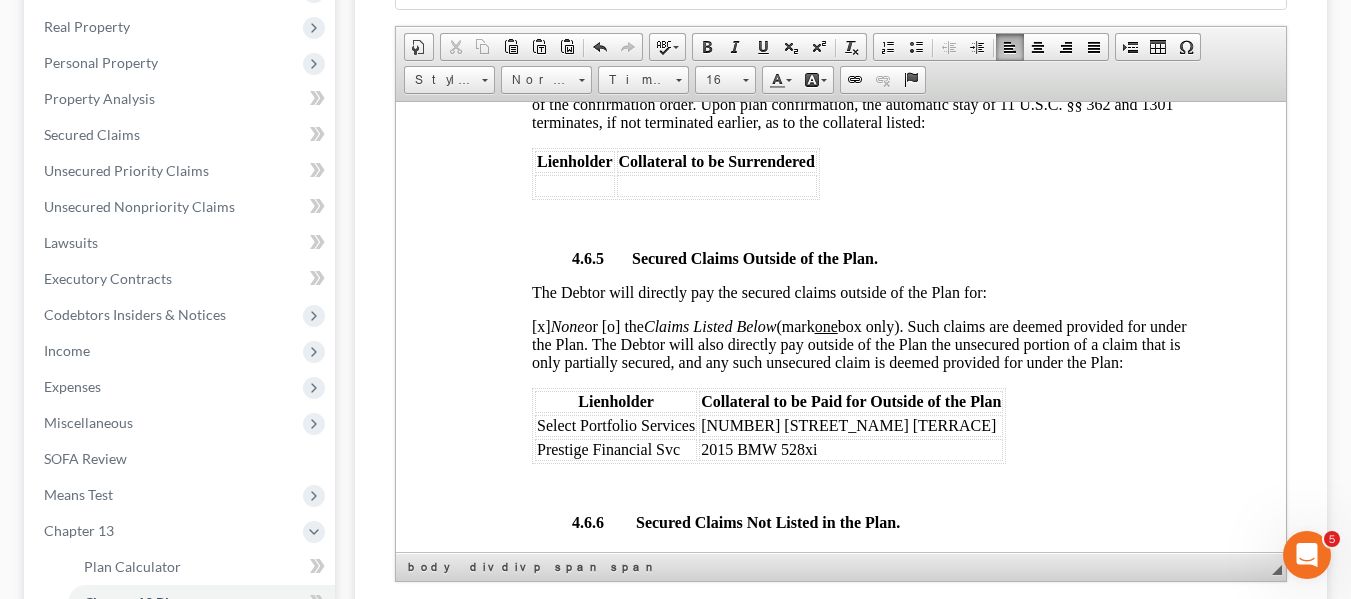 click on "Select Portfolio Services" at bounding box center [615, 424] 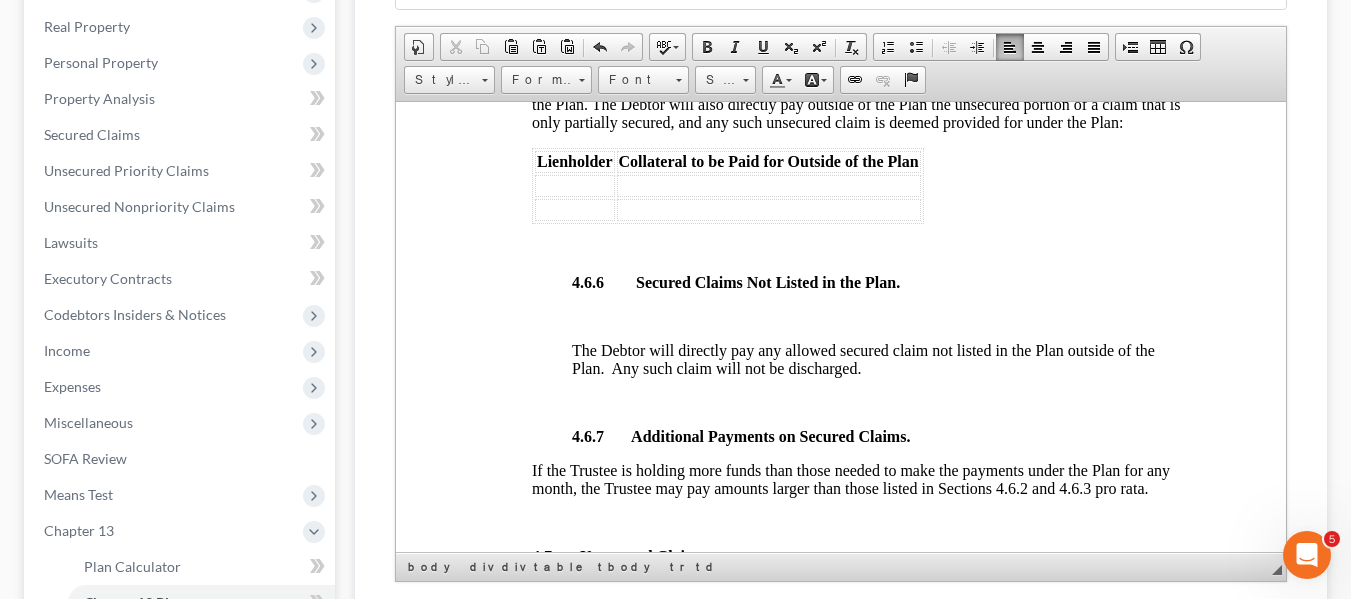 scroll, scrollTop: 4709, scrollLeft: 0, axis: vertical 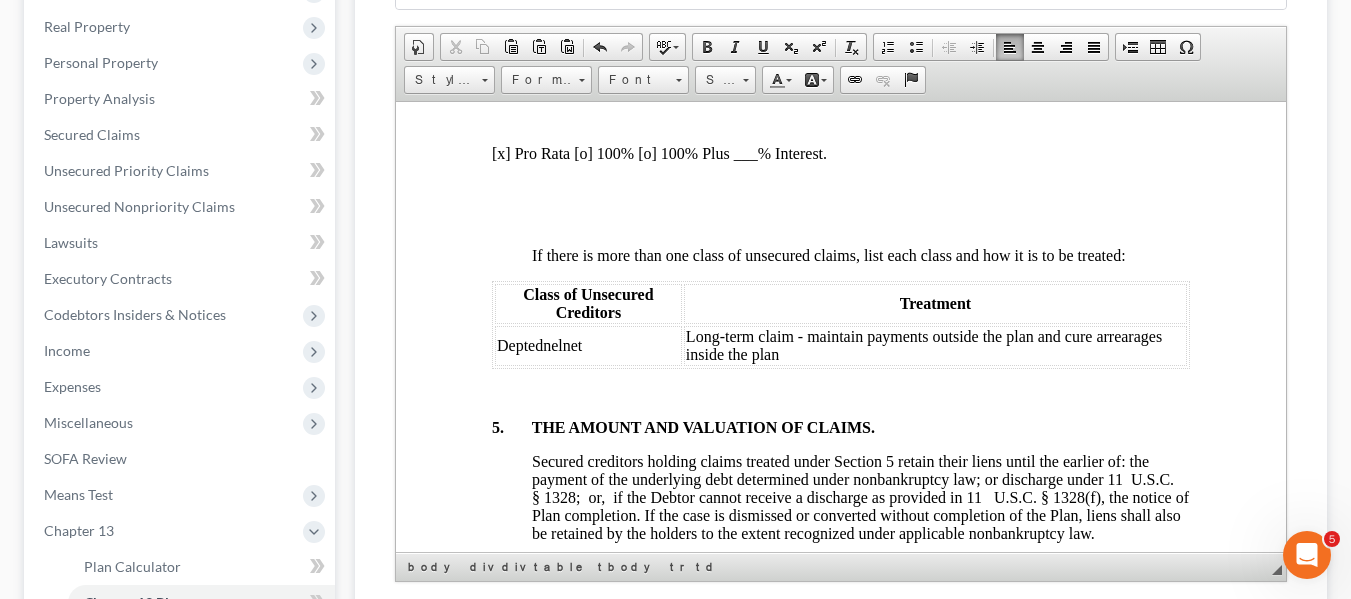 click on "[x] Pro Rata [o] 100% [o] 100% Plus ___% Interest." at bounding box center [840, 153] 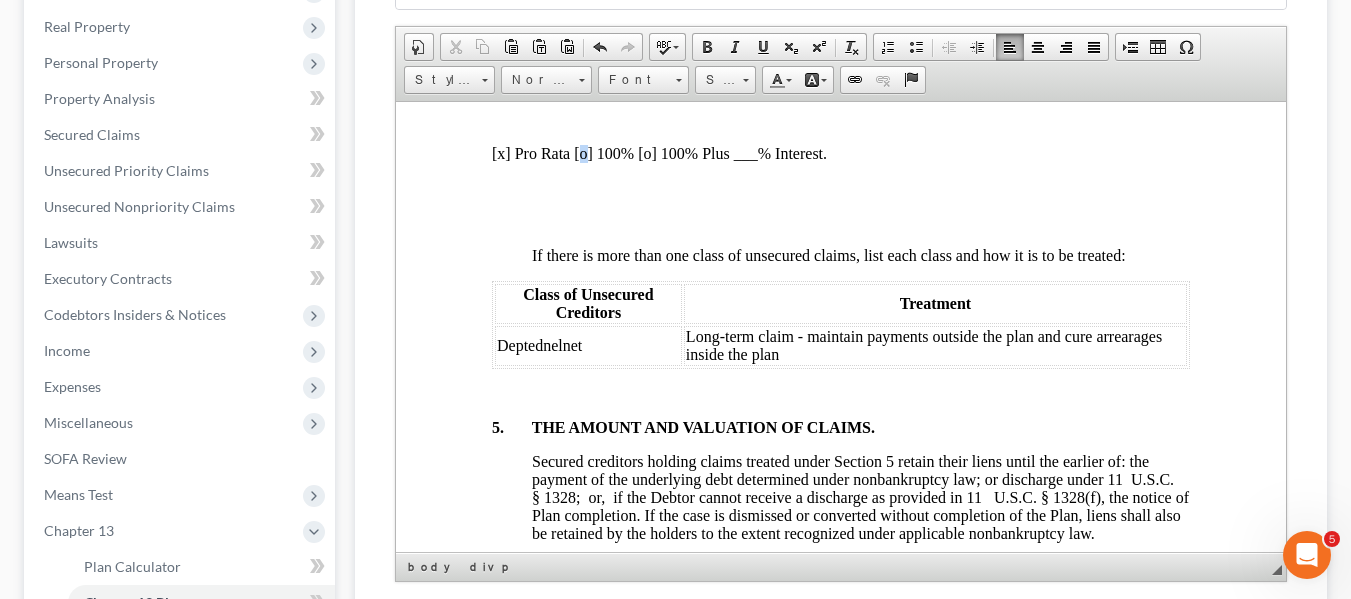 click on "[x] Pro Rata [o] 100% [o] 100% Plus ___% Interest." at bounding box center [840, 153] 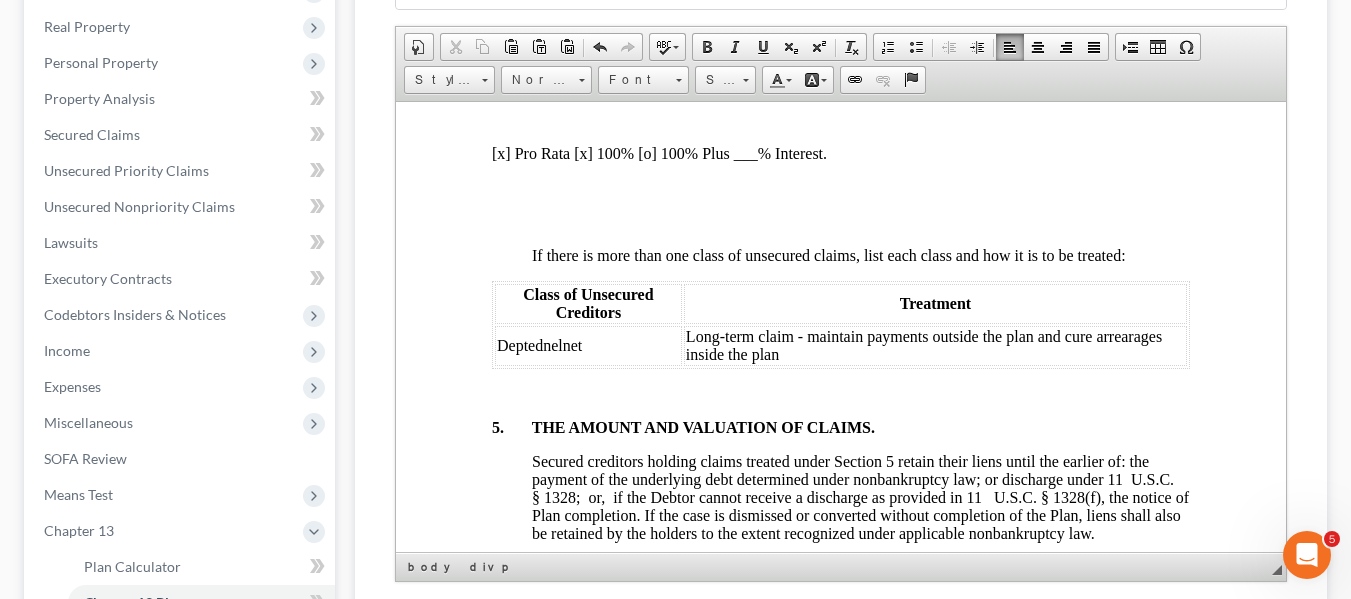 click on "[x] Pro Rata [x] 100% [o] 100% Plus ___% Interest." at bounding box center [840, 153] 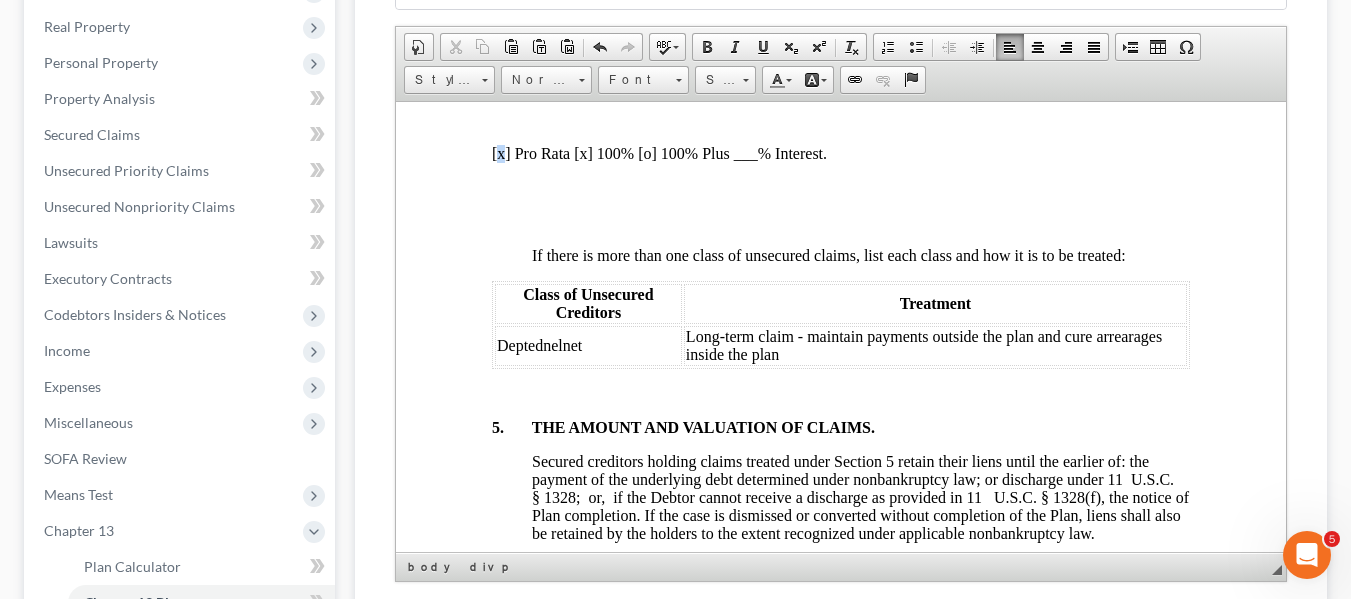 click on "[x] Pro Rata [x] 100% [o] 100% Plus ___% Interest." at bounding box center (840, 153) 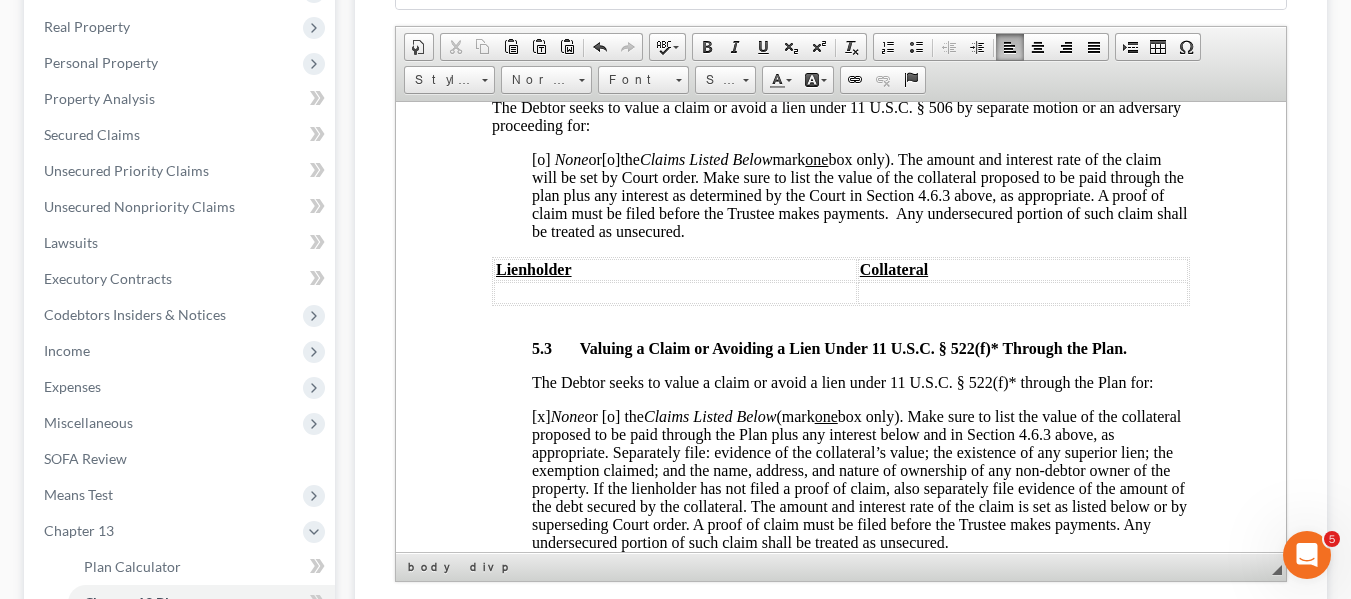scroll, scrollTop: 6020, scrollLeft: 0, axis: vertical 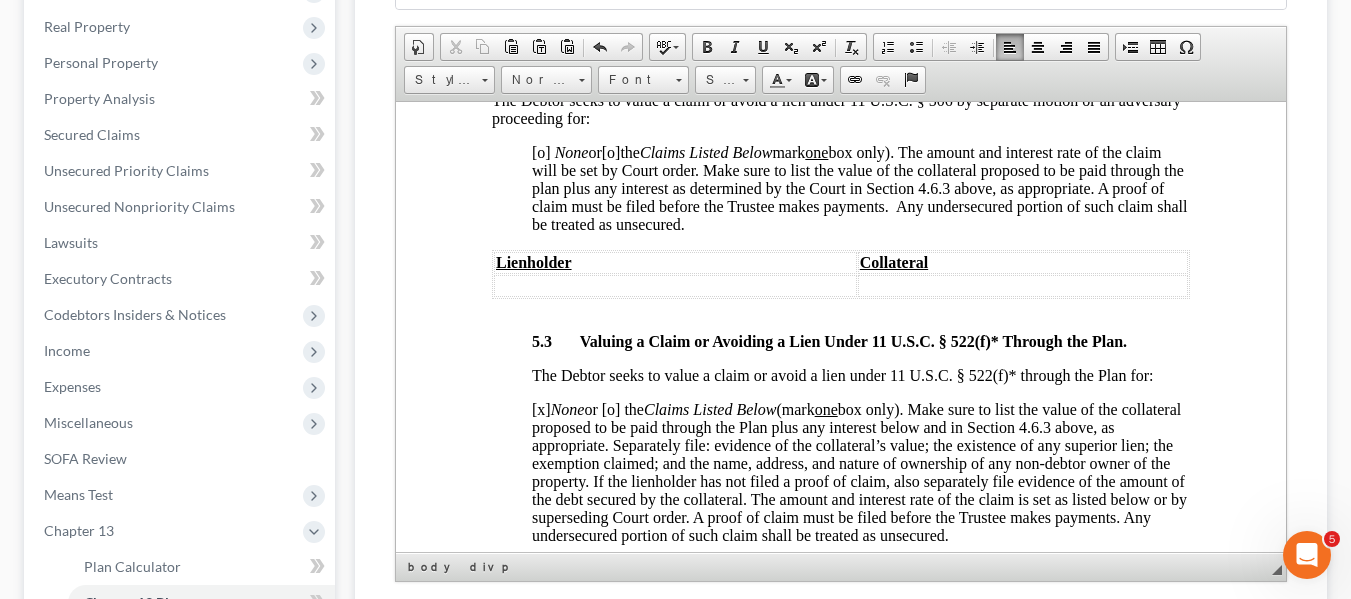click on "[o]" at bounding box center [540, 151] 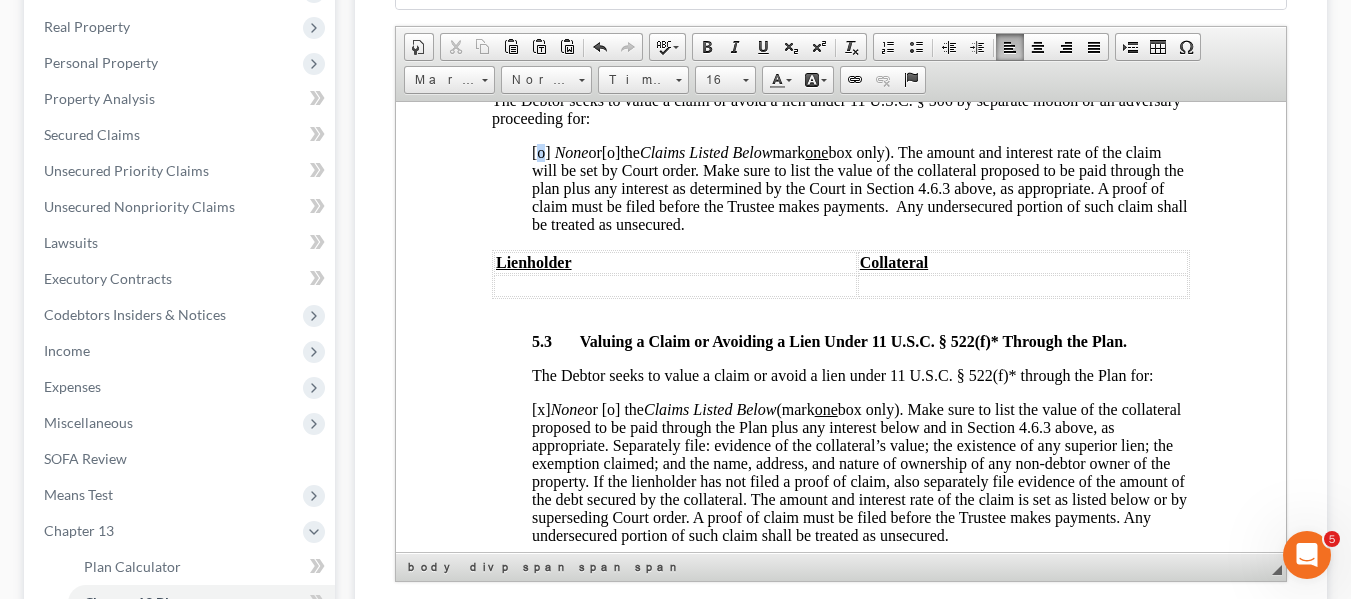 click on "[o]" at bounding box center [540, 151] 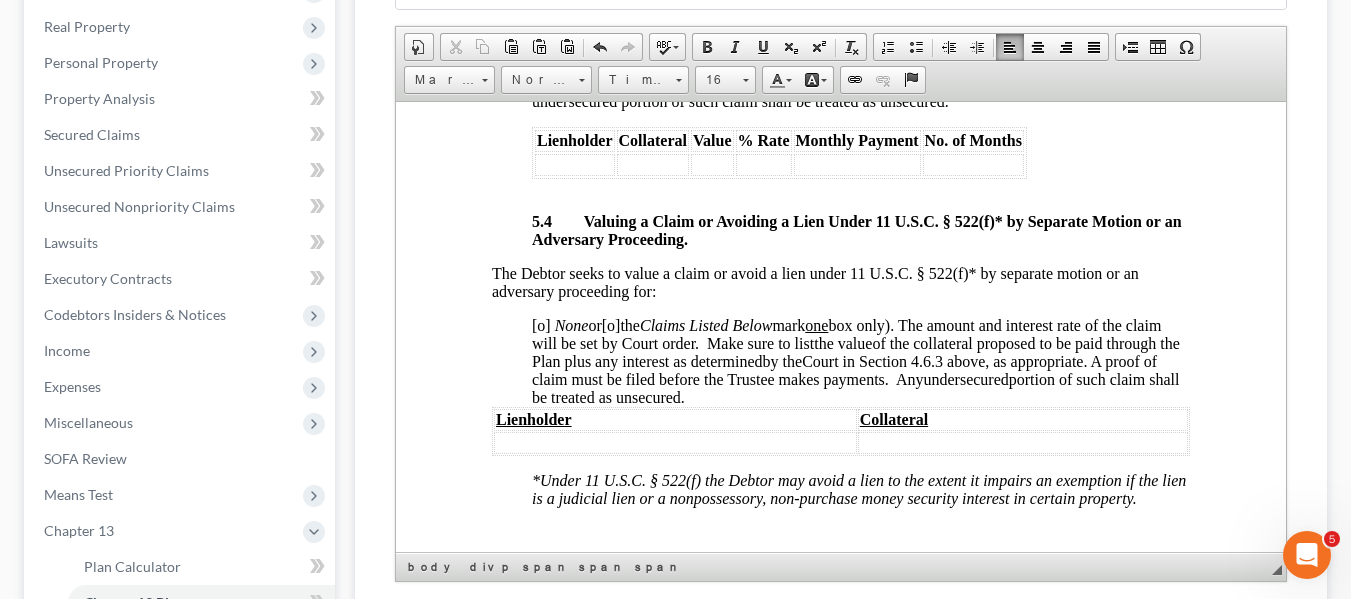 scroll, scrollTop: 6457, scrollLeft: 0, axis: vertical 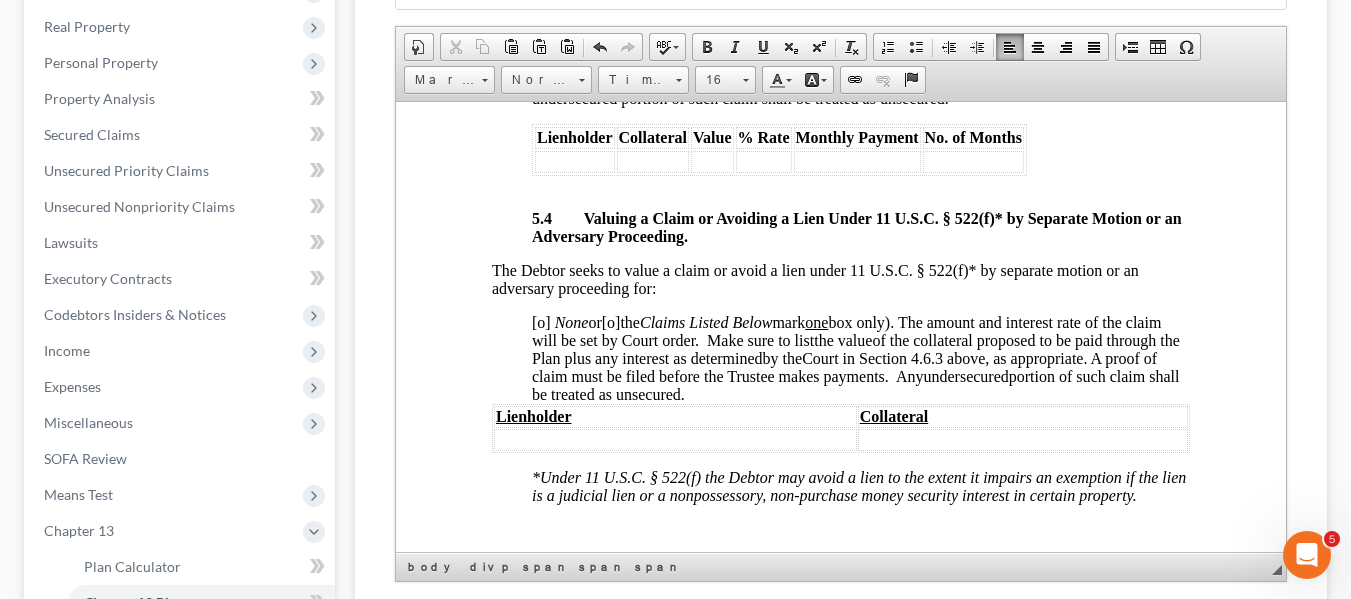 click on "[o]" at bounding box center [540, 321] 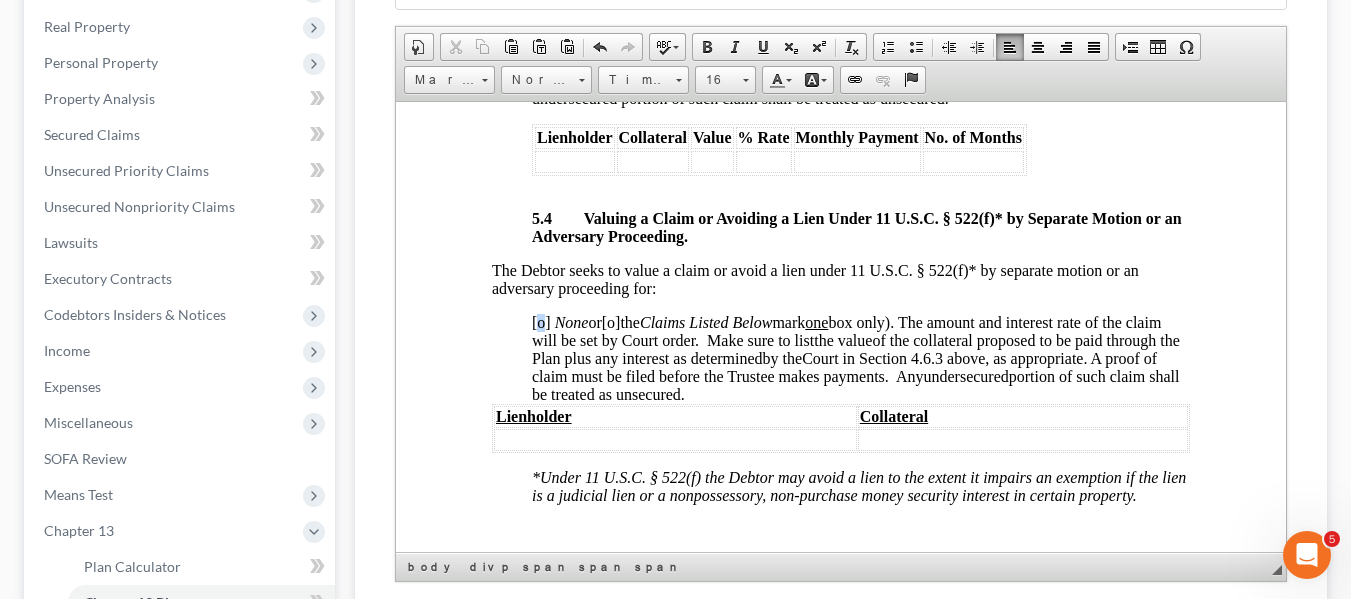 click on "[o]" at bounding box center [540, 321] 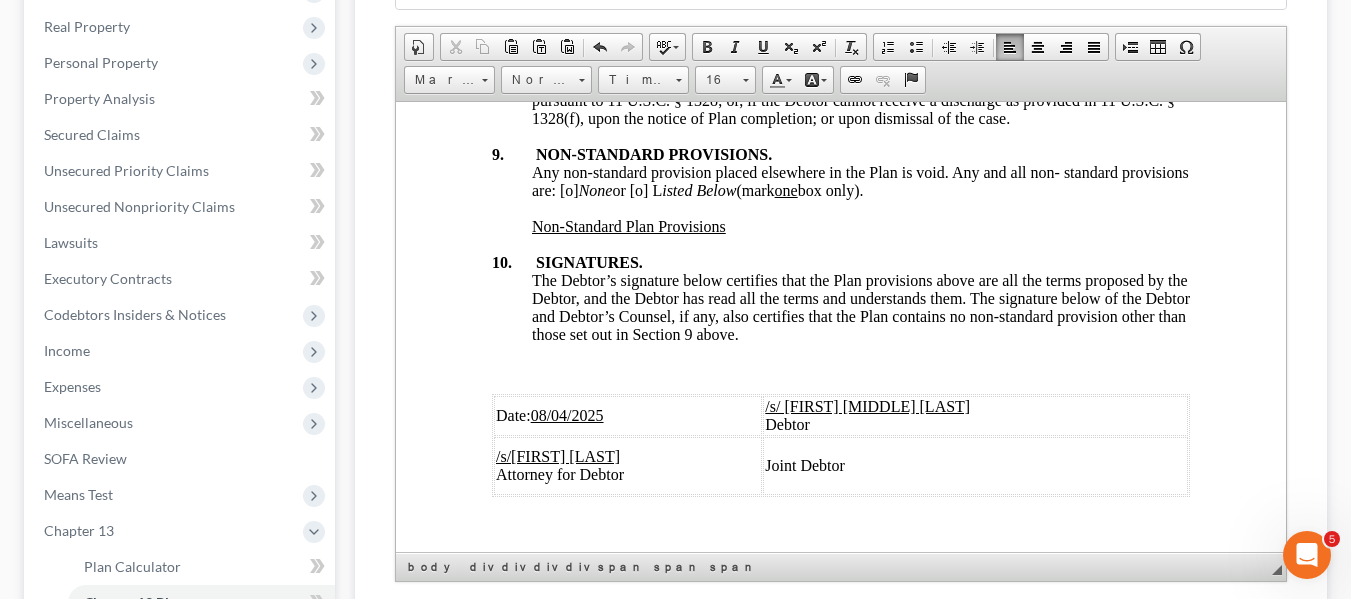 scroll, scrollTop: 7765, scrollLeft: 0, axis: vertical 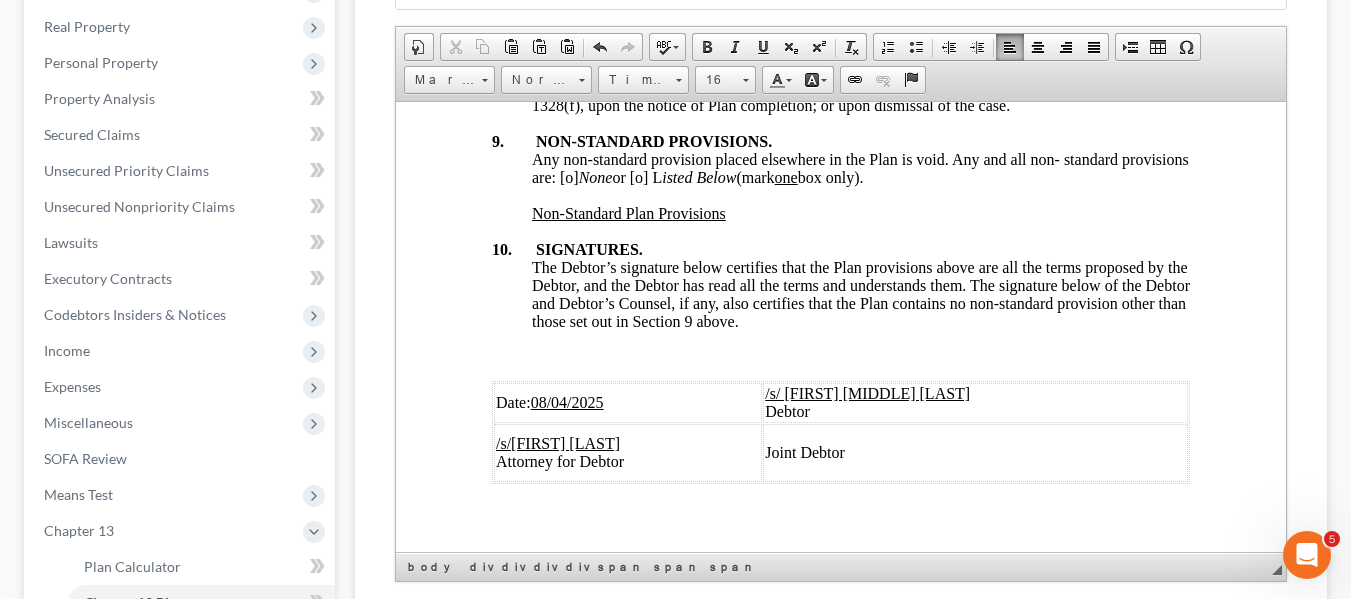 click on "Any non-standard provision placed elsewhere in the Plan is void. Any and all non- standard provisions are: [o]  None  or [o] L isted Below  (mark  one  box only)." at bounding box center (859, 167) 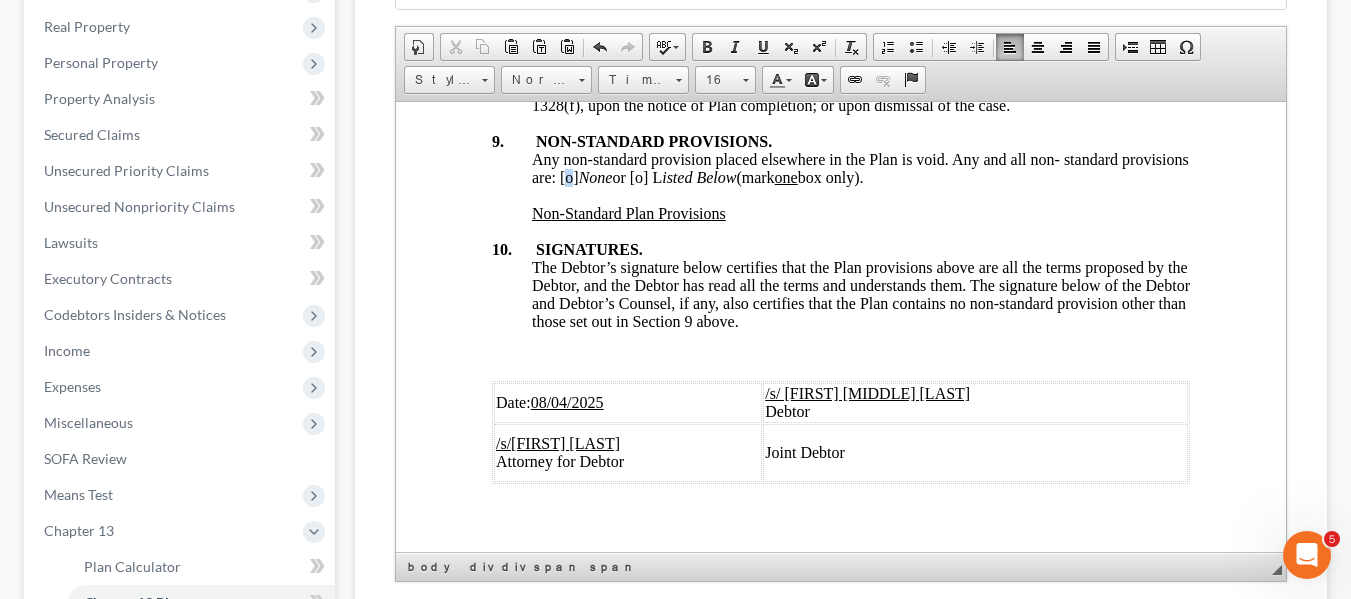 click on "Any non-standard provision placed elsewhere in the Plan is void. Any and all non- standard provisions are: [o]  None  or [o] L isted Below  (mark  one  box only)." at bounding box center [859, 167] 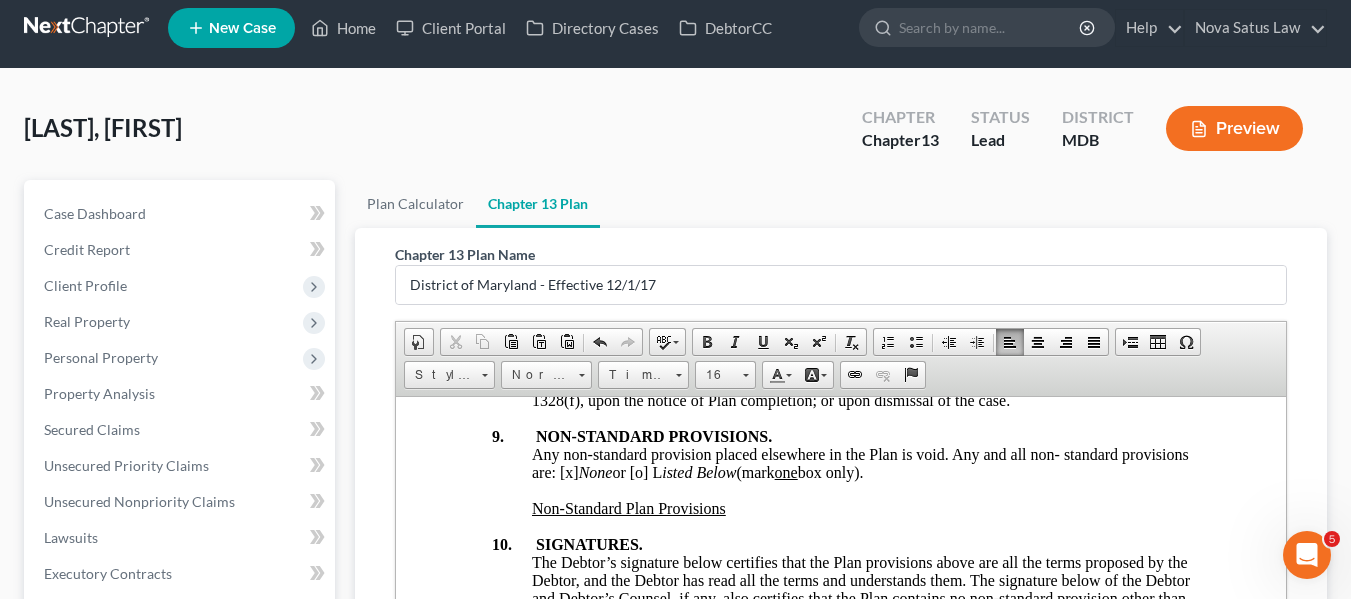 scroll, scrollTop: 0, scrollLeft: 0, axis: both 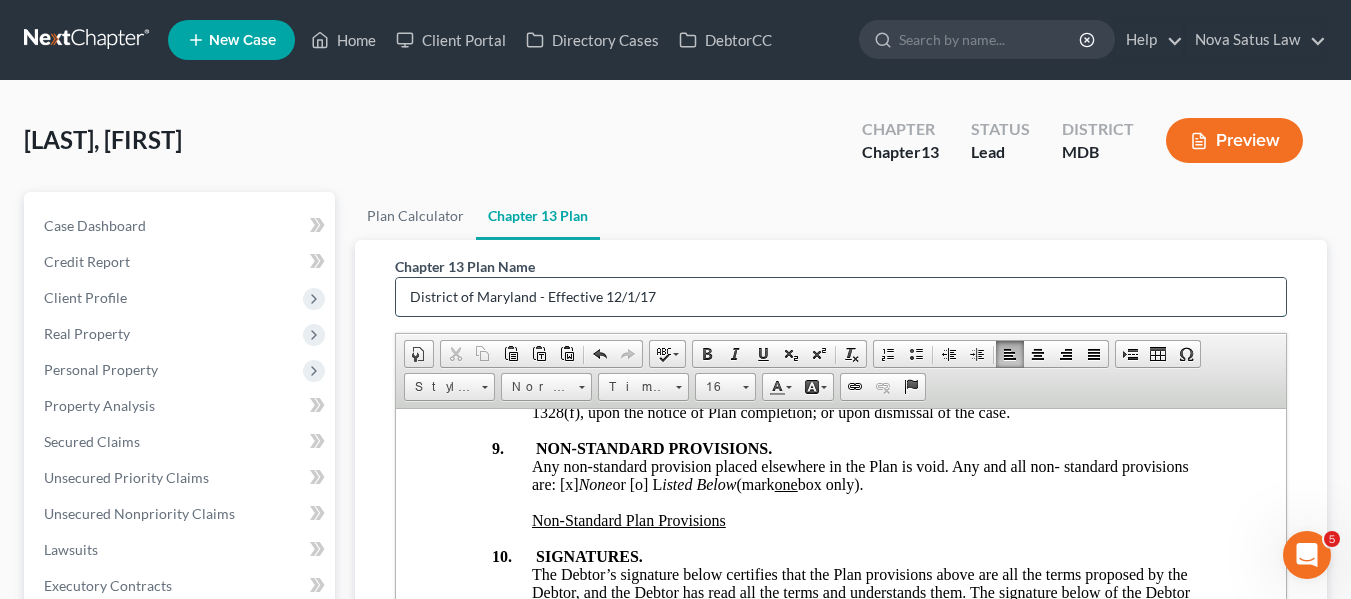 click on "District of Maryland - Effective 12/1/17" at bounding box center [841, 297] 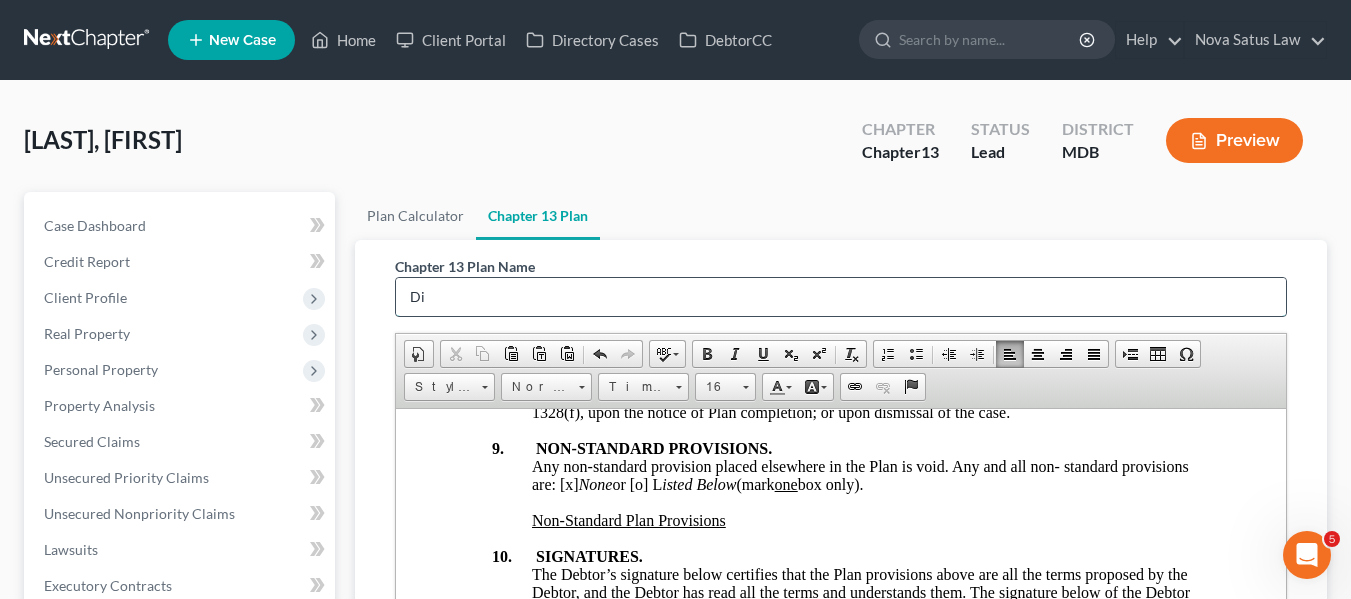 type on "D" 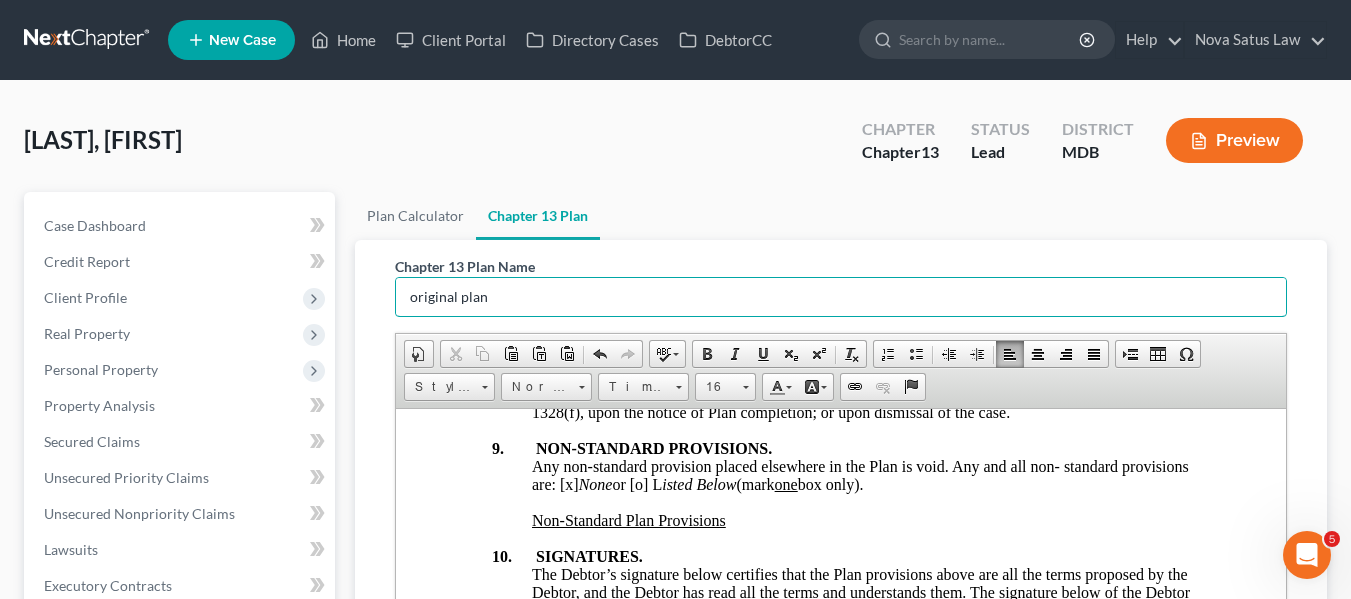 scroll, scrollTop: 524, scrollLeft: 0, axis: vertical 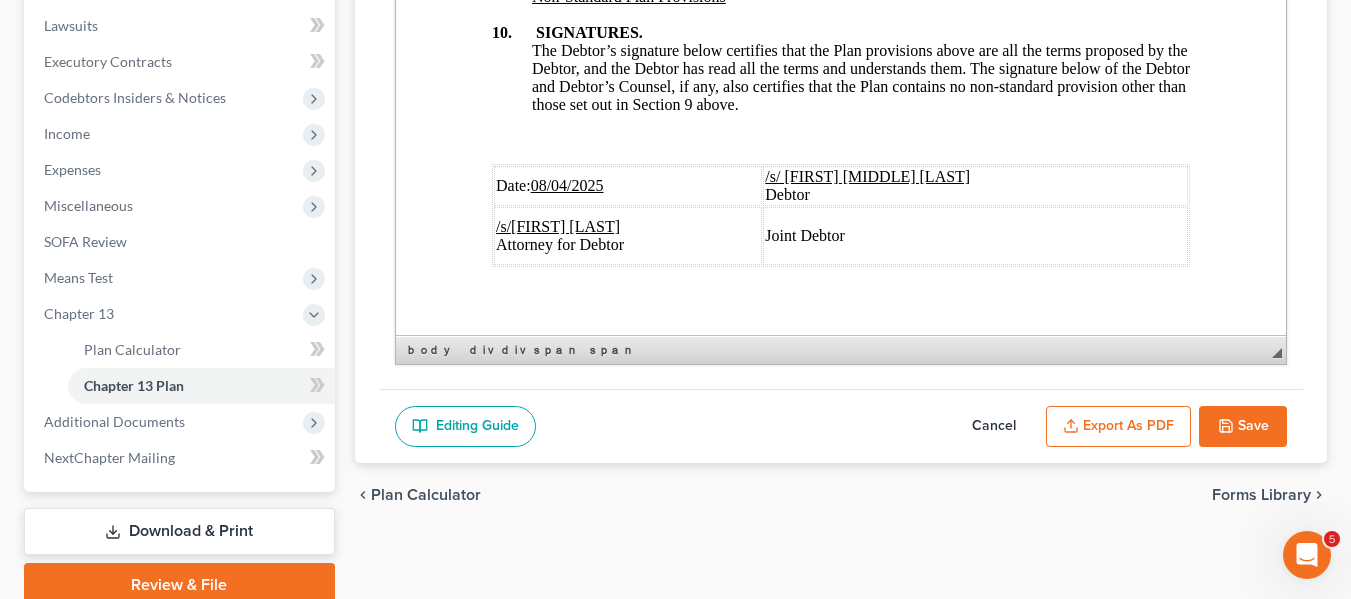 type on "original plan" 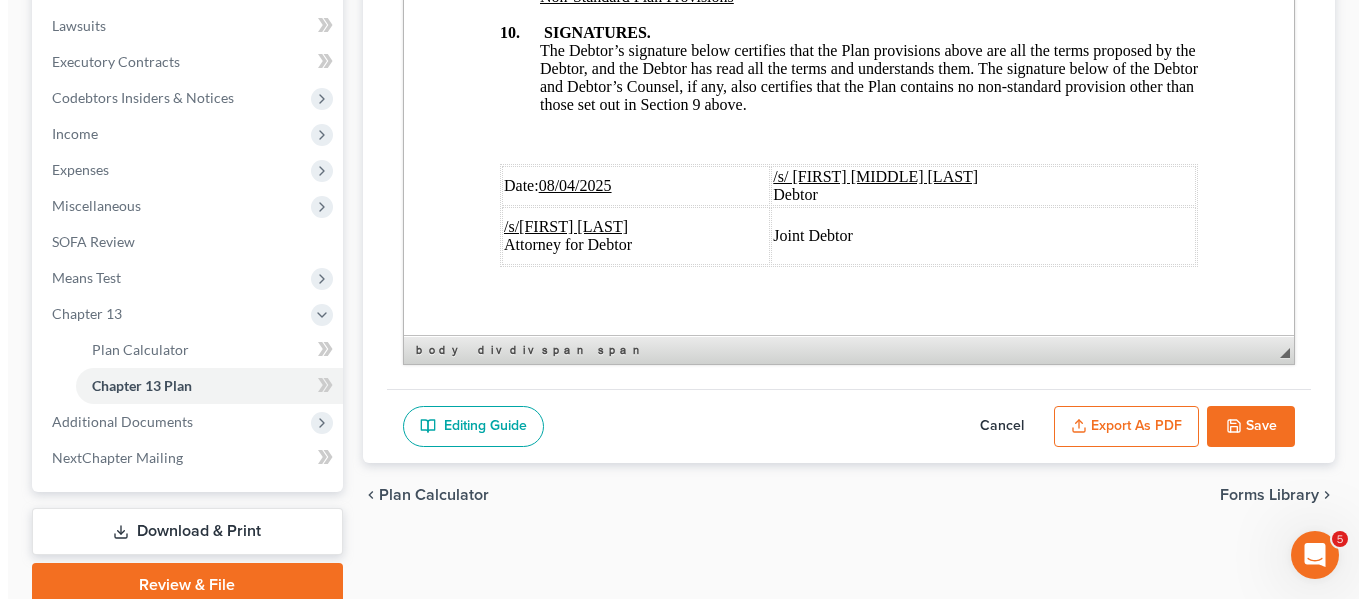 scroll, scrollTop: 7693, scrollLeft: 0, axis: vertical 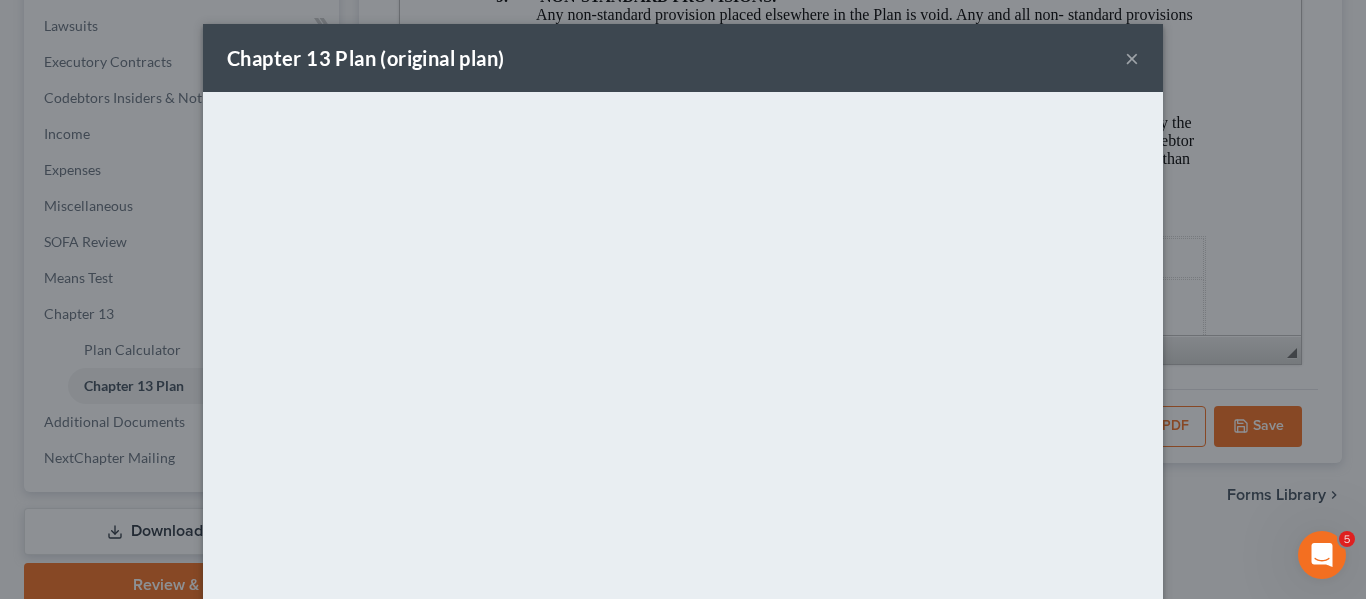 drag, startPoint x: 895, startPoint y: 40, endPoint x: 1119, endPoint y: 57, distance: 224.64417 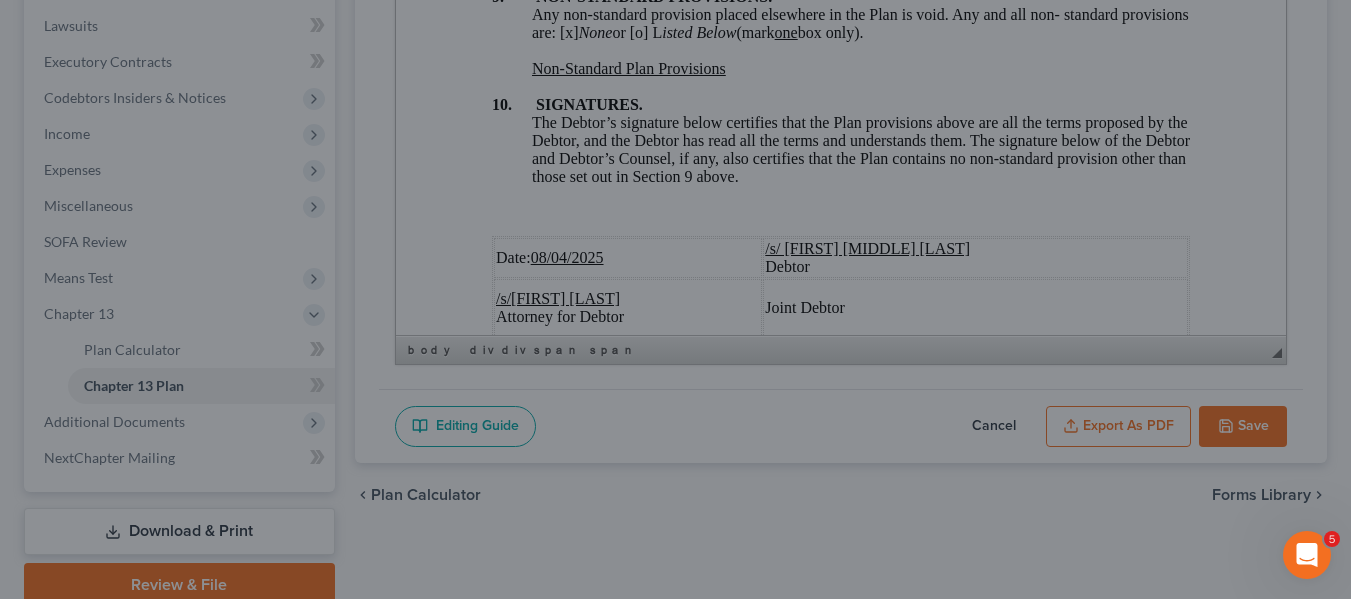 scroll, scrollTop: 7765, scrollLeft: 0, axis: vertical 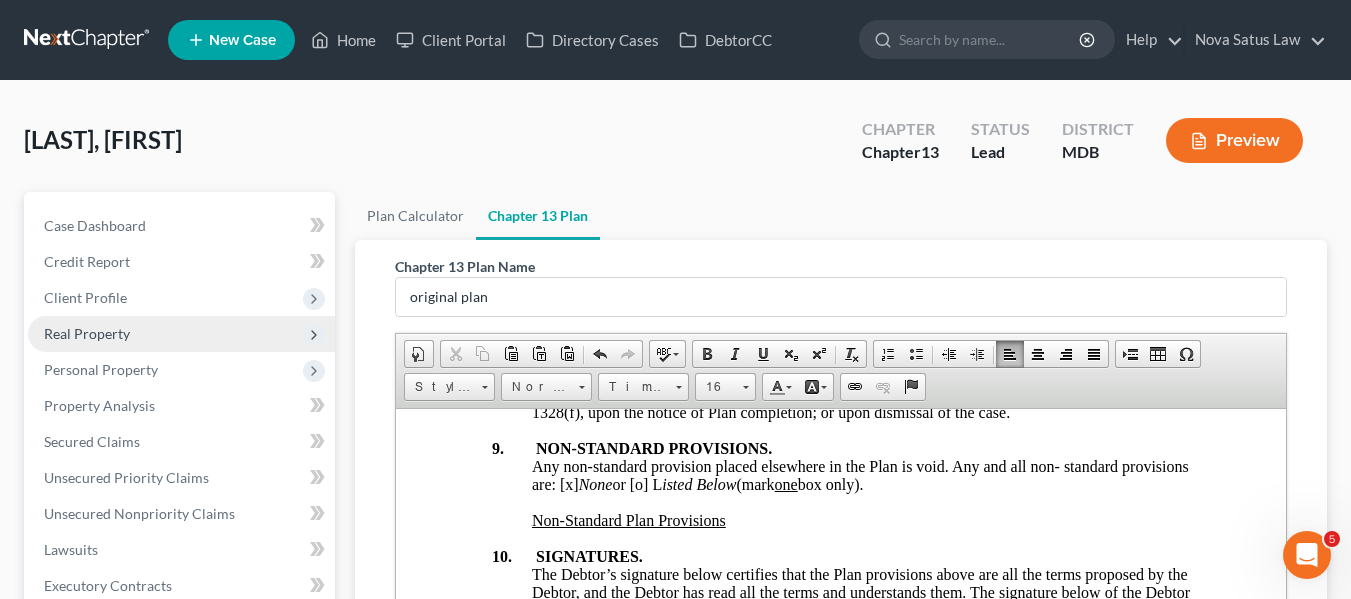 click on "Real Property" at bounding box center [87, 333] 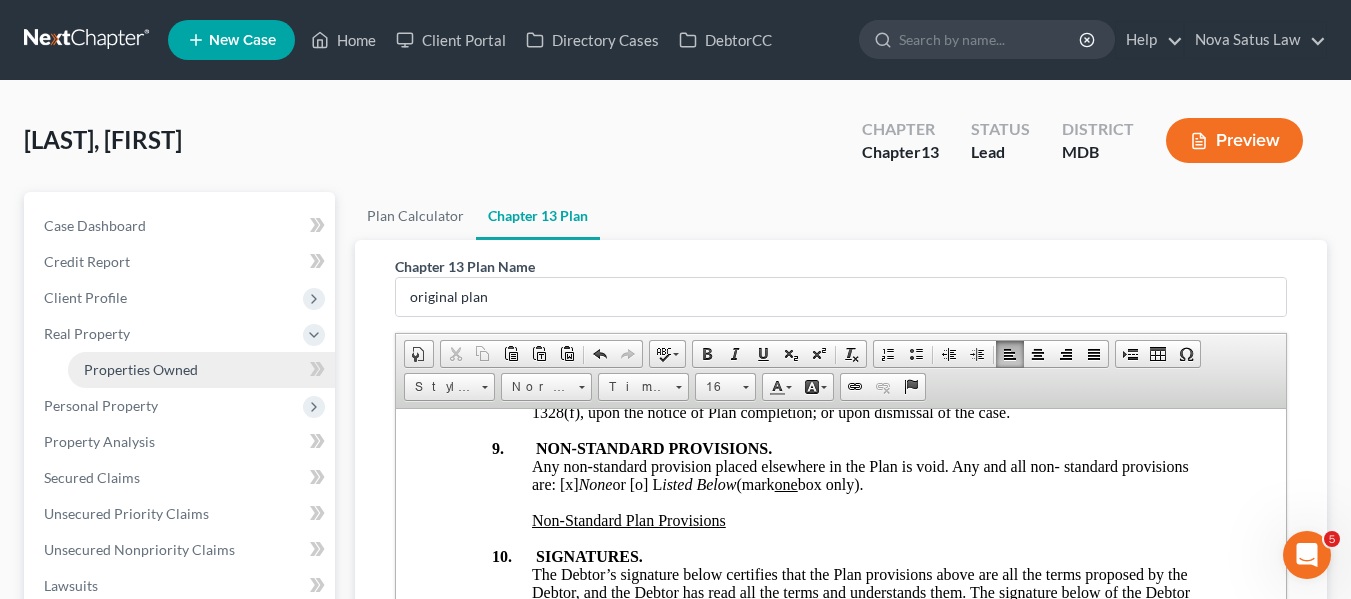 click on "Properties Owned" at bounding box center [141, 369] 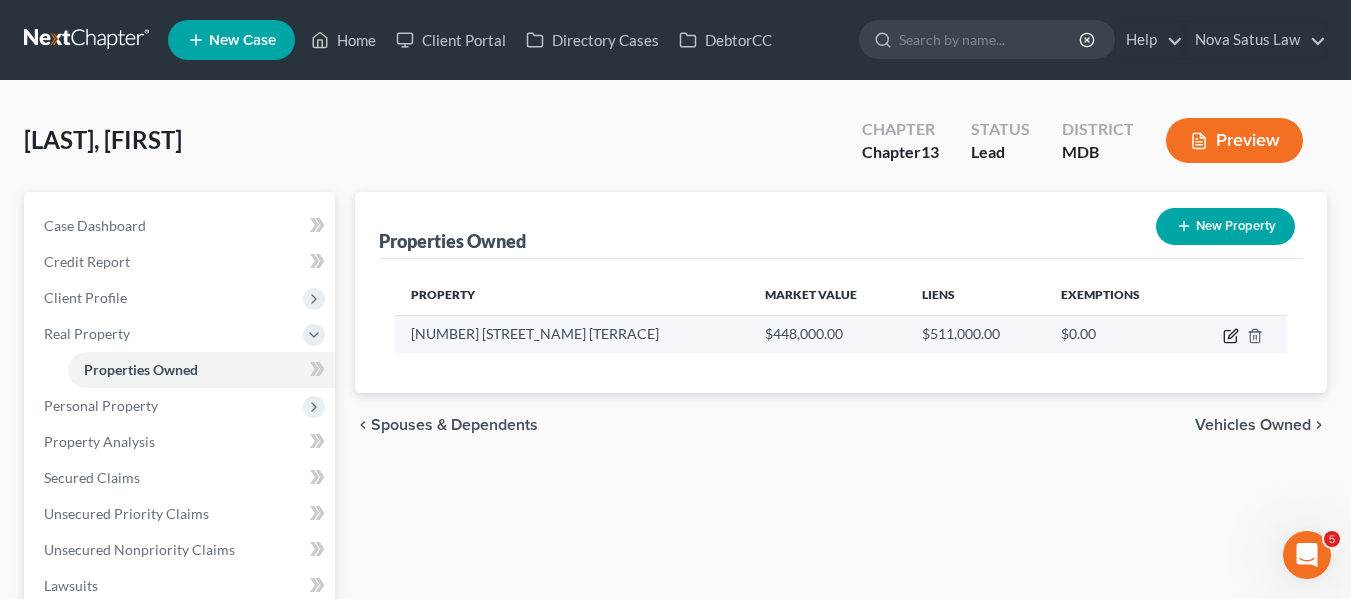 click 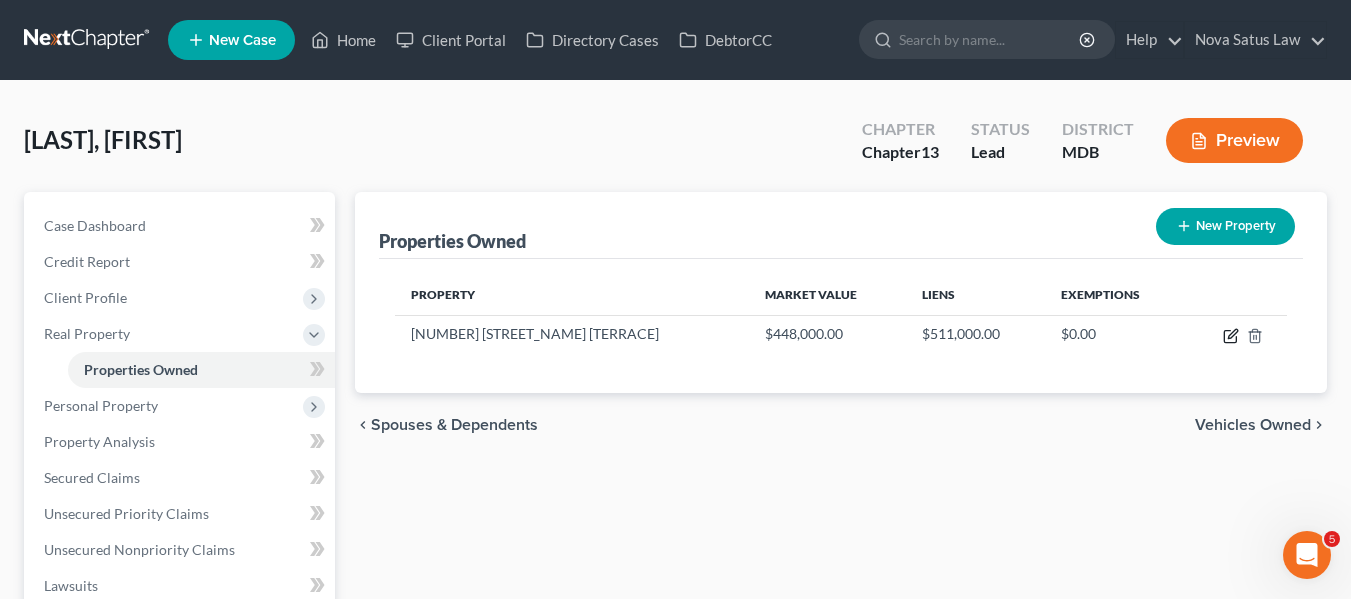 select on "21" 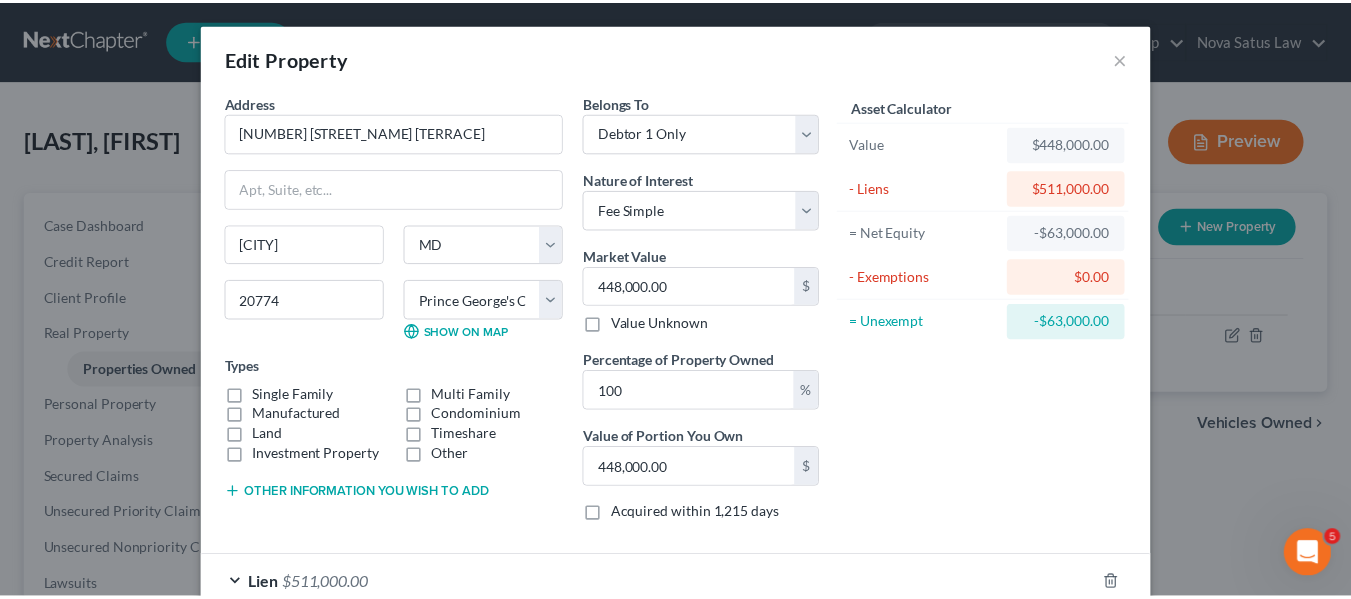 scroll, scrollTop: 122, scrollLeft: 0, axis: vertical 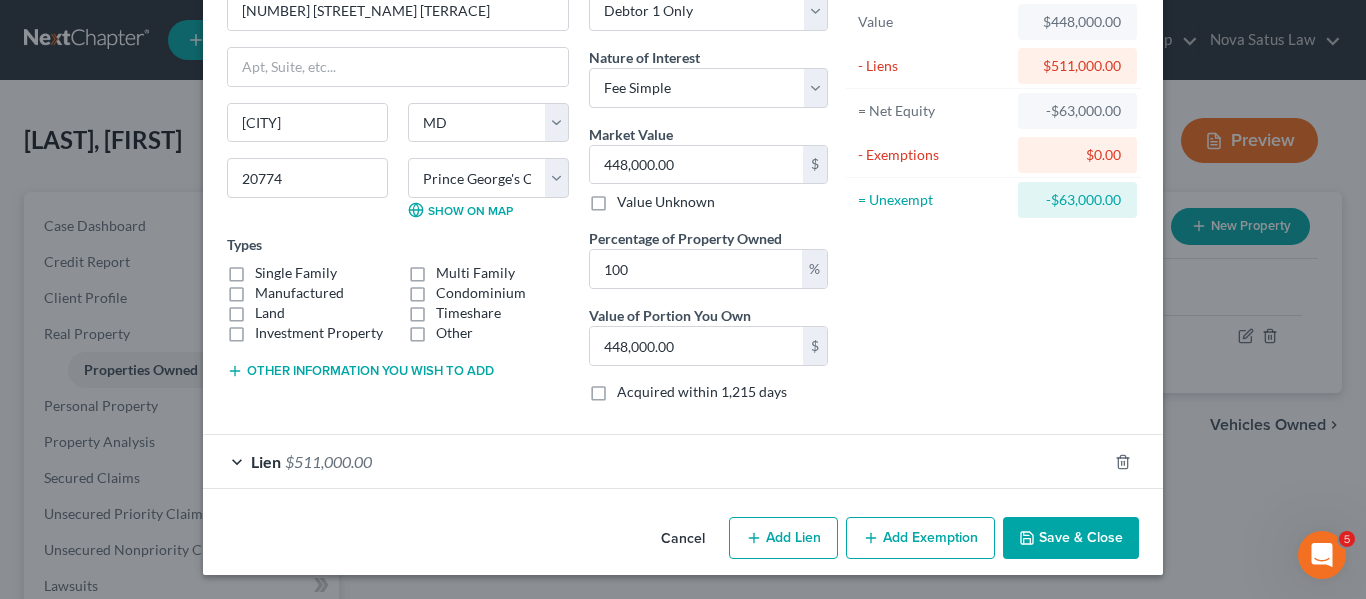 click 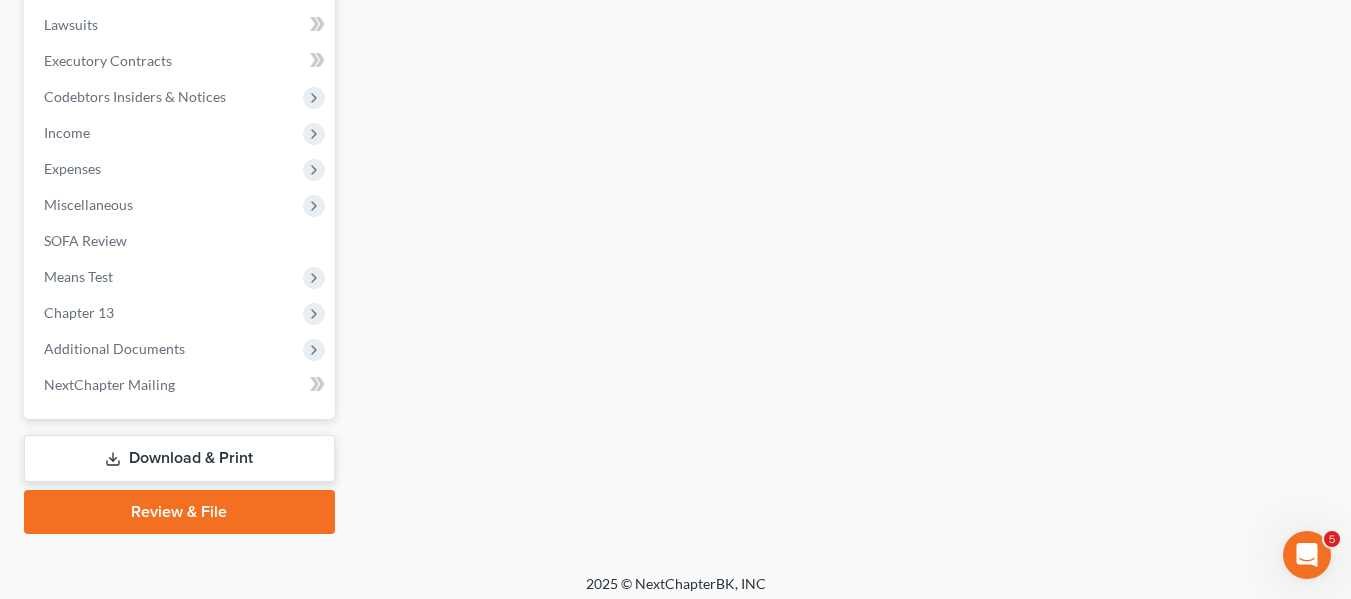 scroll, scrollTop: 572, scrollLeft: 0, axis: vertical 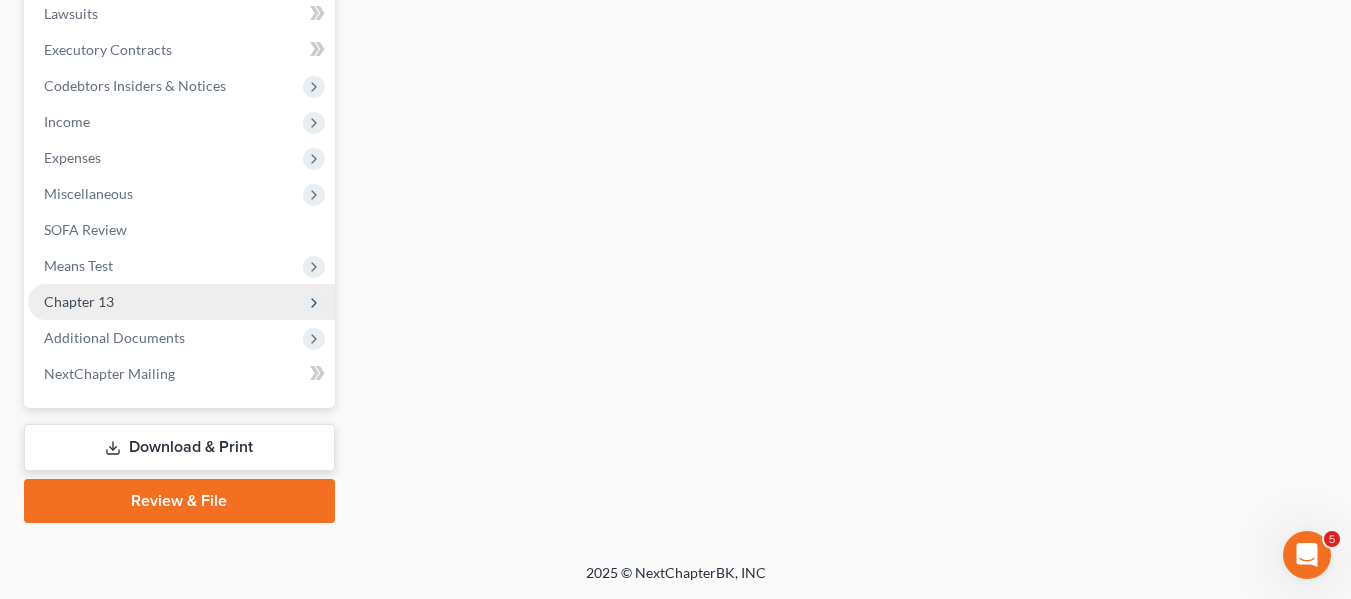 click on "Chapter 13" at bounding box center (181, 302) 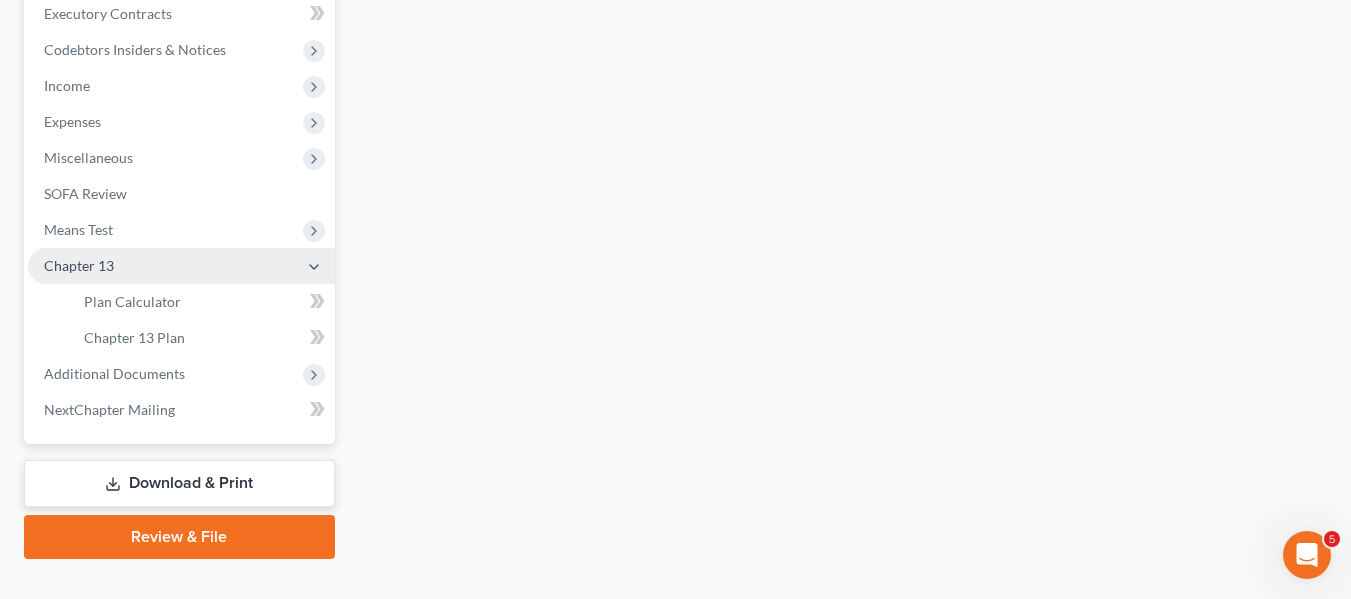 scroll, scrollTop: 536, scrollLeft: 0, axis: vertical 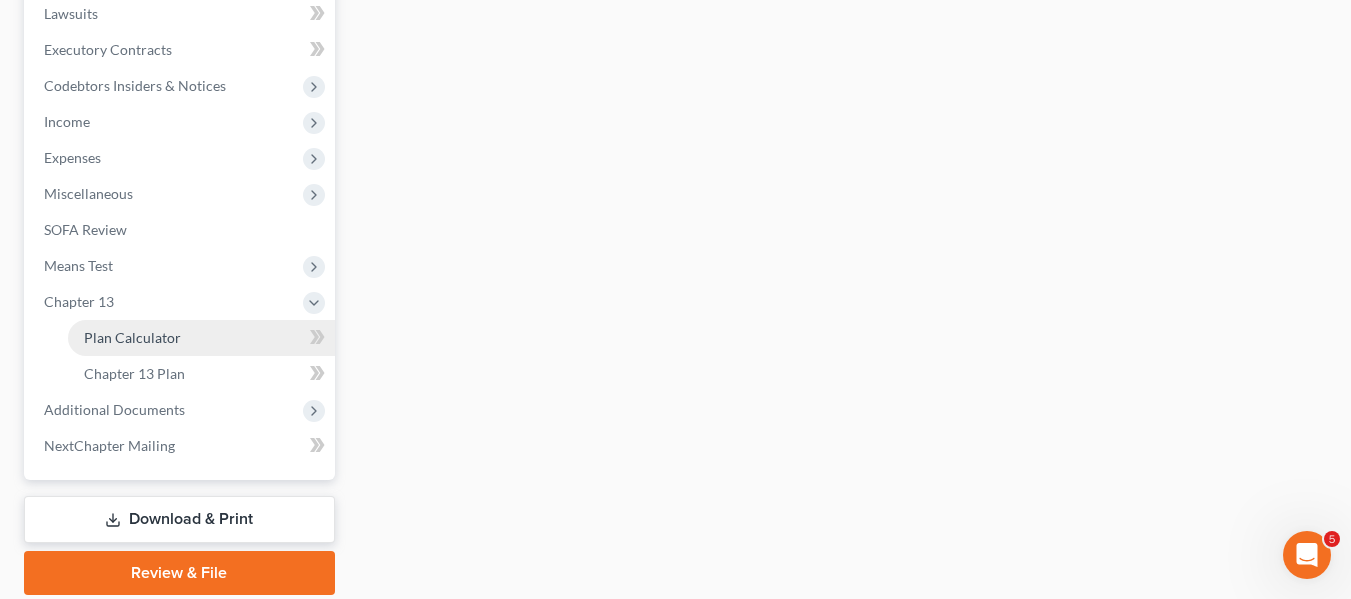 click on "Plan Calculator" at bounding box center (132, 337) 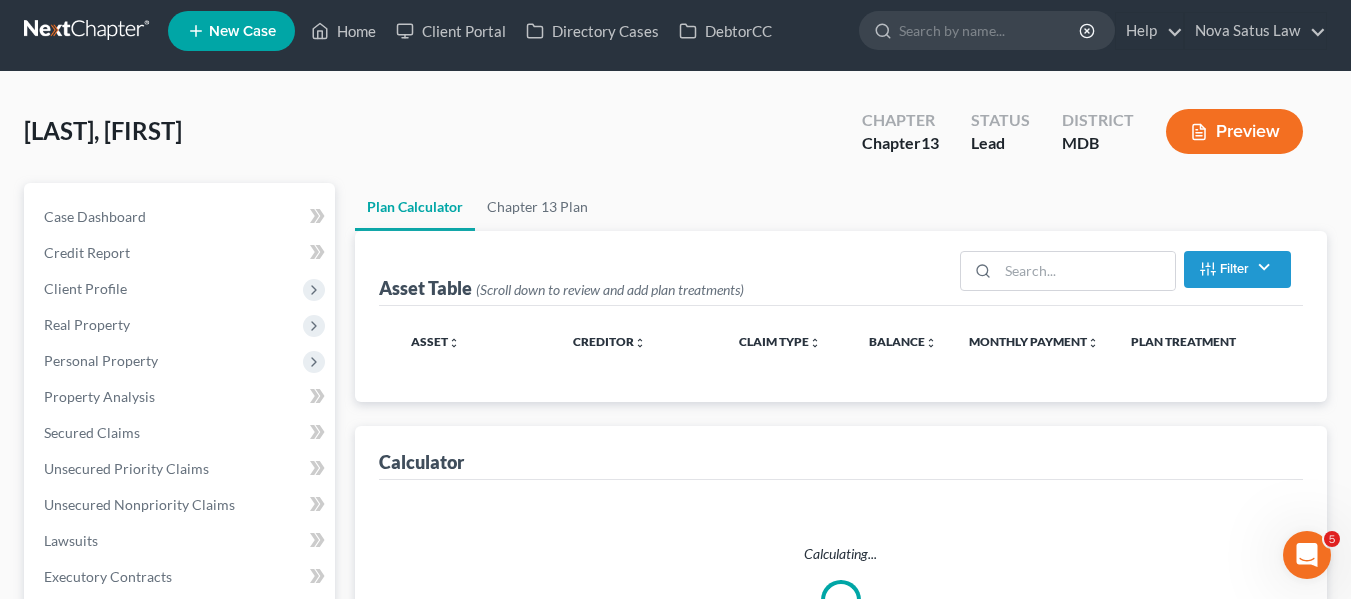scroll, scrollTop: 0, scrollLeft: 0, axis: both 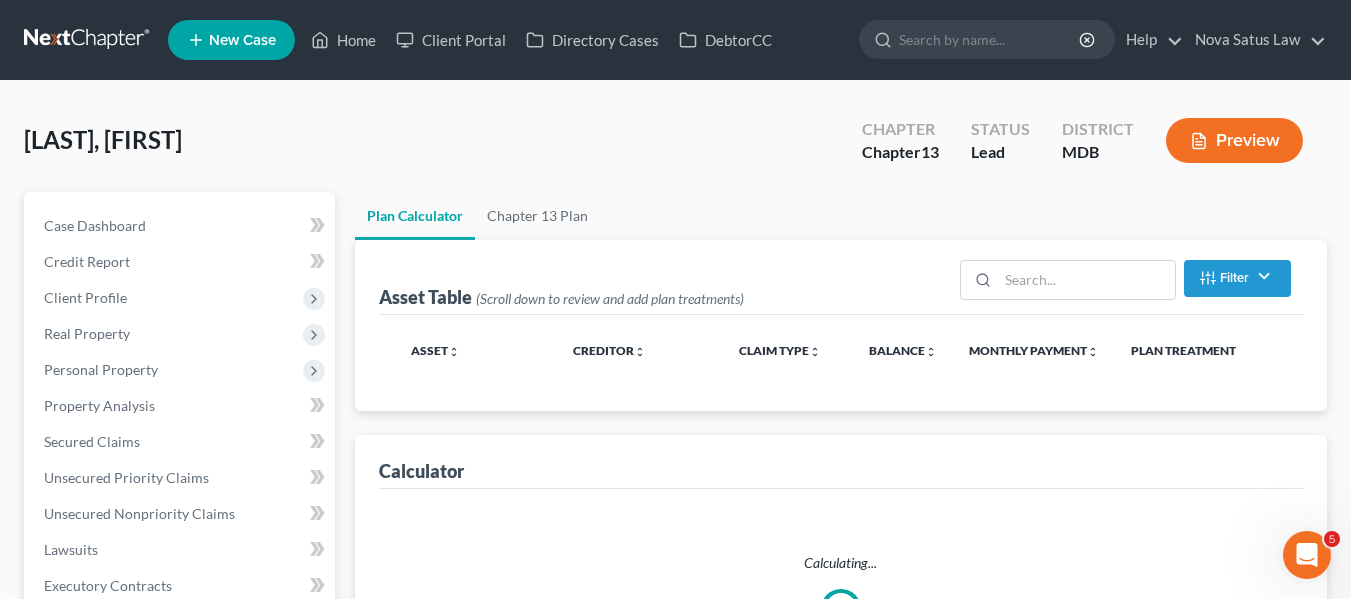 select on "59" 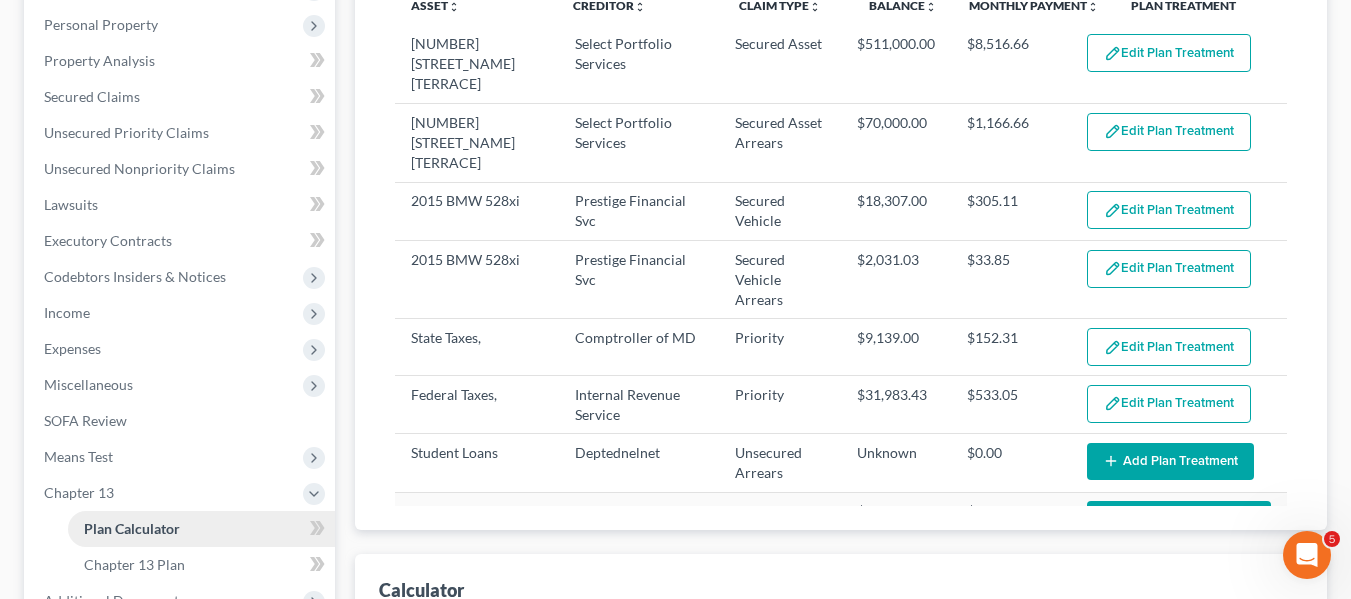scroll, scrollTop: 347, scrollLeft: 0, axis: vertical 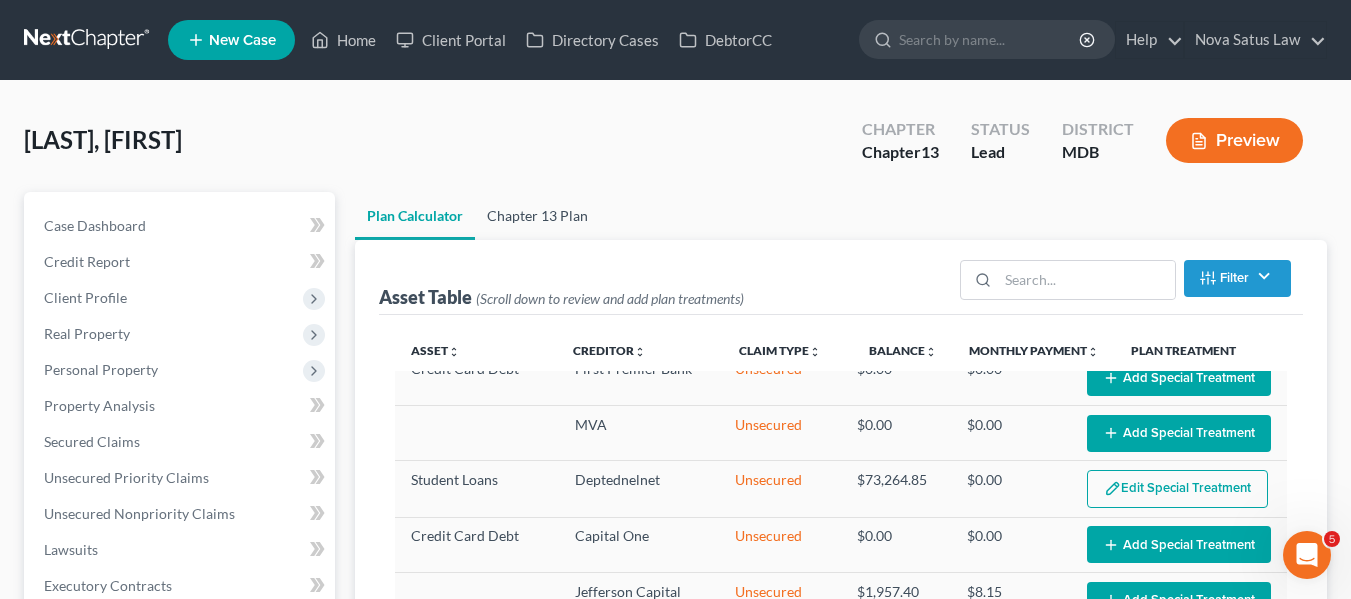 click on "Chapter 13 Plan" at bounding box center (537, 216) 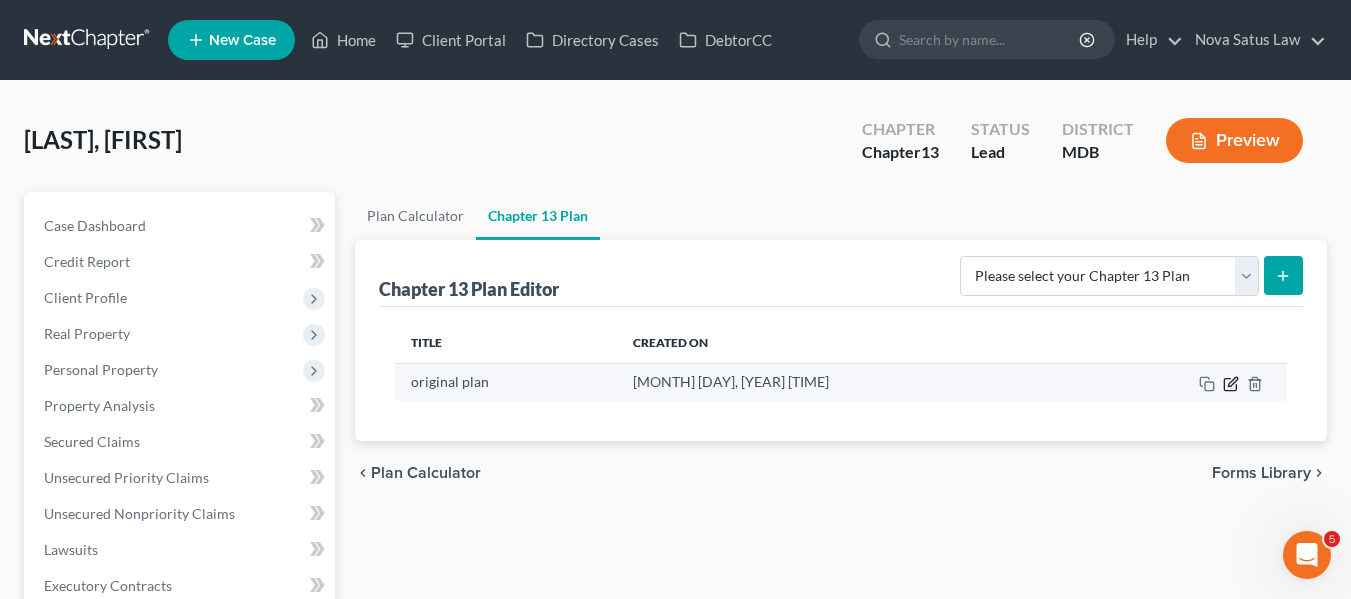 click 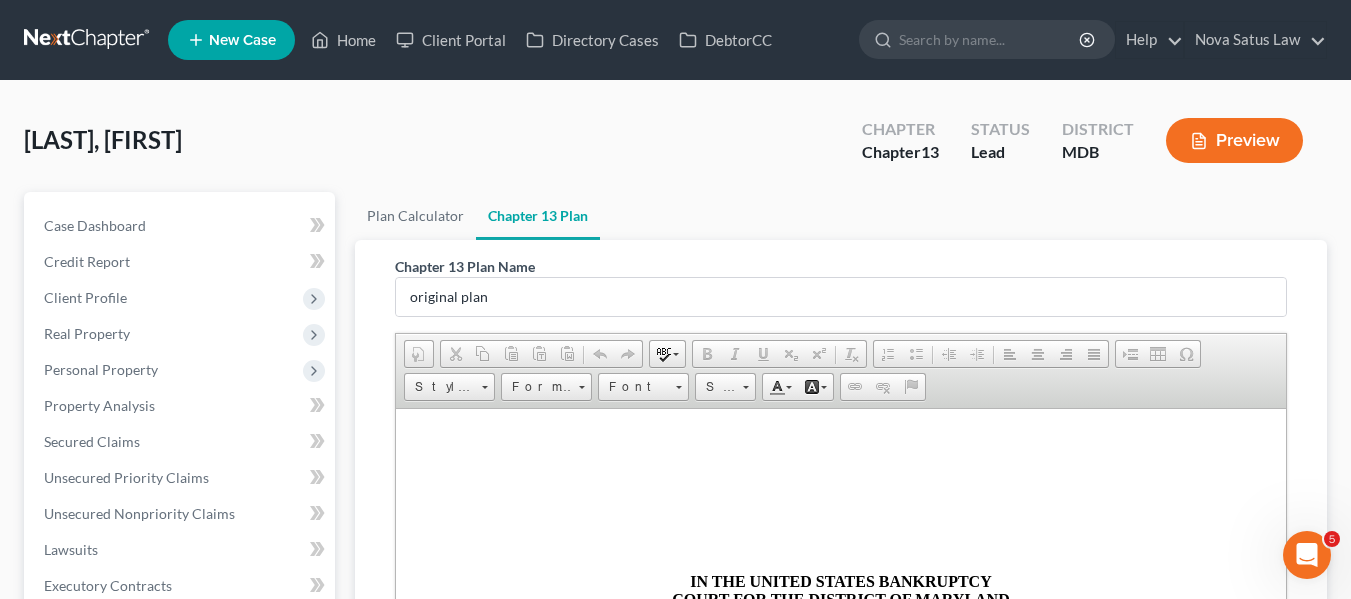 scroll, scrollTop: 0, scrollLeft: 0, axis: both 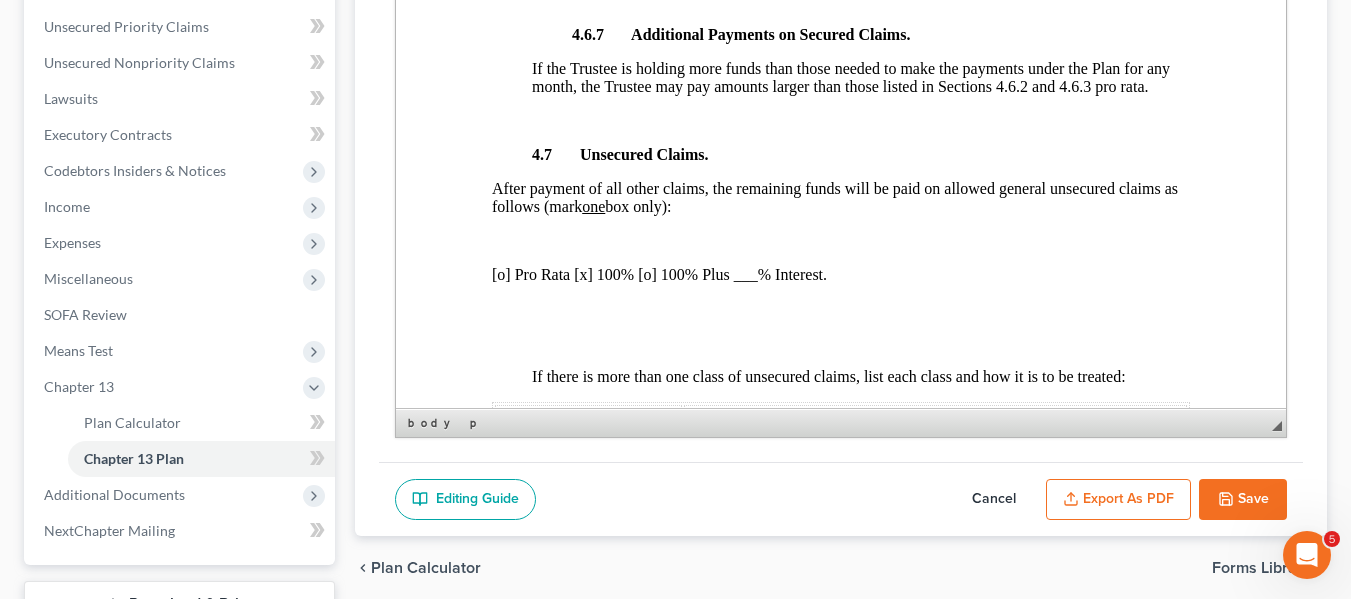 click on "[o] Pro Rata [x] 100% [o] 100% Plus ___% Interest." at bounding box center (840, 275) 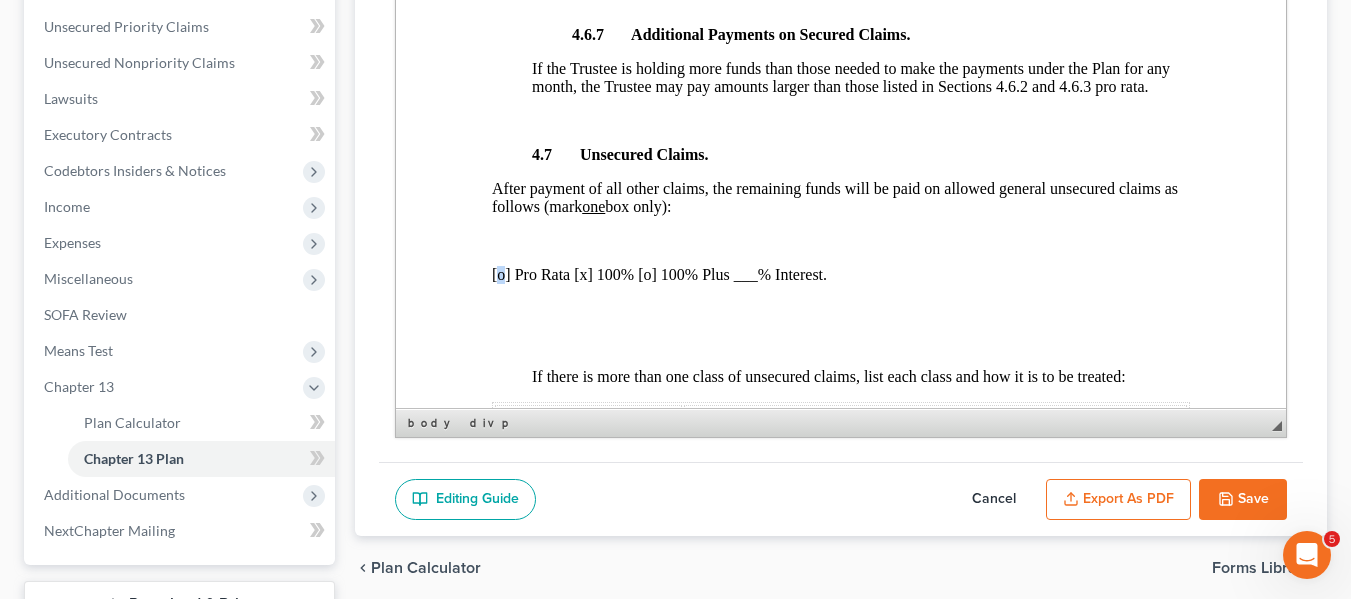 click on "[o] Pro Rata [x] 100% [o] 100% Plus ___% Interest." at bounding box center (840, 275) 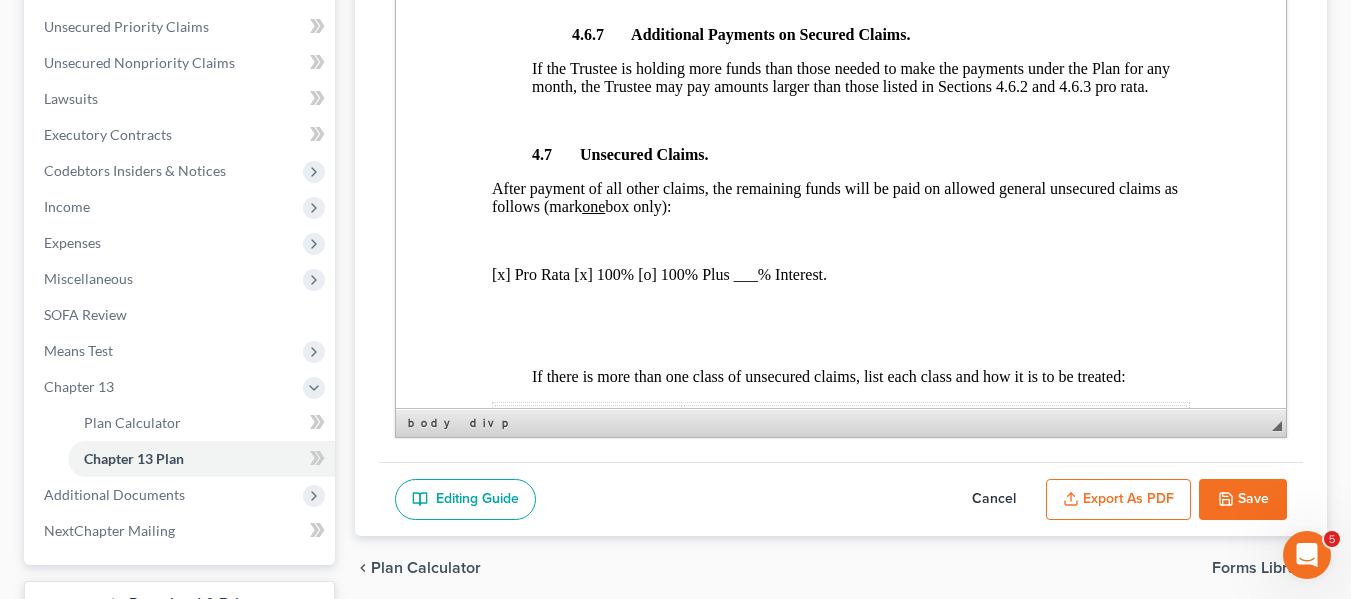click on "[x] Pro Rata [x] 100% [o] 100% Plus ___% Interest." at bounding box center [840, 275] 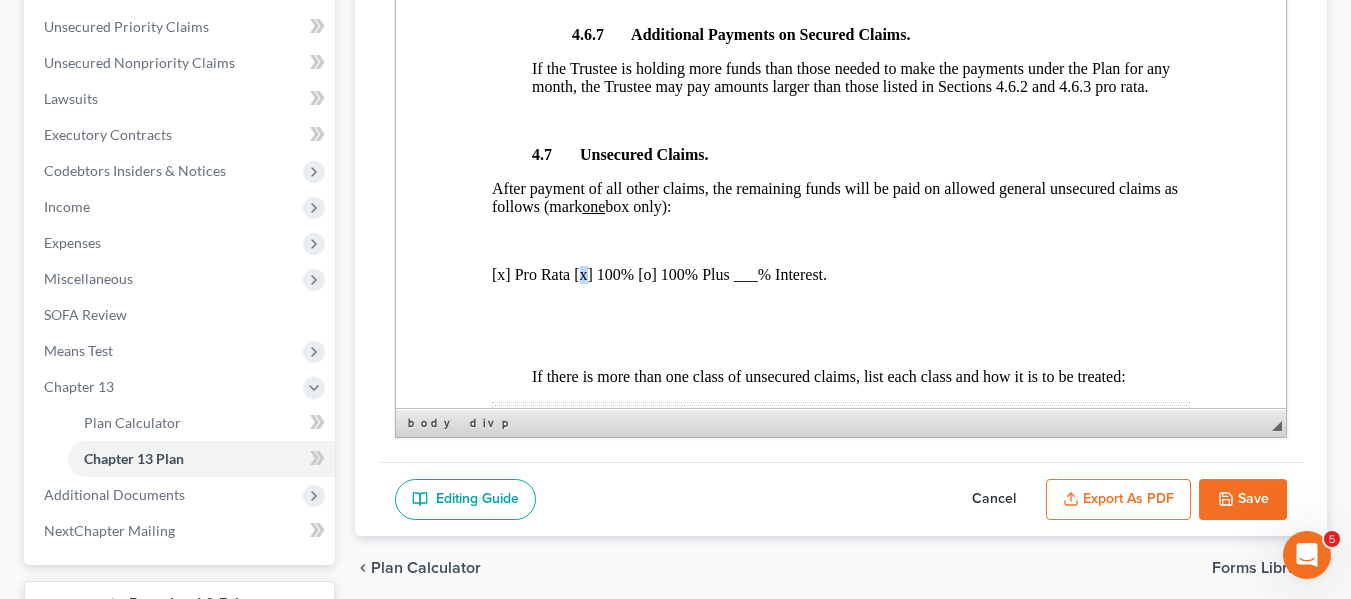 click on "[x] Pro Rata [x] 100% [o] 100% Plus ___% Interest." at bounding box center [840, 275] 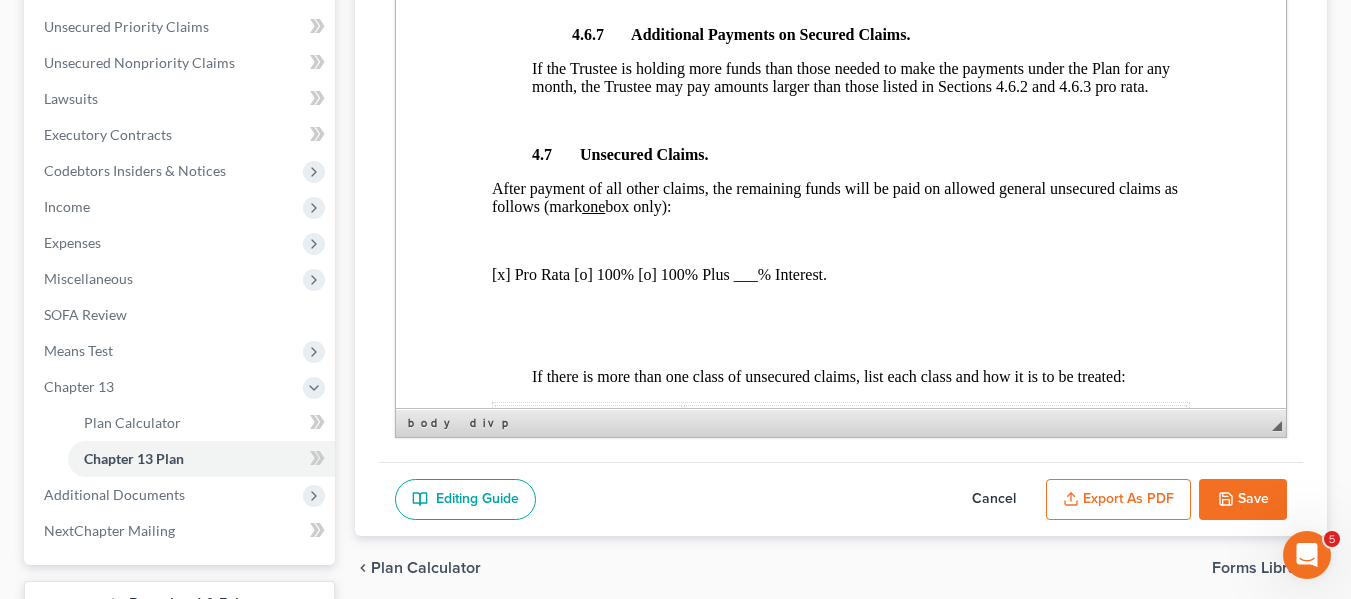 click on "Export as PDF" at bounding box center [1118, 500] 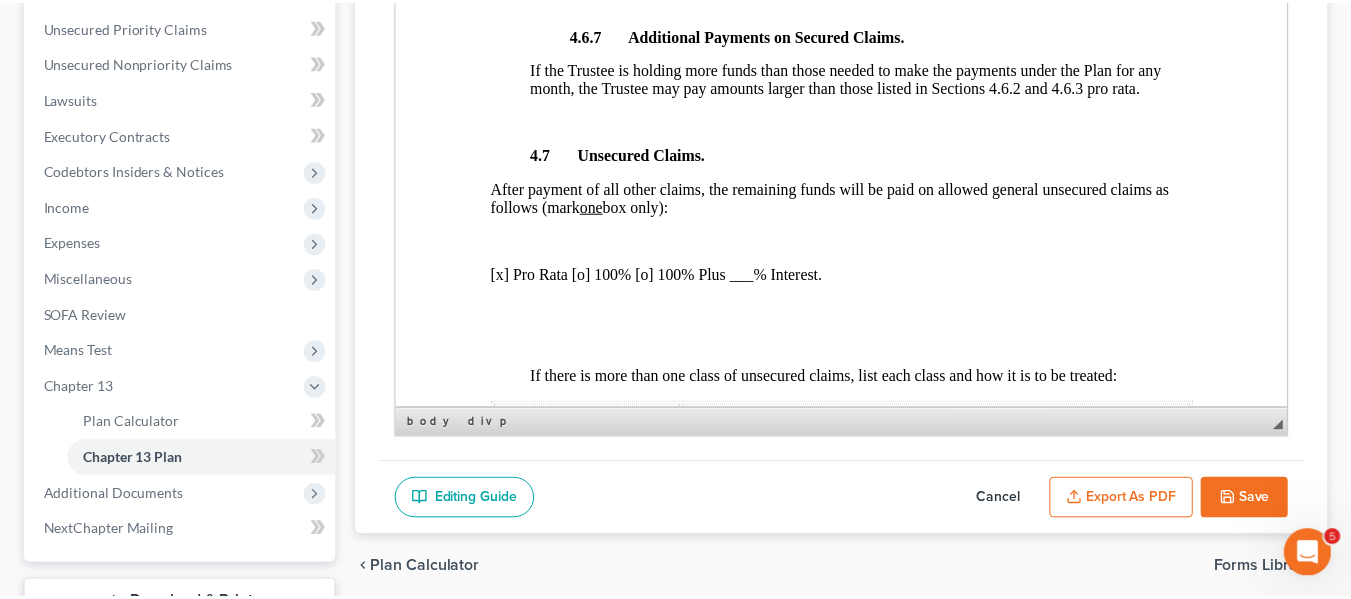 scroll, scrollTop: 4834, scrollLeft: 0, axis: vertical 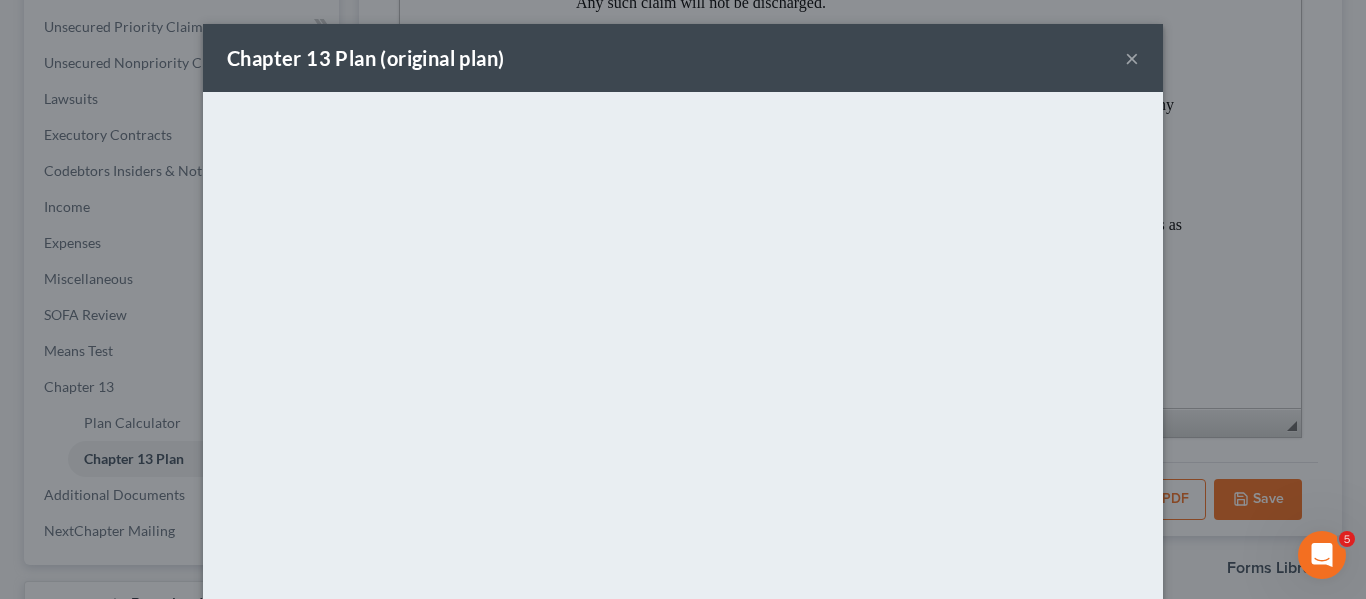 click on "Chapter 13 Plan (original plan) ×" at bounding box center (683, 58) 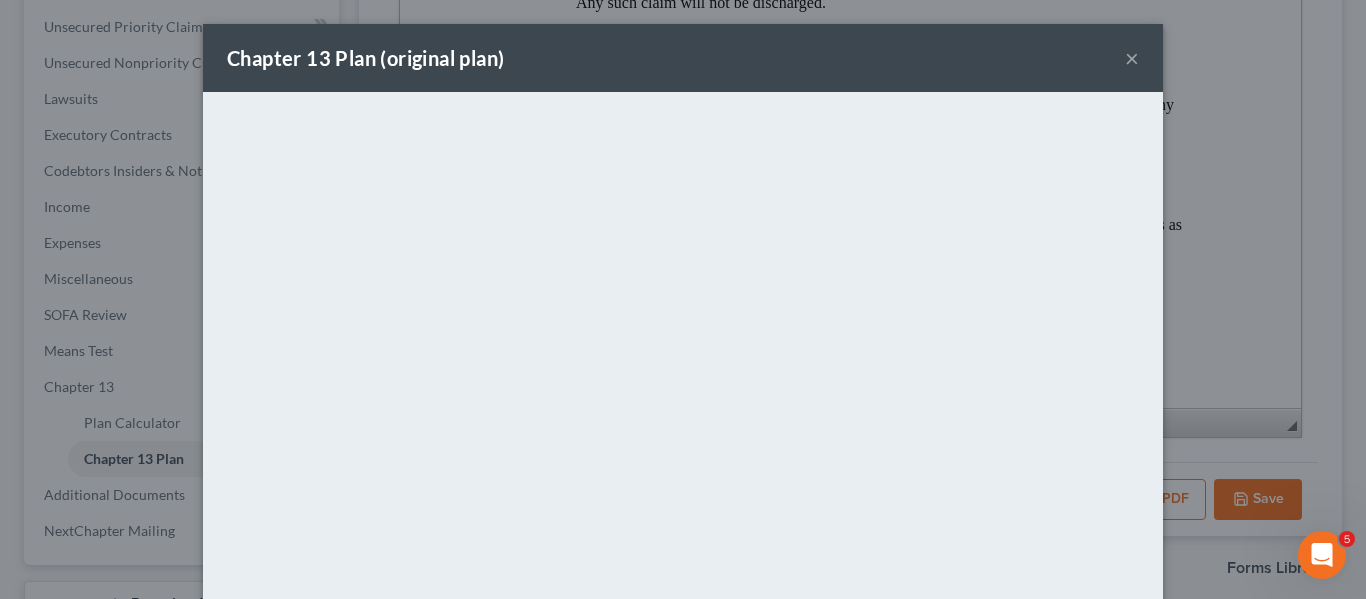 click on "×" at bounding box center (1132, 58) 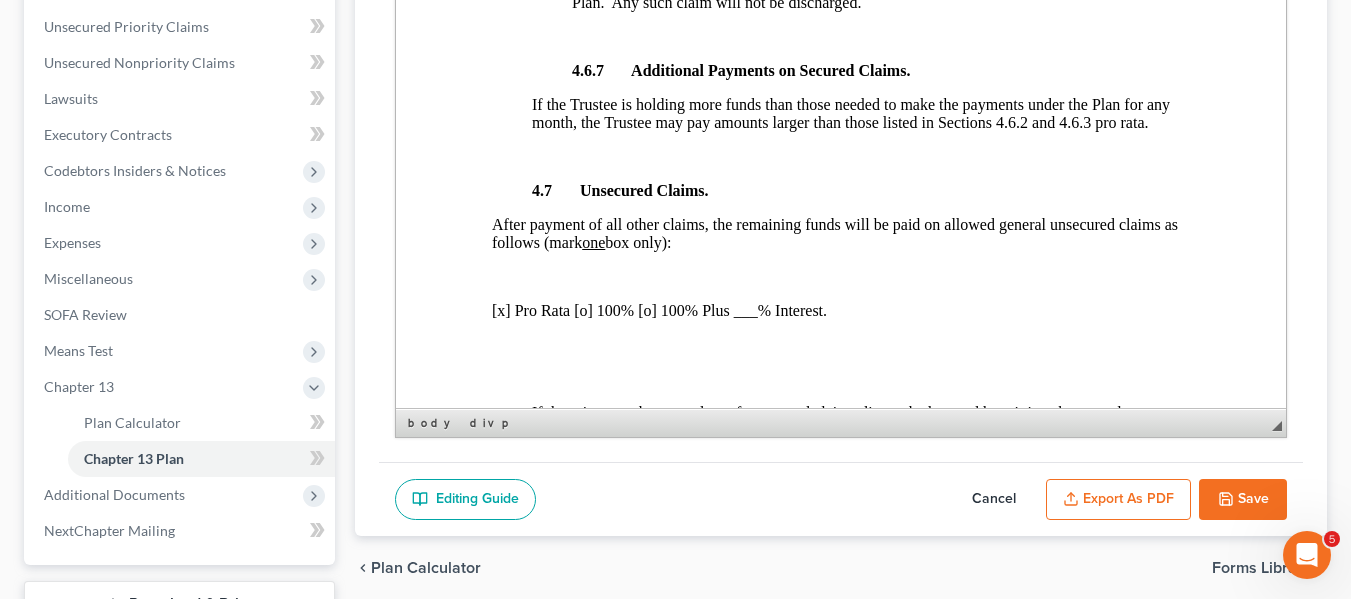 scroll, scrollTop: 4870, scrollLeft: 0, axis: vertical 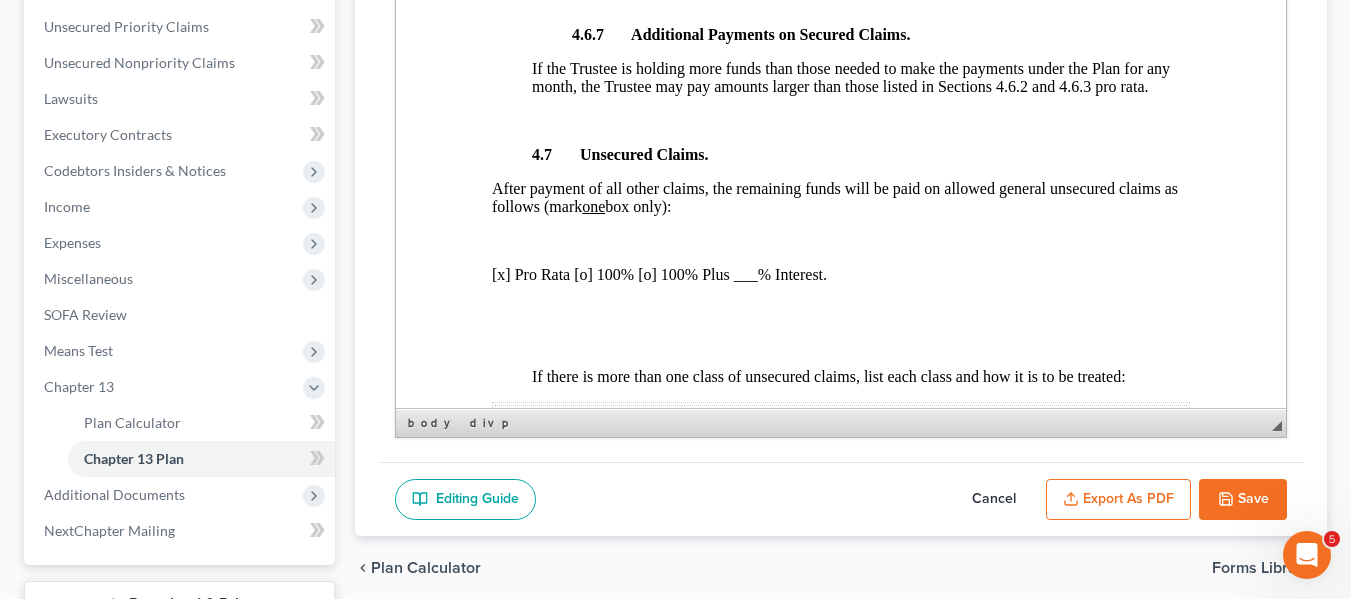 click on "Save" at bounding box center [1243, 500] 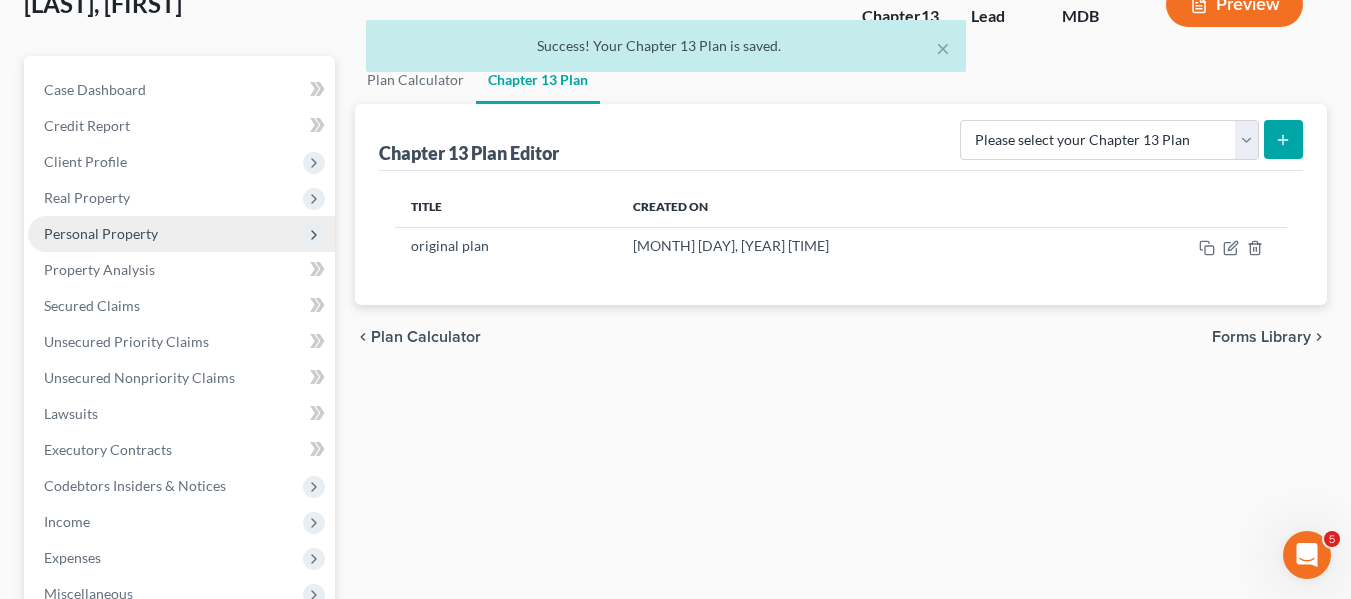 scroll, scrollTop: 133, scrollLeft: 0, axis: vertical 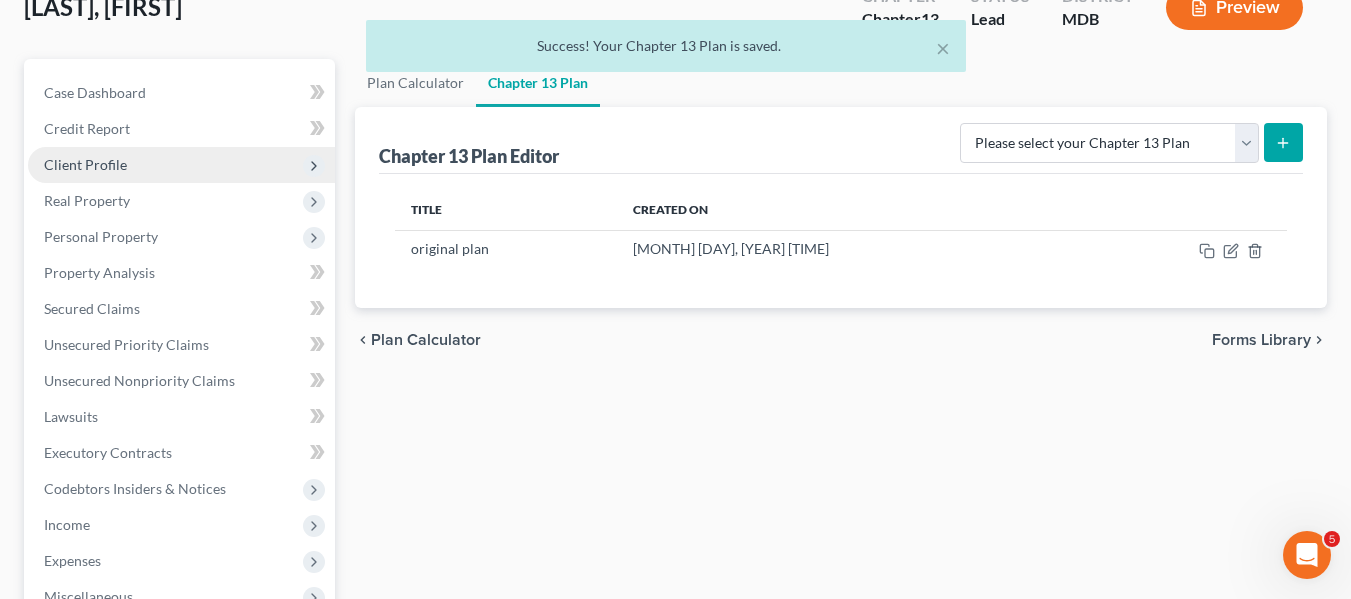 click on "Client Profile" at bounding box center (85, 164) 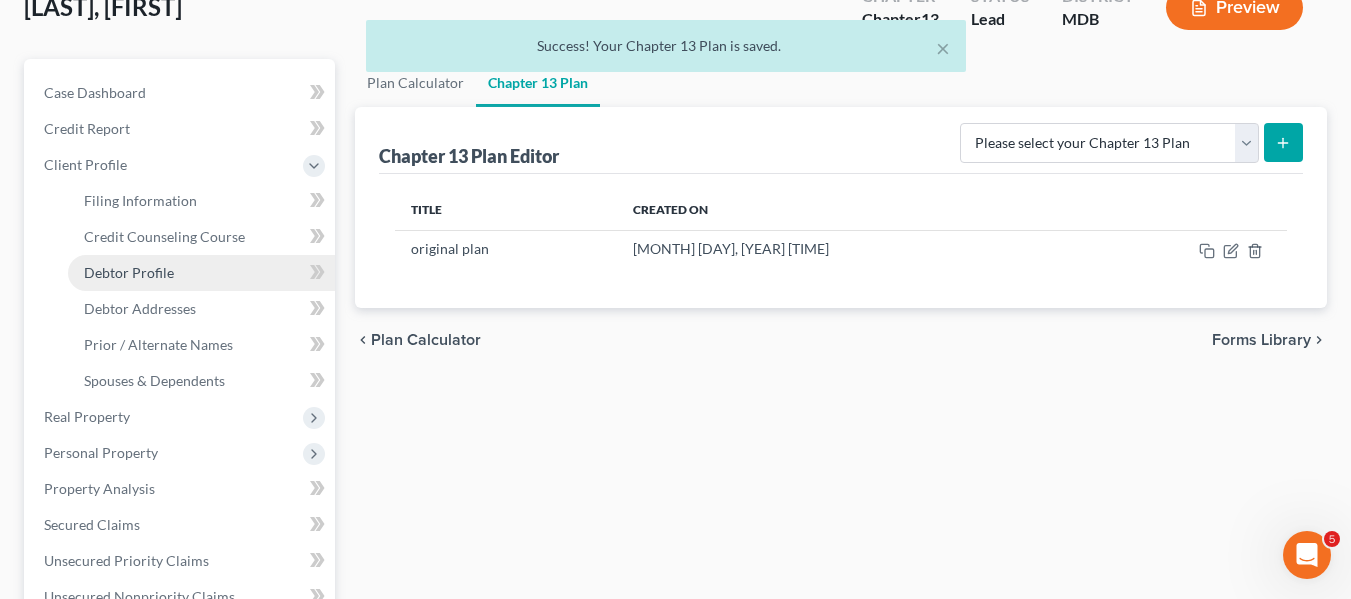 click on "Debtor Profile" at bounding box center (201, 273) 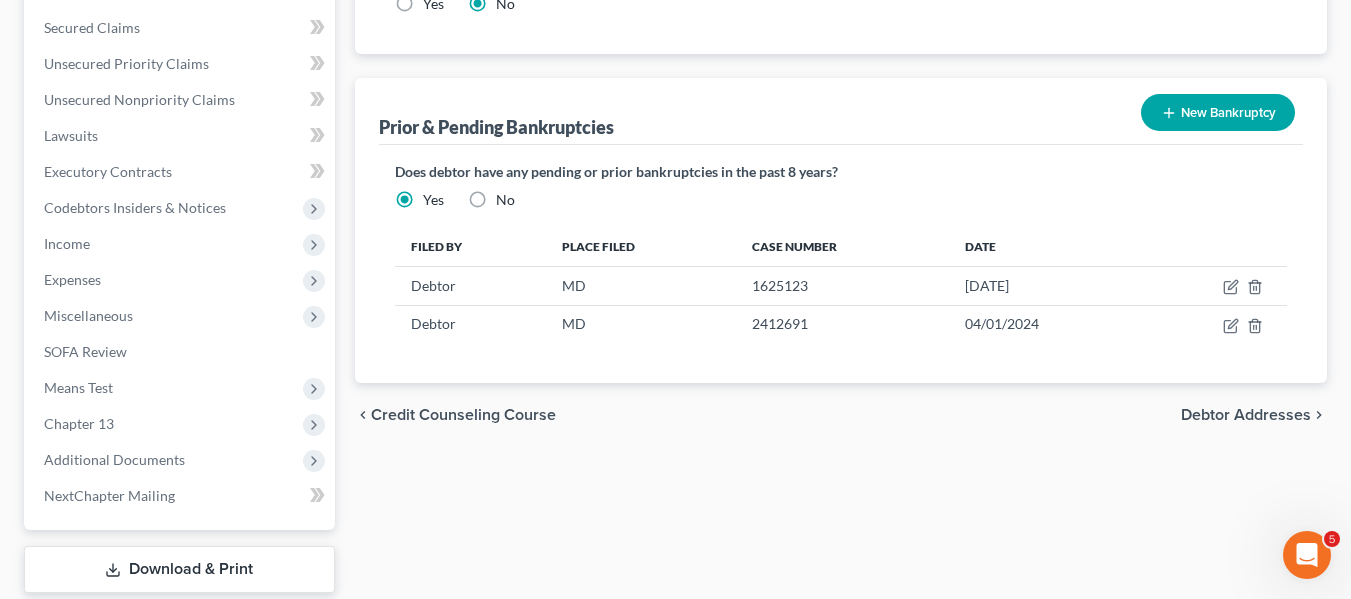 scroll, scrollTop: 752, scrollLeft: 0, axis: vertical 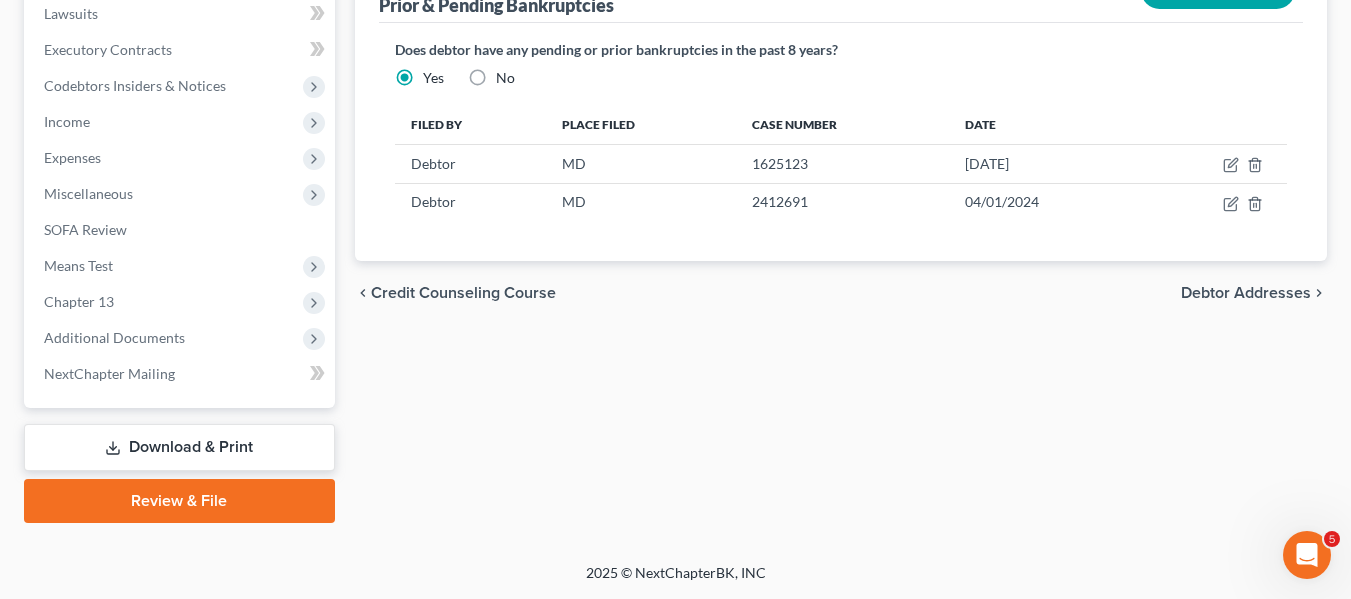 click on "Download & Print" at bounding box center (179, 447) 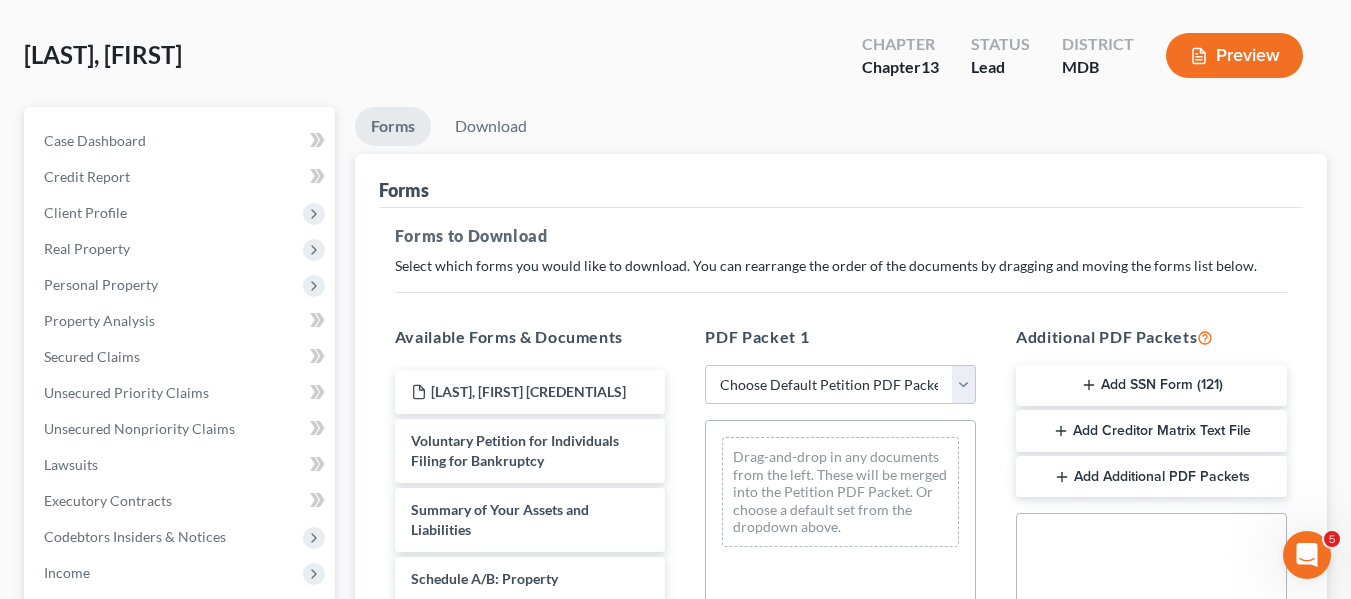 scroll, scrollTop: 0, scrollLeft: 0, axis: both 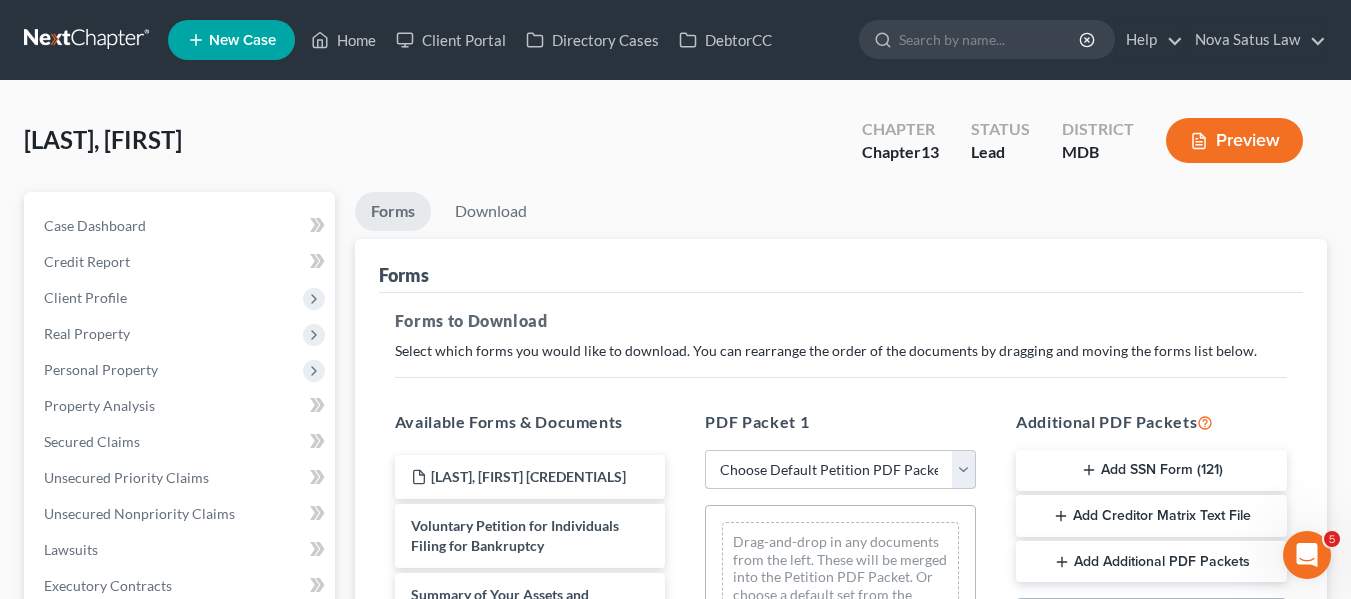 click on "Choose Default Petition PDF Packet Complete Bankruptcy Petition (all forms and schedules) Emergency Filing Forms (Petition and Creditor List Only) Amended Forms Signature Pages Only Supplemental Post Petition (Sch. I & J) Supplemental Post Petition (Sch. I) Supplemental Post Petition (Sch. J) AJ" at bounding box center (840, 470) 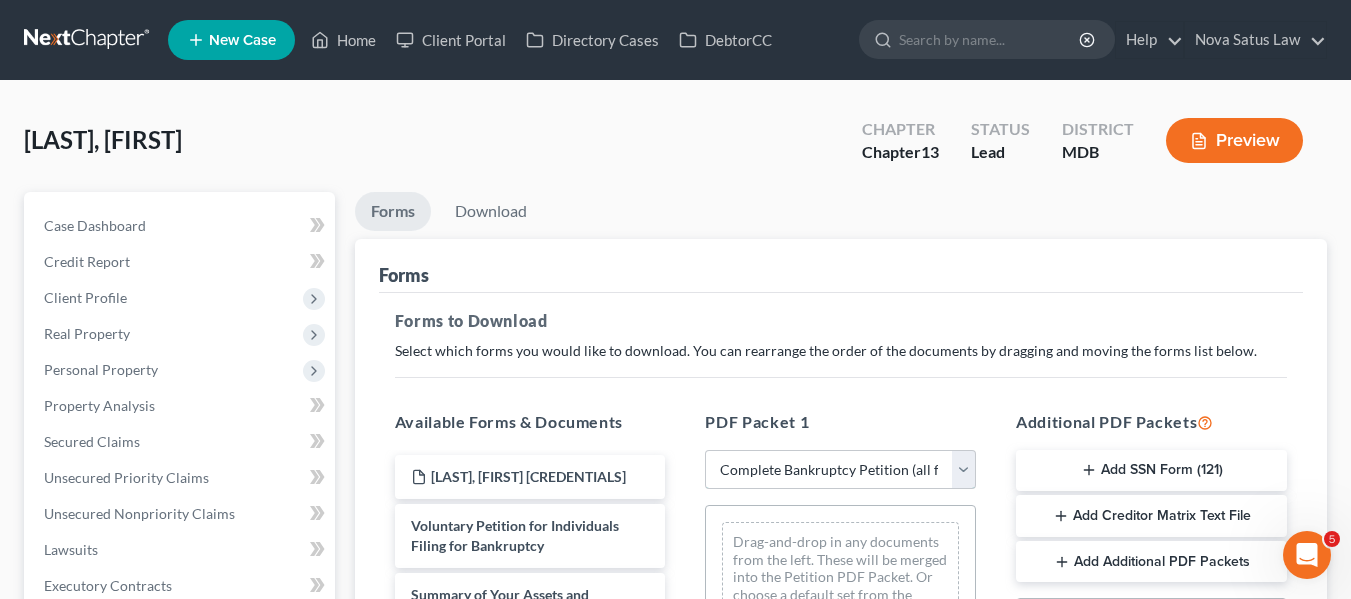 click on "Choose Default Petition PDF Packet Complete Bankruptcy Petition (all forms and schedules) Emergency Filing Forms (Petition and Creditor List Only) Amended Forms Signature Pages Only Supplemental Post Petition (Sch. I & J) Supplemental Post Petition (Sch. I) Supplemental Post Petition (Sch. J) AJ" at bounding box center (840, 470) 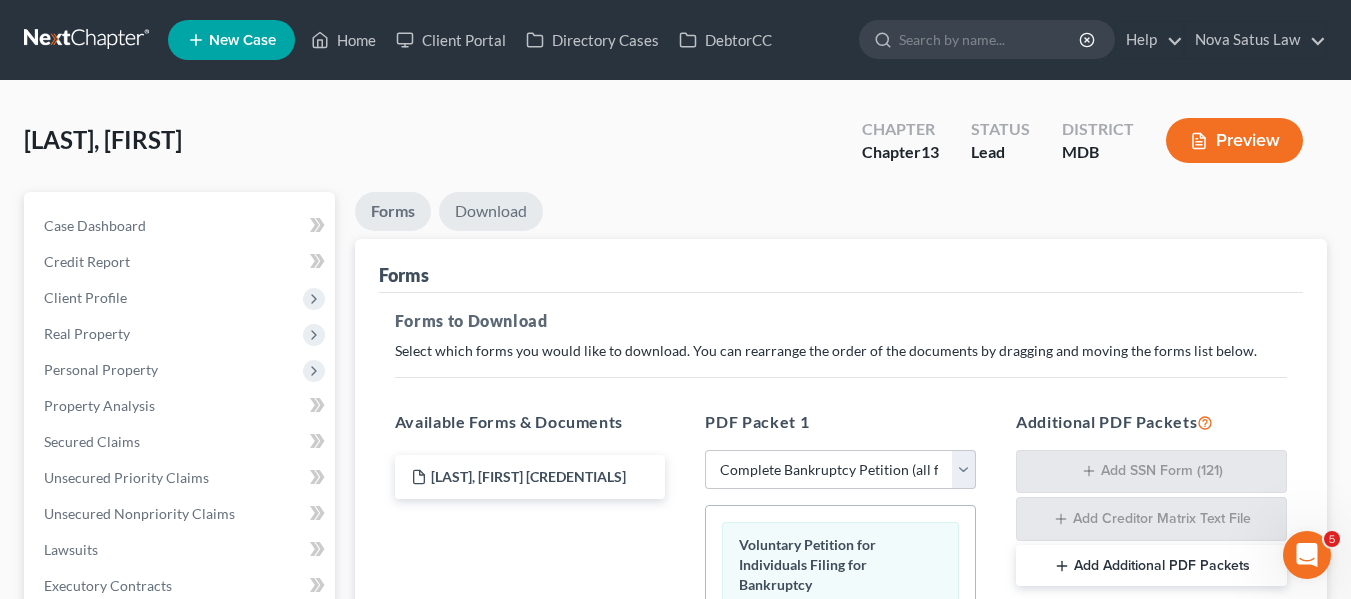 click on "Download" at bounding box center [491, 211] 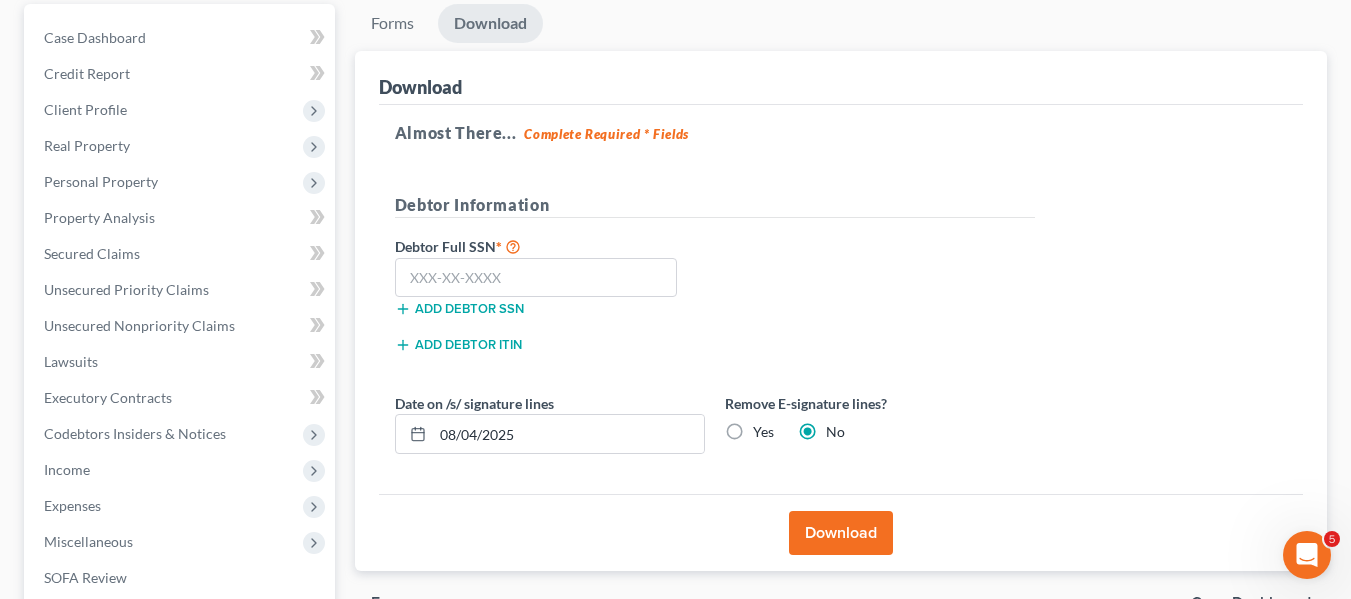scroll, scrollTop: 189, scrollLeft: 0, axis: vertical 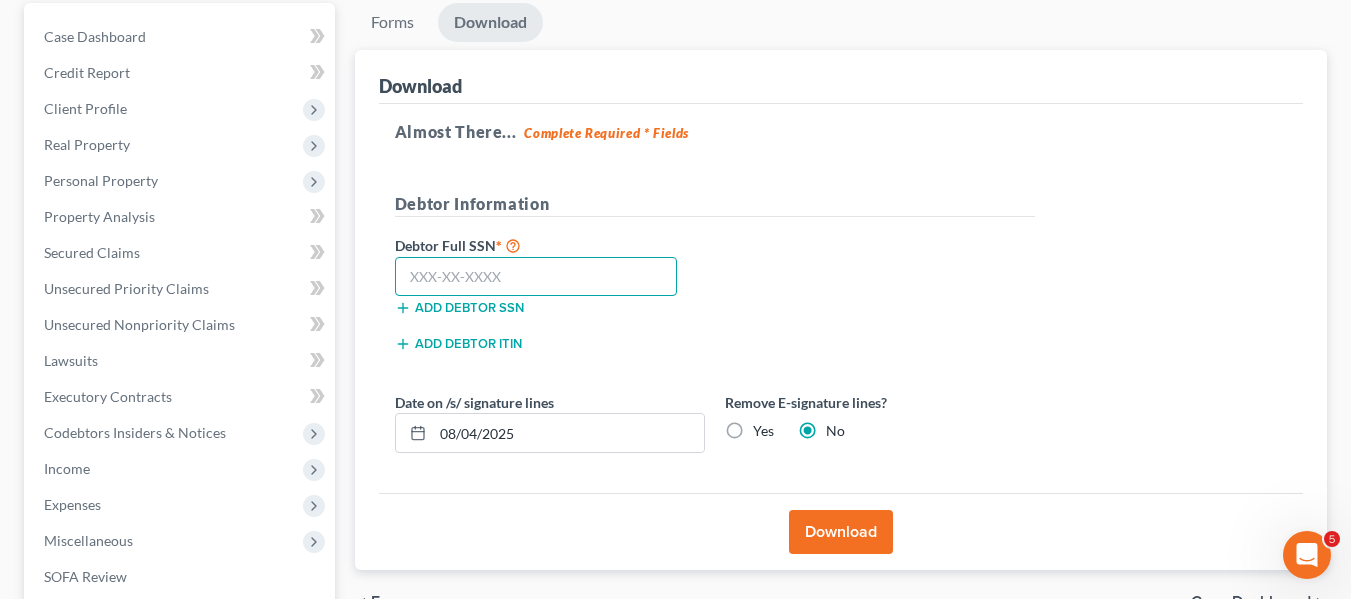 click at bounding box center [536, 277] 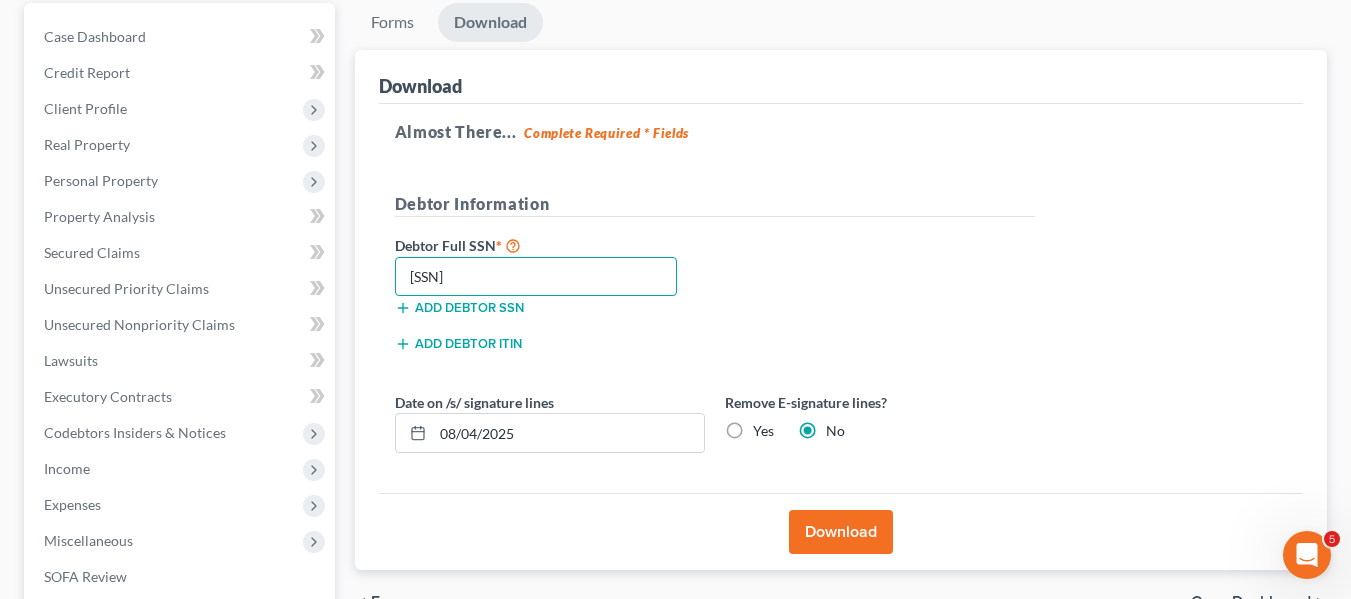 type on "[SSN]" 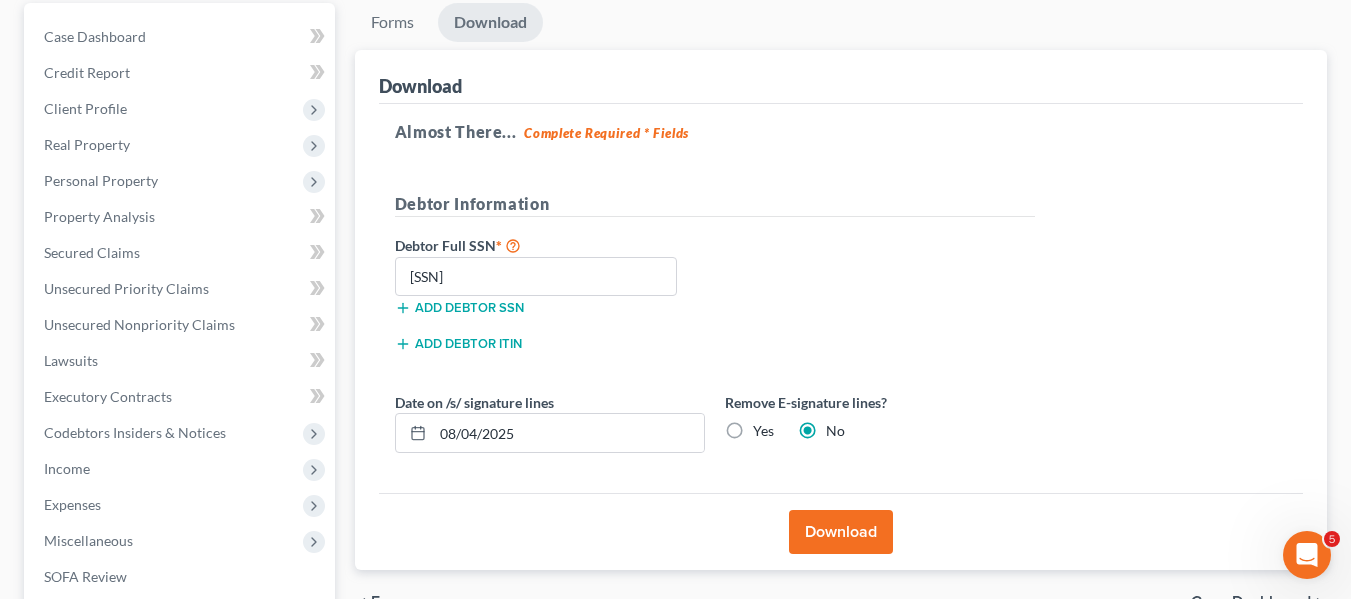 click on "Download" at bounding box center (841, 532) 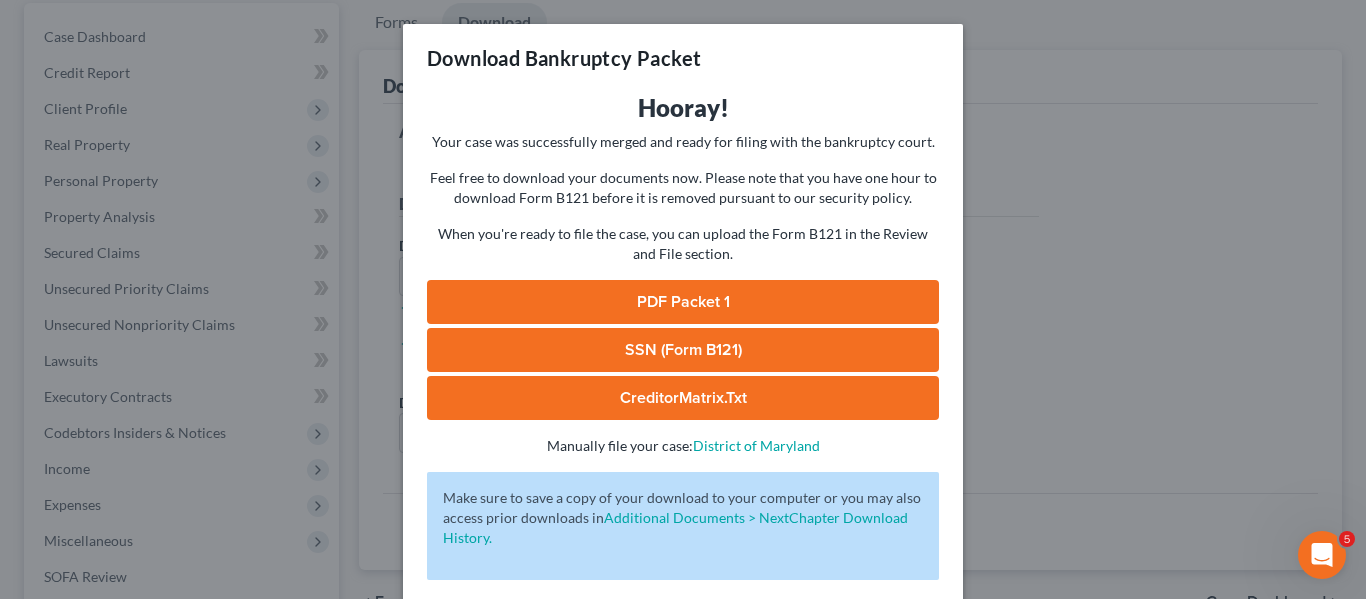 click on "PDF Packet 1" at bounding box center (683, 302) 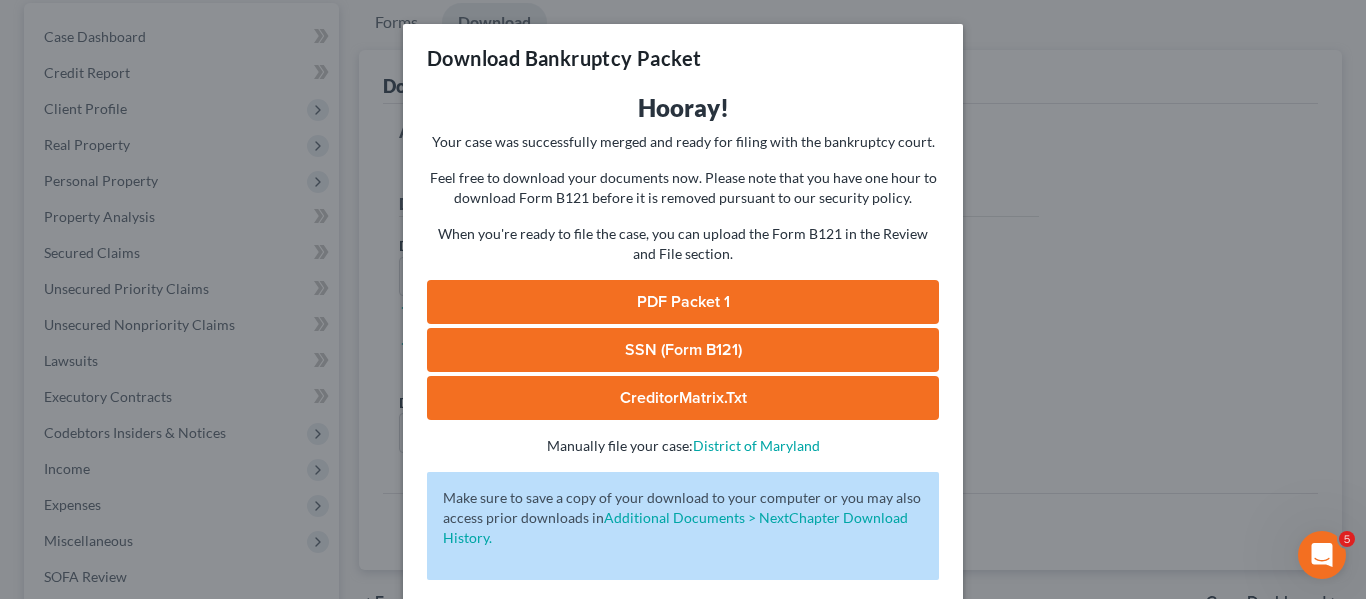 click on "Download Bankruptcy Packet
Hooray! Your case was successfully merged and ready for filing with the bankruptcy court. Feel free to download your documents now. Please note that you have one hour to download Form B121 before it is removed pursuant to our security policy. When you're ready to file the case, you can upload the Form B121 in the Review and File section. PDF Packet 1 SSN (Form B121) CreditorMatrix.txt -  Manually file your case:  District of Maryland Oops! There was an error with generating the download packet. -
Make sure to save a copy of your download to your computer or you may also access prior downloads in  Additional Documents > NextChapter Download History.
Complete!" at bounding box center (683, 299) 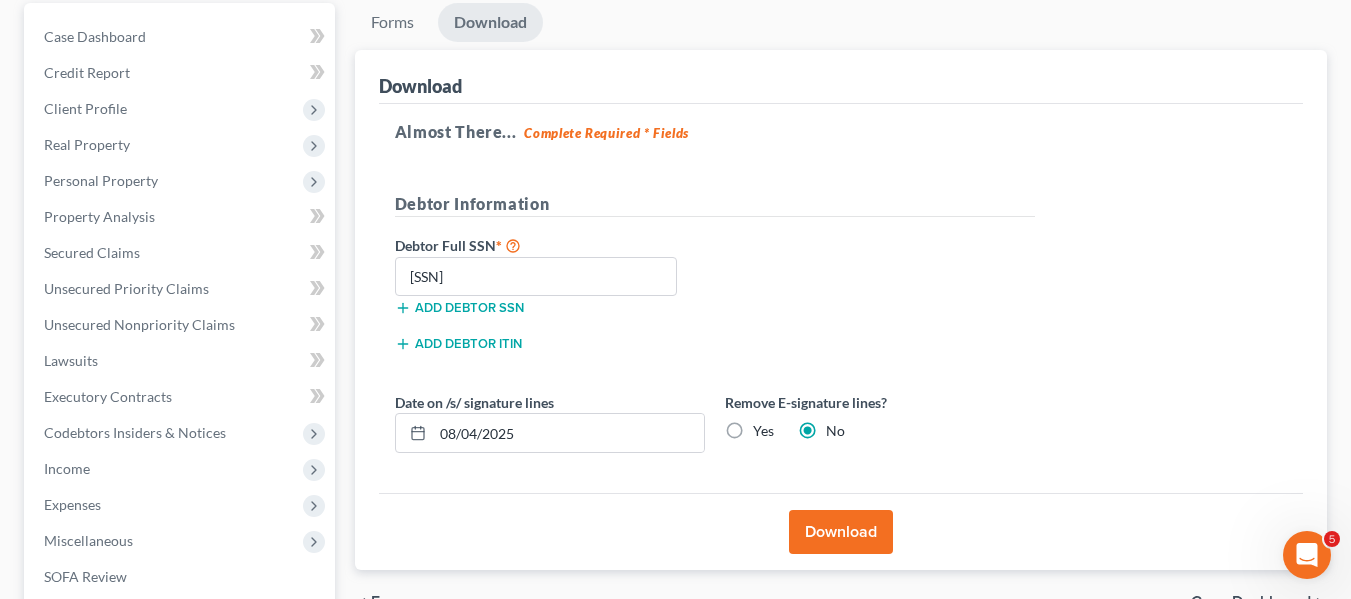 scroll, scrollTop: 536, scrollLeft: 0, axis: vertical 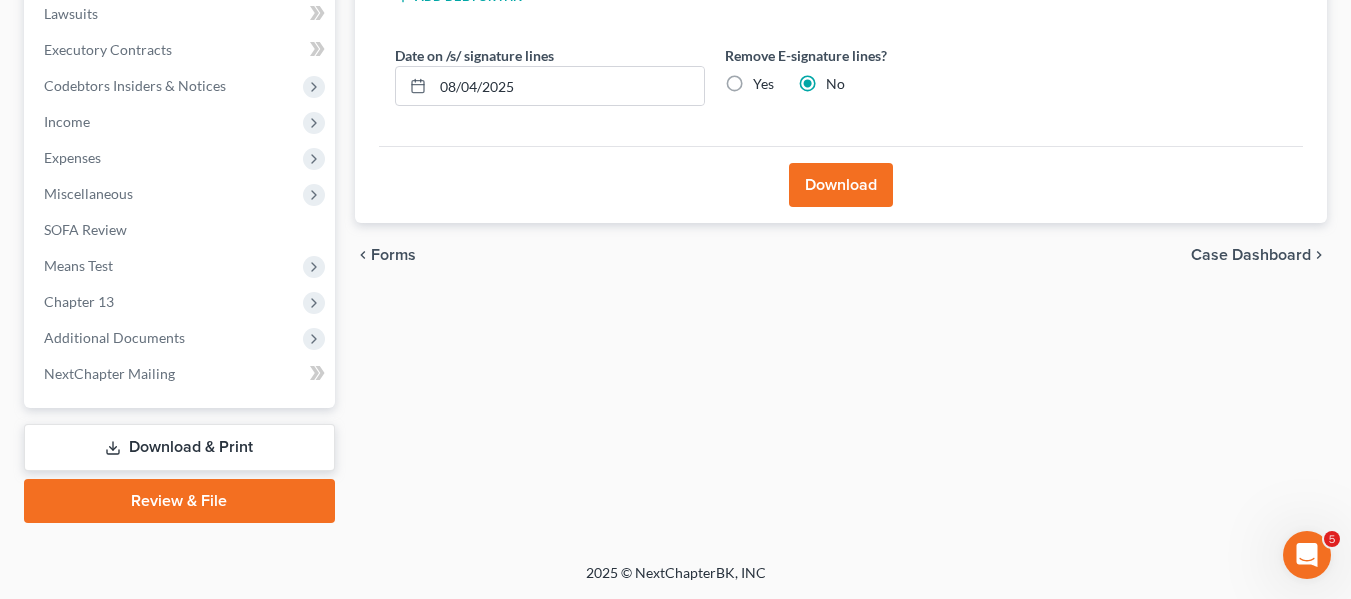 click on "Review & File" at bounding box center (179, 501) 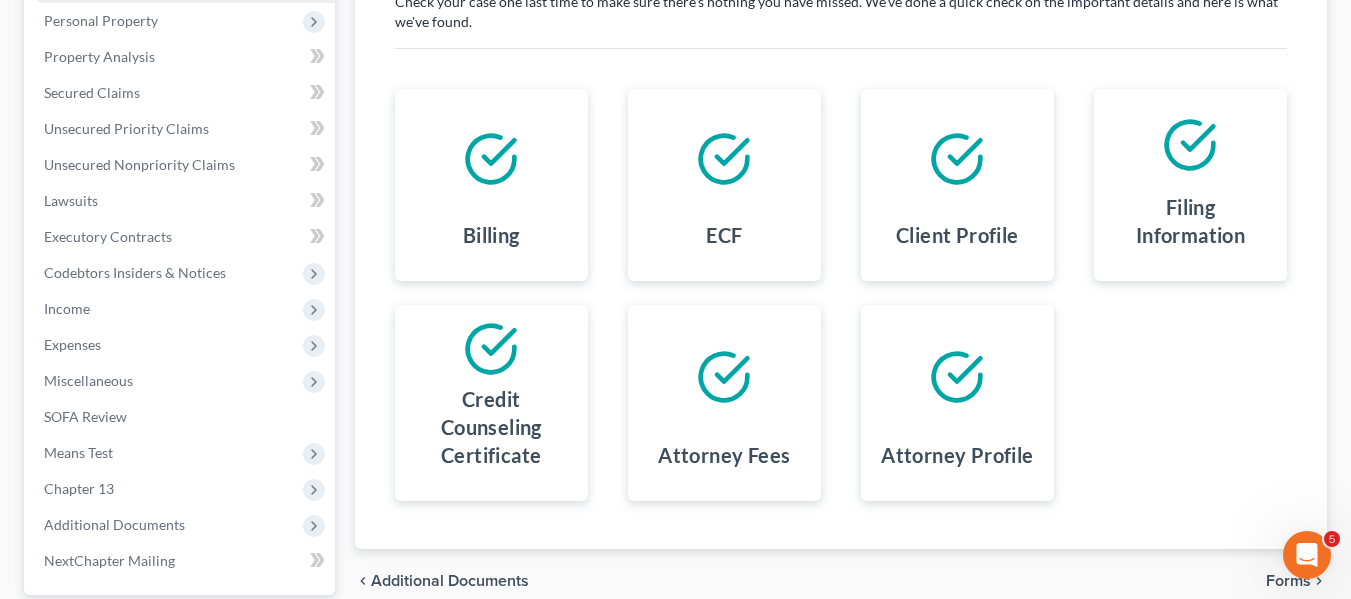 scroll, scrollTop: 511, scrollLeft: 0, axis: vertical 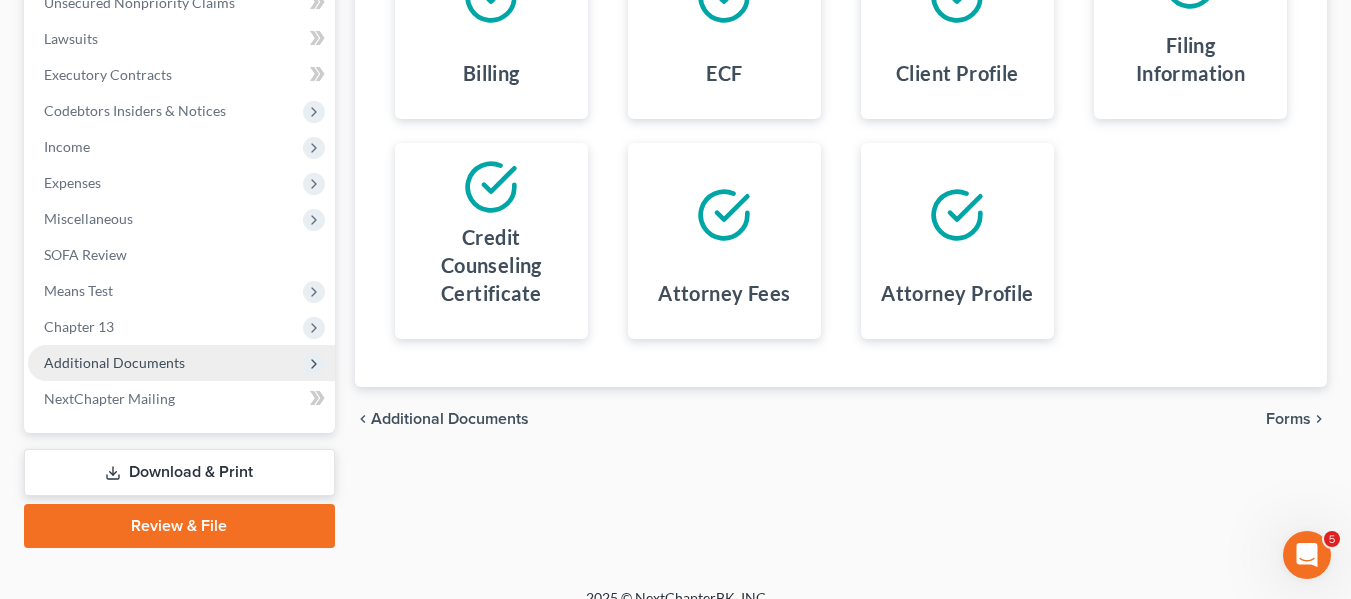 click on "Additional Documents" at bounding box center (114, 362) 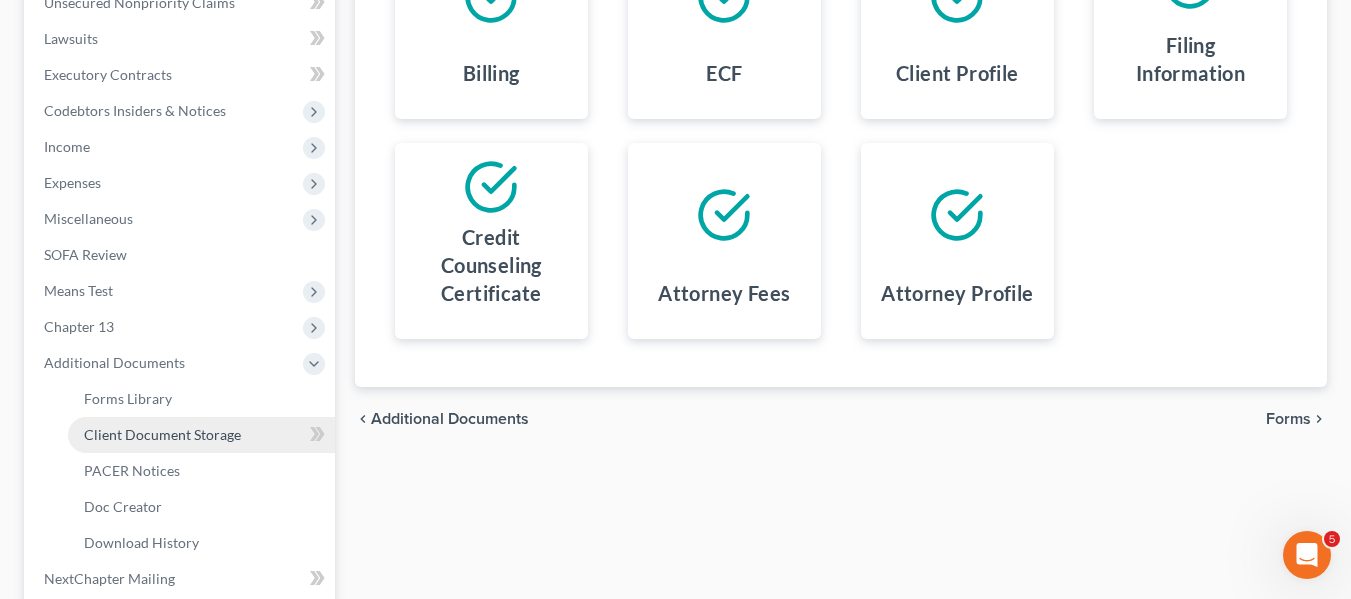 click on "Client Document Storage" at bounding box center [162, 434] 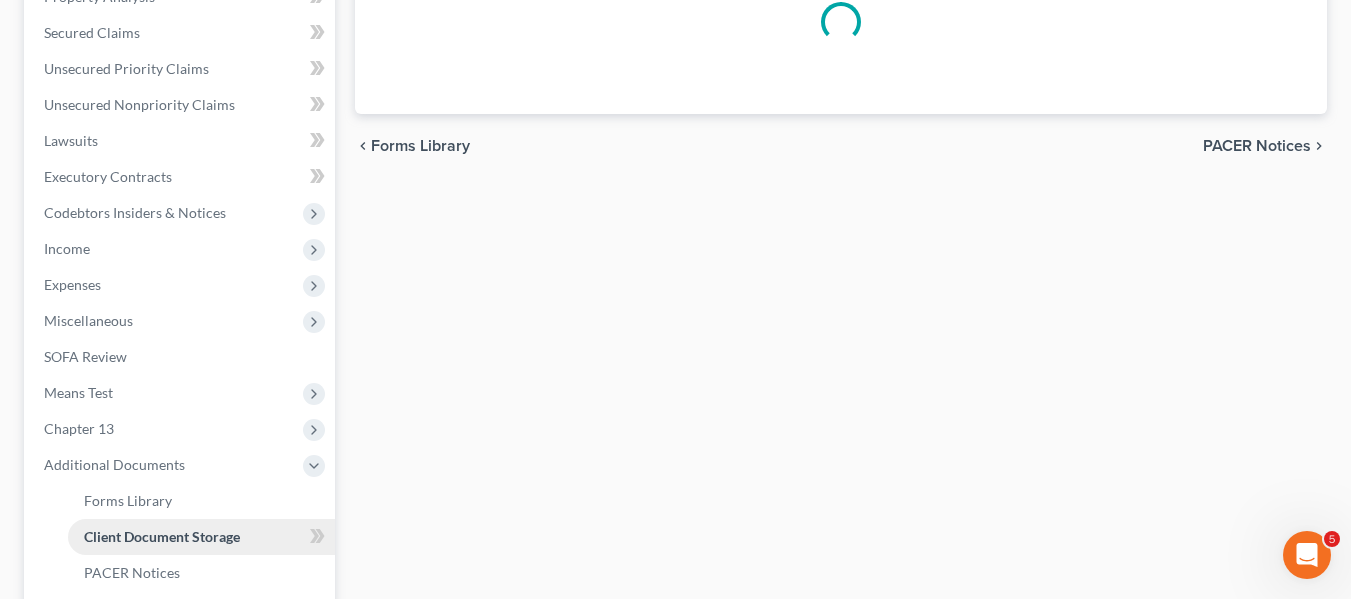 select on "14" 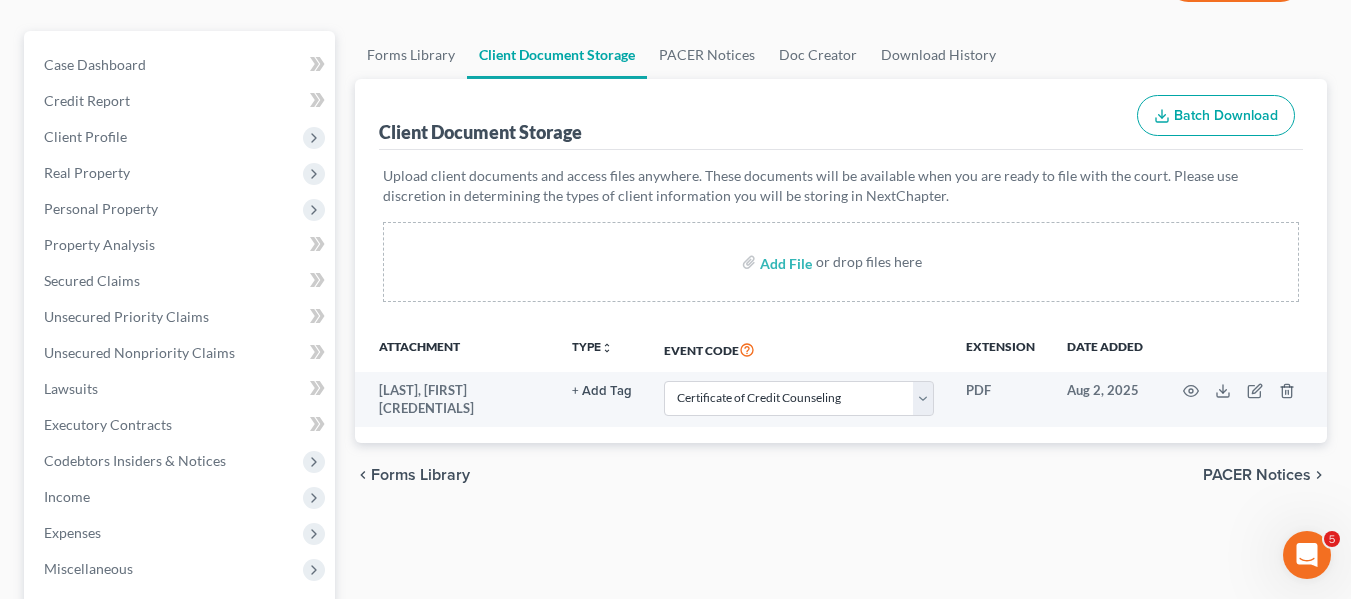 scroll, scrollTop: 162, scrollLeft: 0, axis: vertical 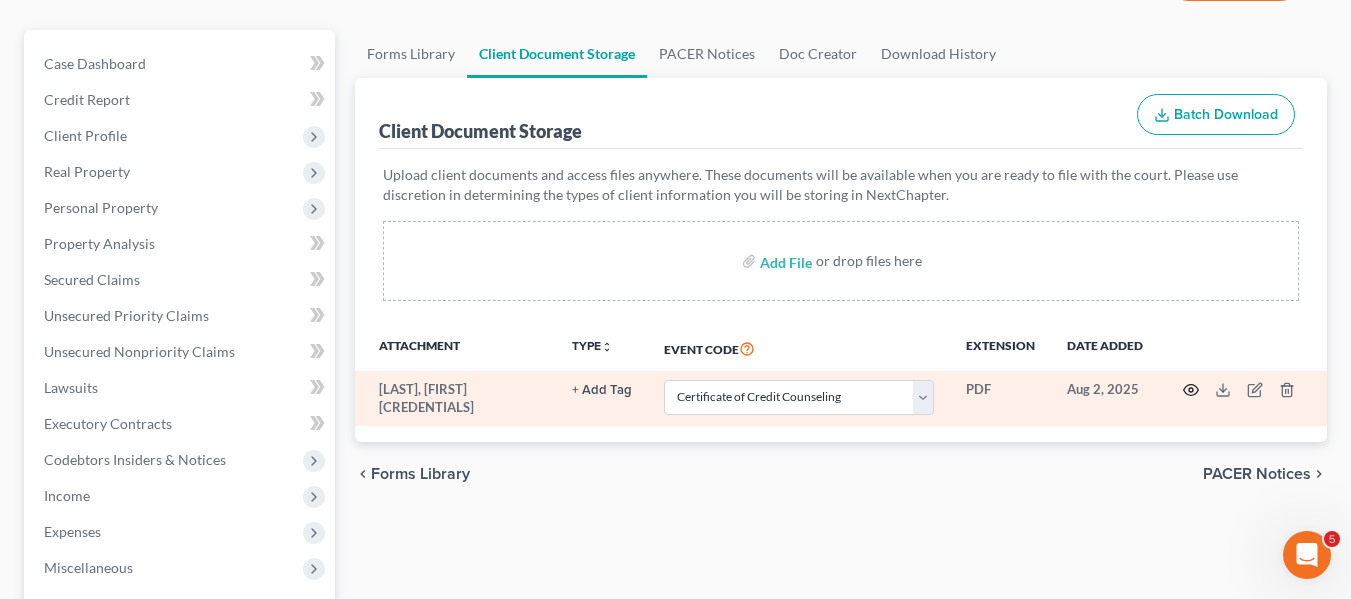 click 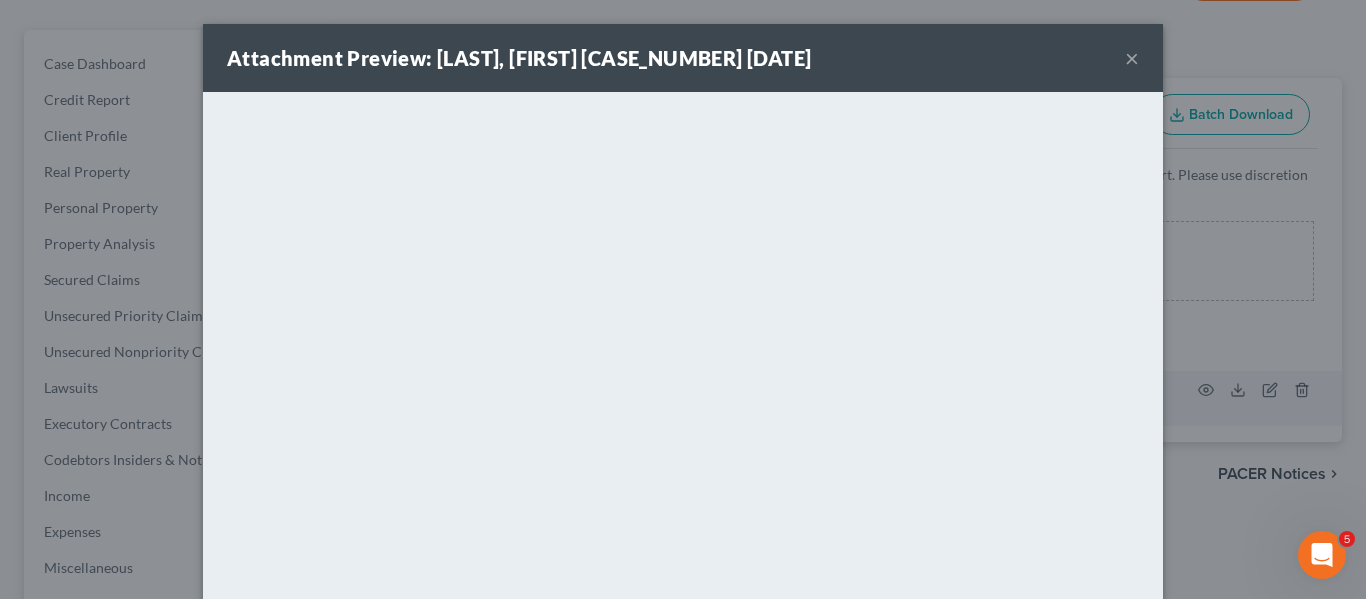 click on "×" at bounding box center [1132, 58] 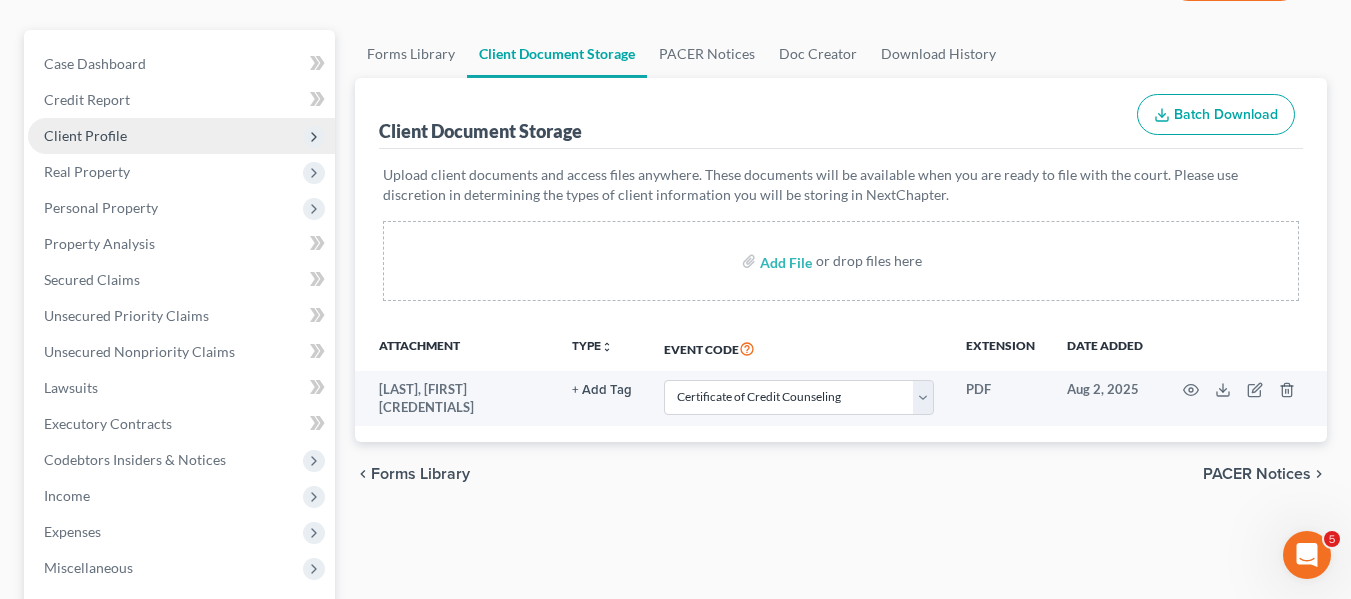 click on "Client Profile" at bounding box center (85, 135) 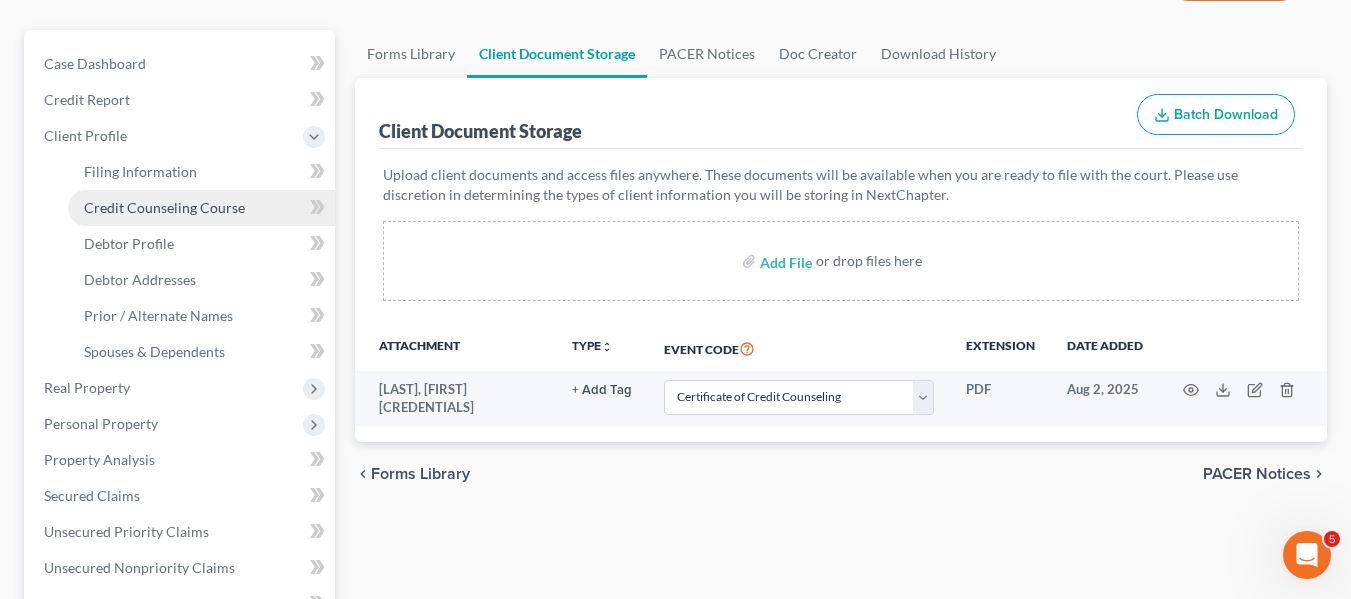 click on "Credit Counseling Course" at bounding box center (164, 207) 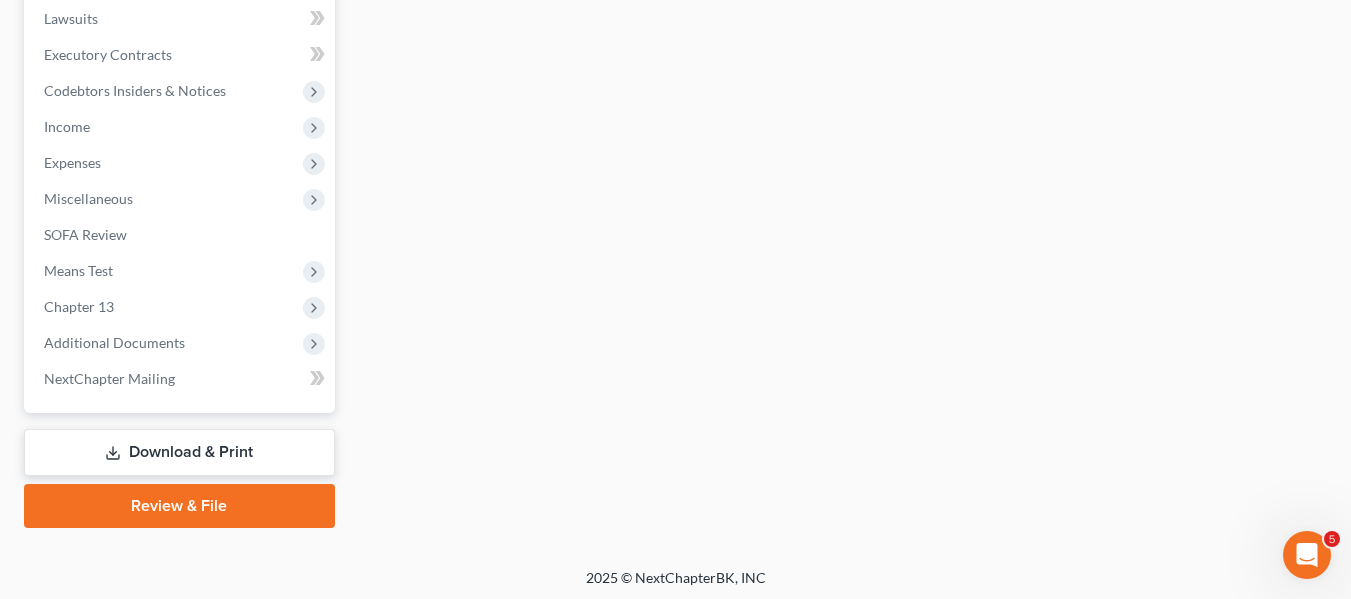 scroll, scrollTop: 752, scrollLeft: 0, axis: vertical 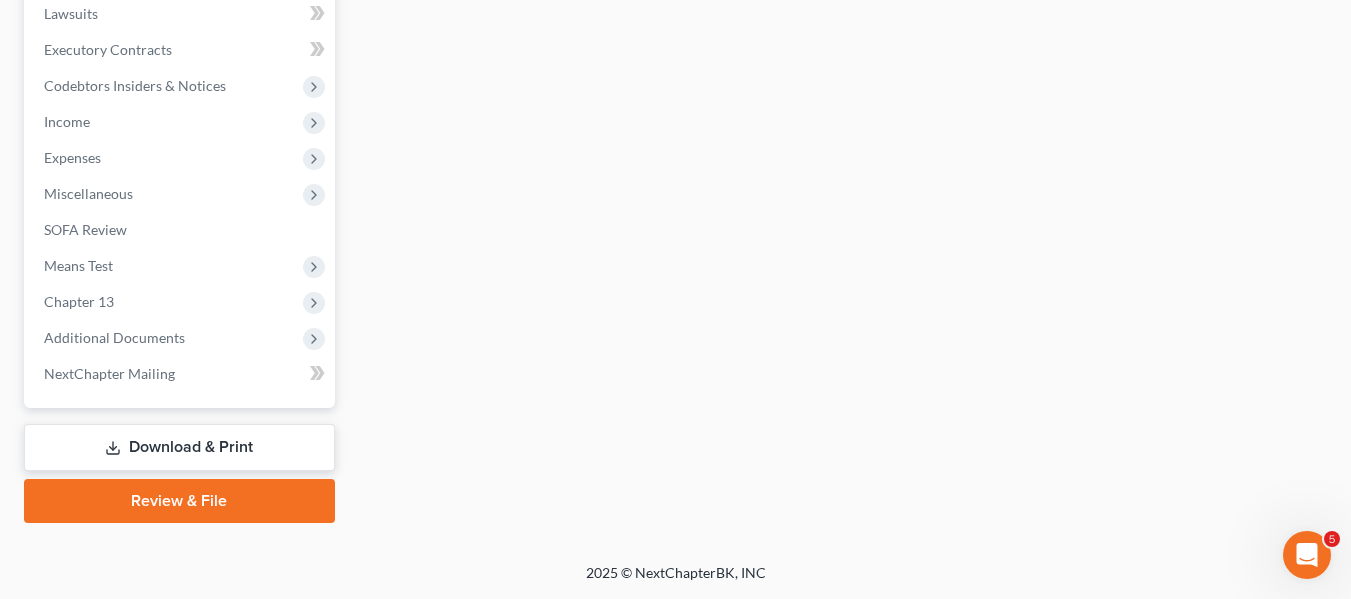 click on "Review & File" at bounding box center [179, 501] 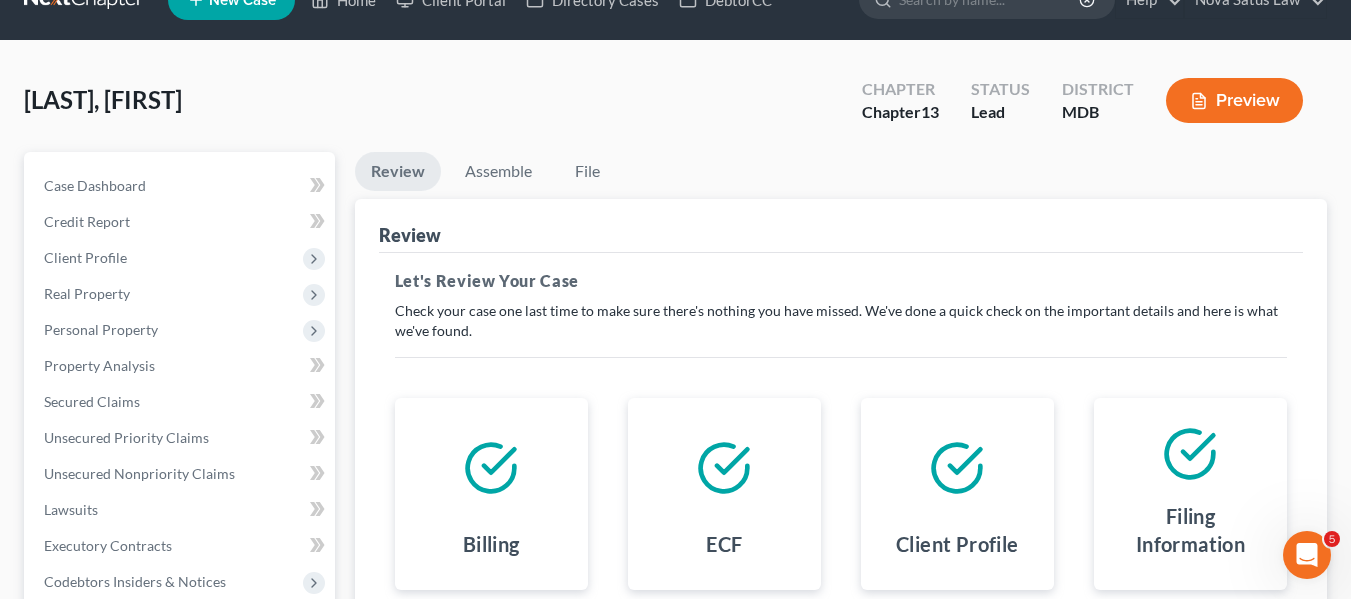 scroll, scrollTop: 0, scrollLeft: 0, axis: both 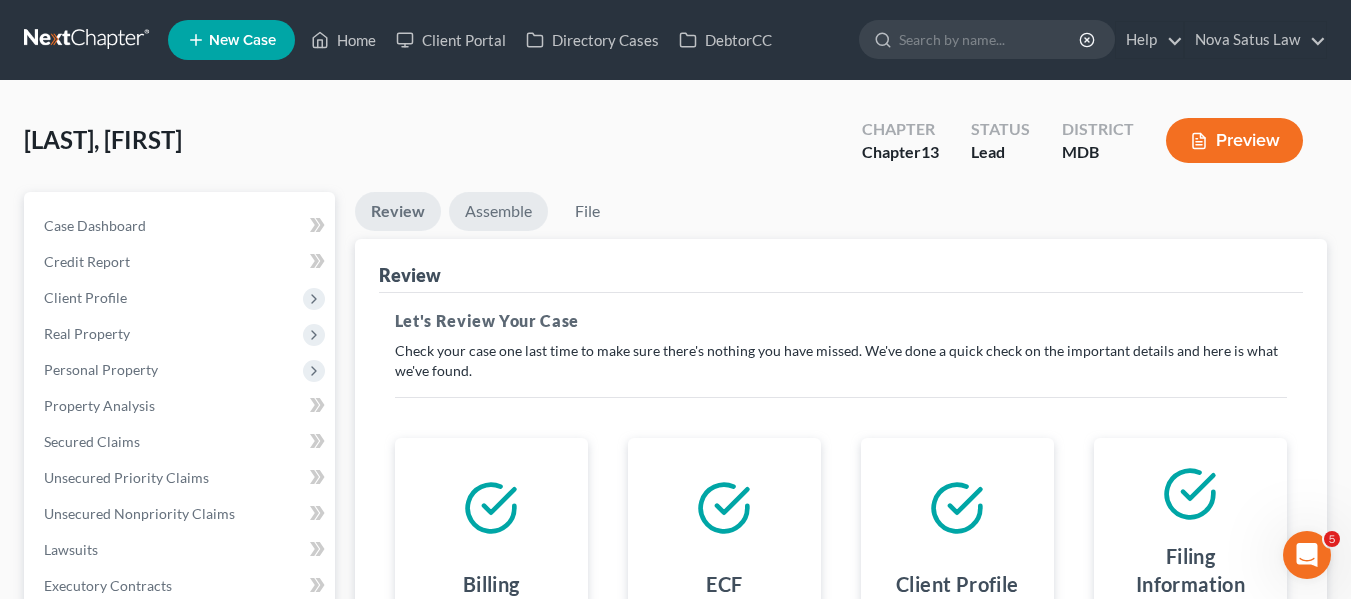 click on "Assemble" at bounding box center [498, 211] 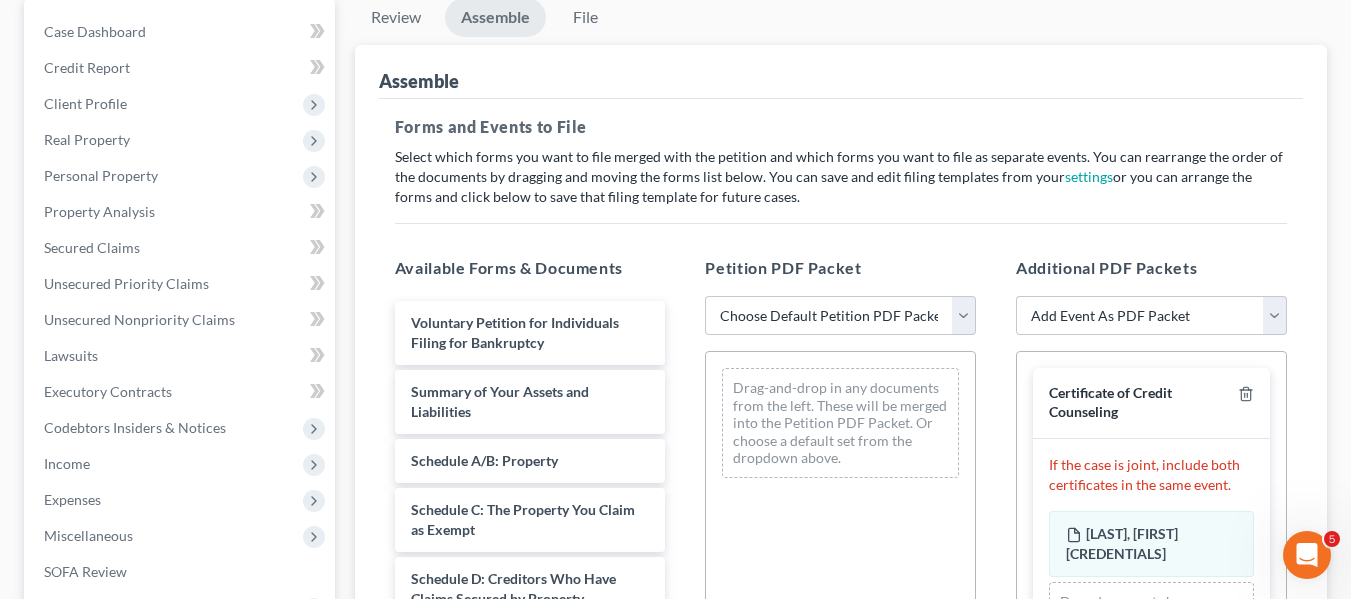 scroll, scrollTop: 195, scrollLeft: 0, axis: vertical 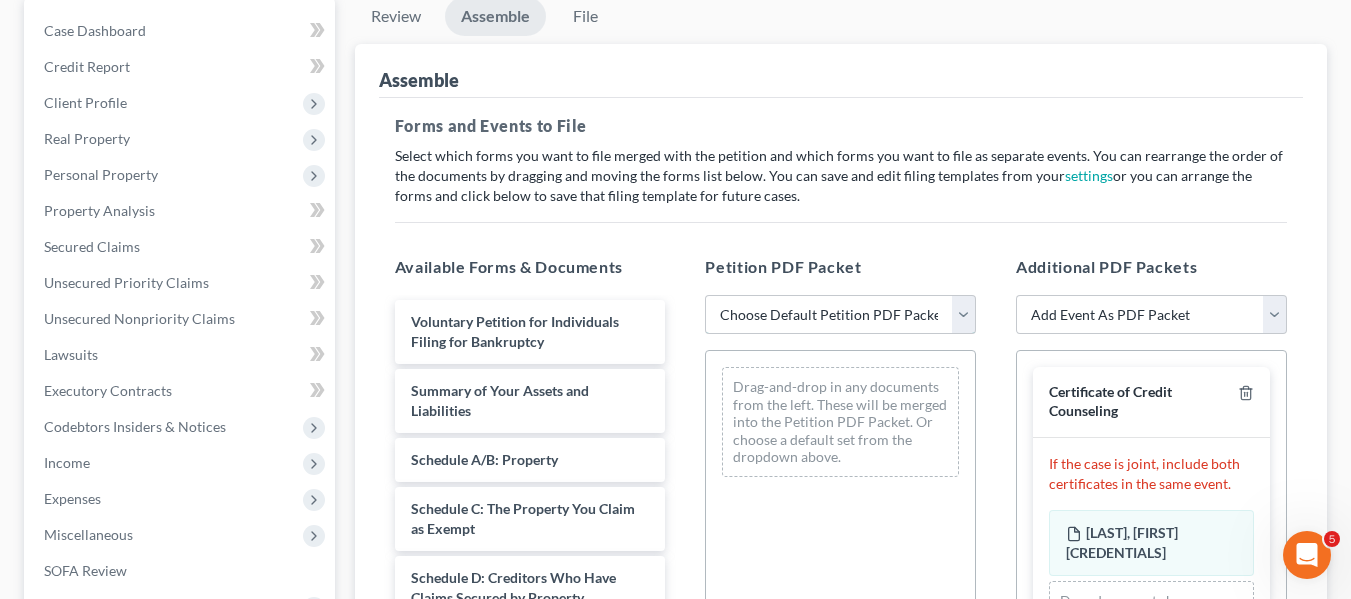 click on "Choose Default Petition PDF Packet Emergency Filing (Voluntary Petition and Creditor List Only) Chapter 13 Template" at bounding box center [840, 315] 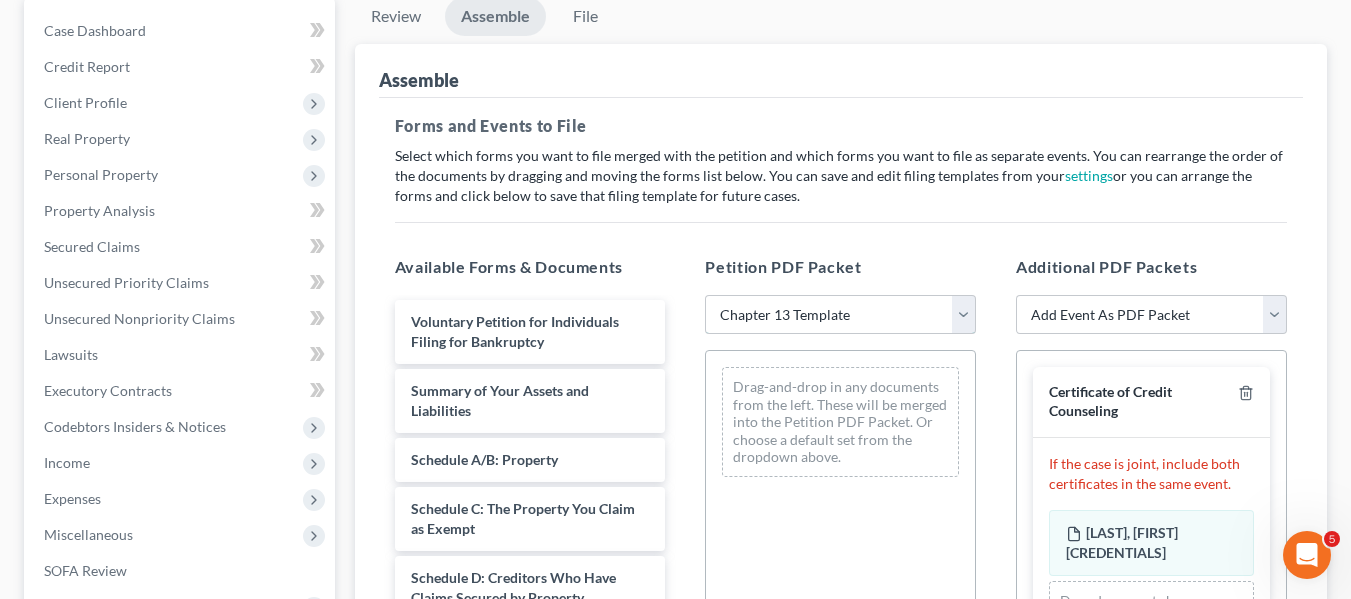 click on "Choose Default Petition PDF Packet Emergency Filing (Voluntary Petition and Creditor List Only) Chapter 13 Template" at bounding box center (840, 315) 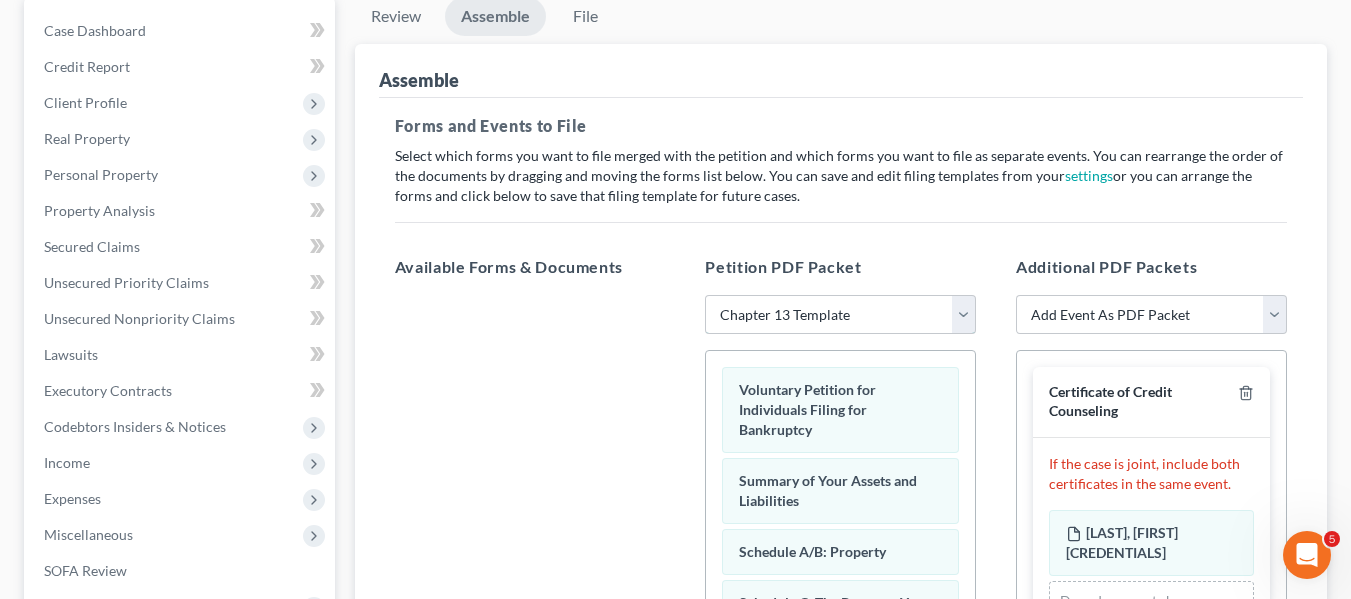 scroll, scrollTop: 676, scrollLeft: 0, axis: vertical 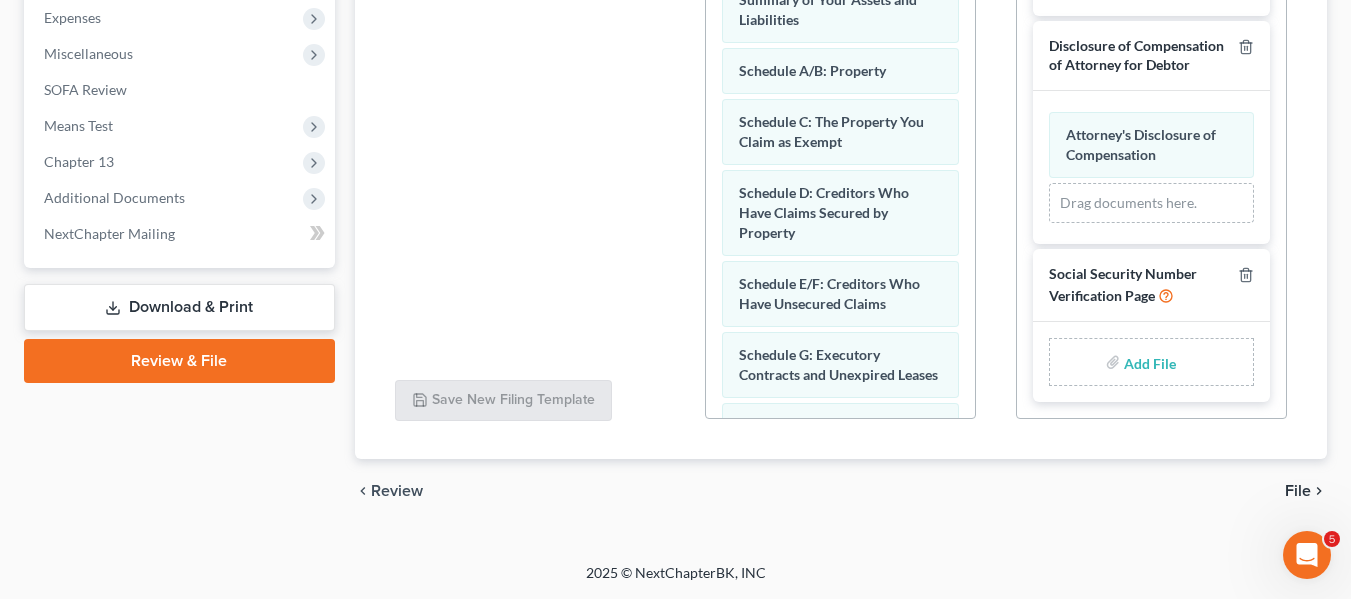 click at bounding box center (1148, 362) 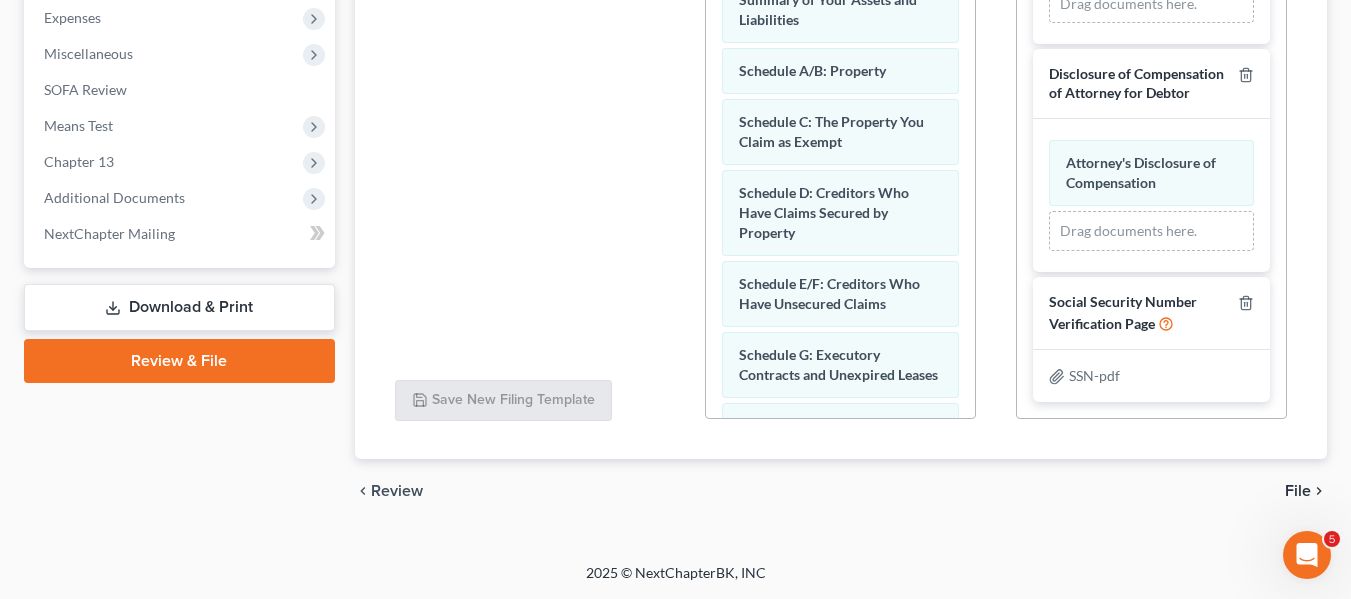 scroll, scrollTop: 402, scrollLeft: 0, axis: vertical 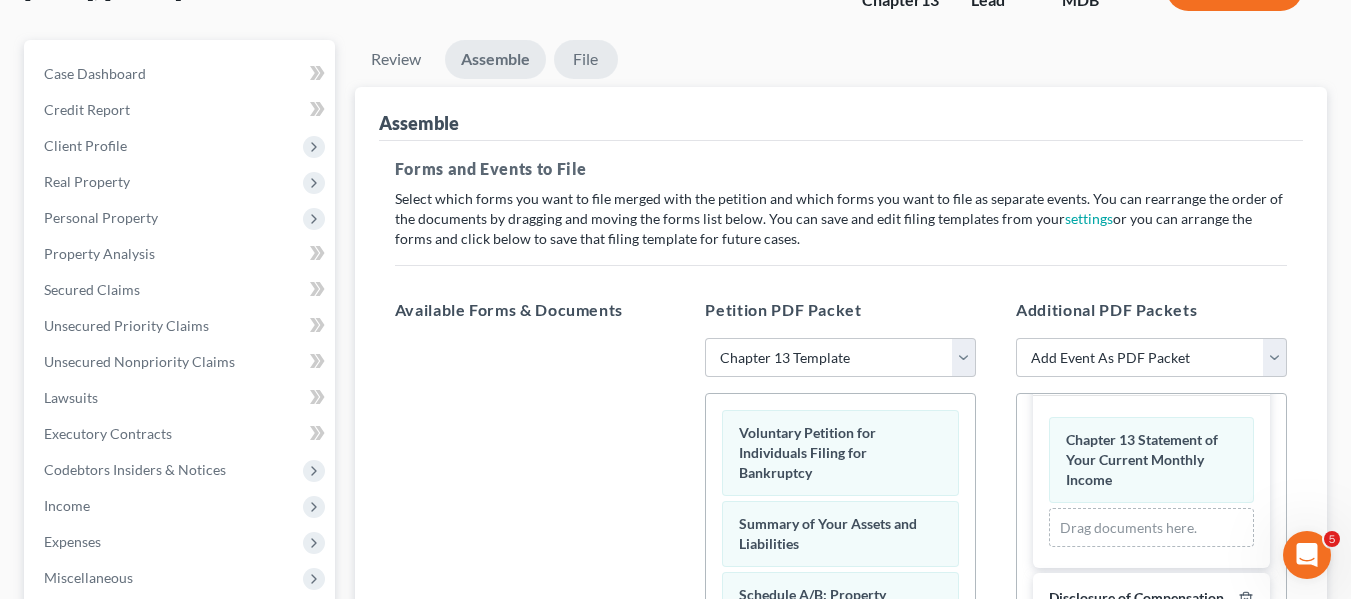 click on "File" at bounding box center [586, 59] 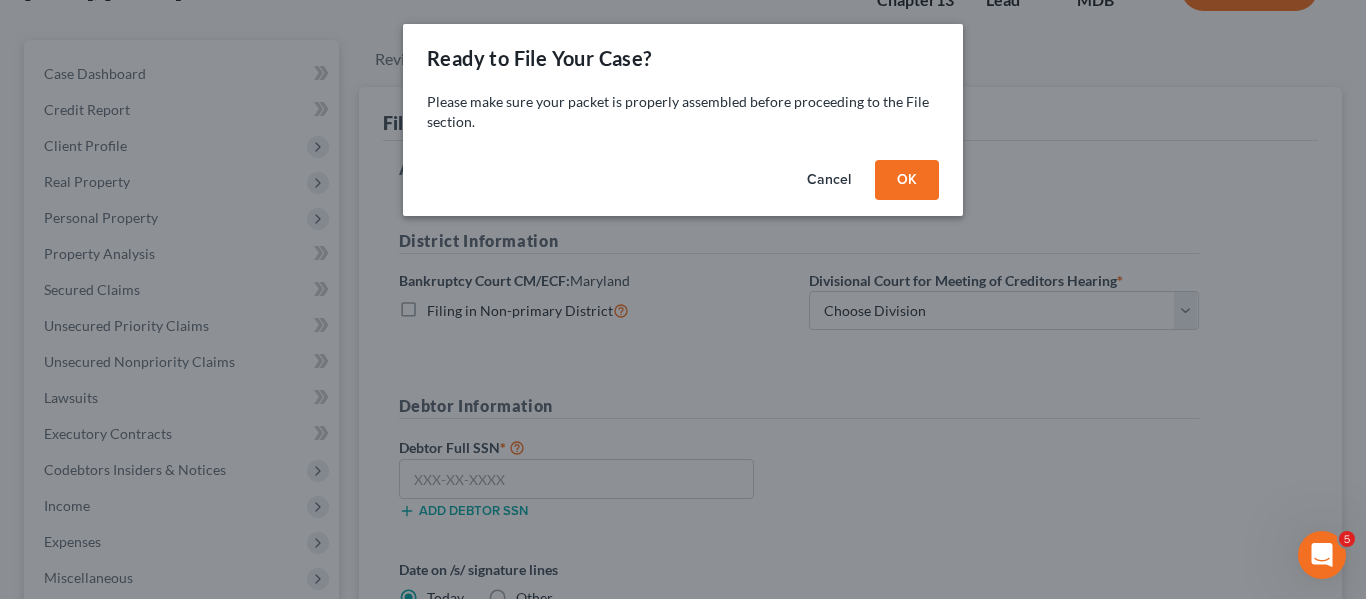 click on "OK" at bounding box center [907, 180] 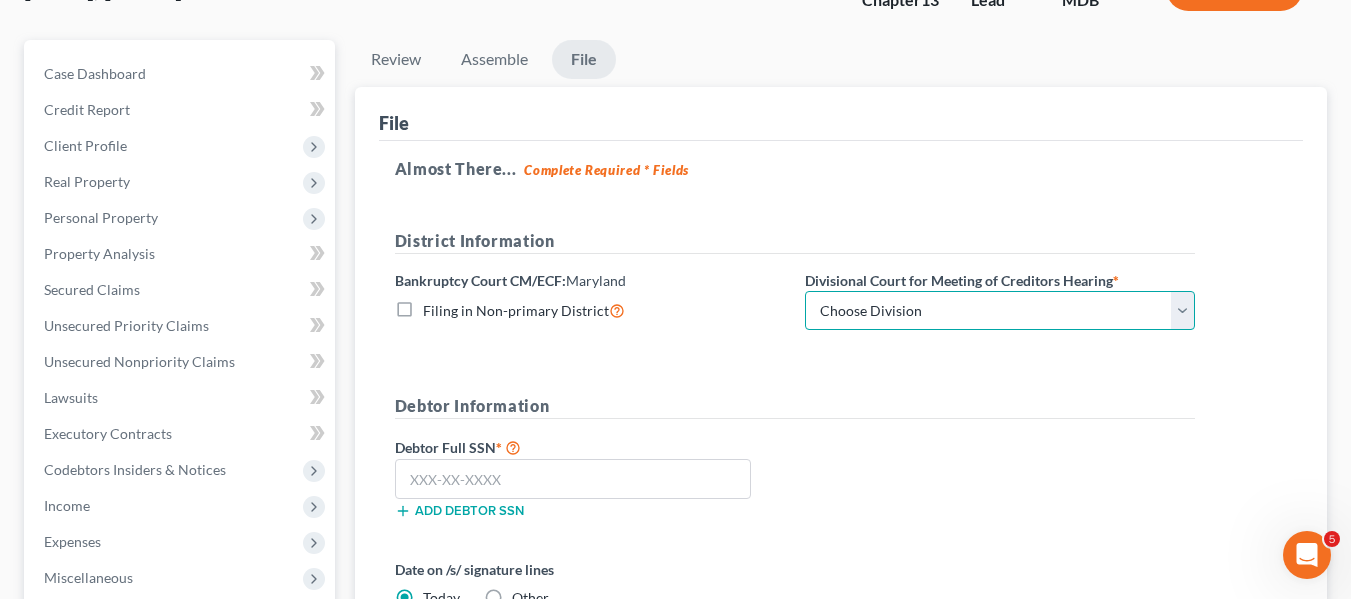 click on "Choose Division Baltimore Greenbelt" at bounding box center (1000, 311) 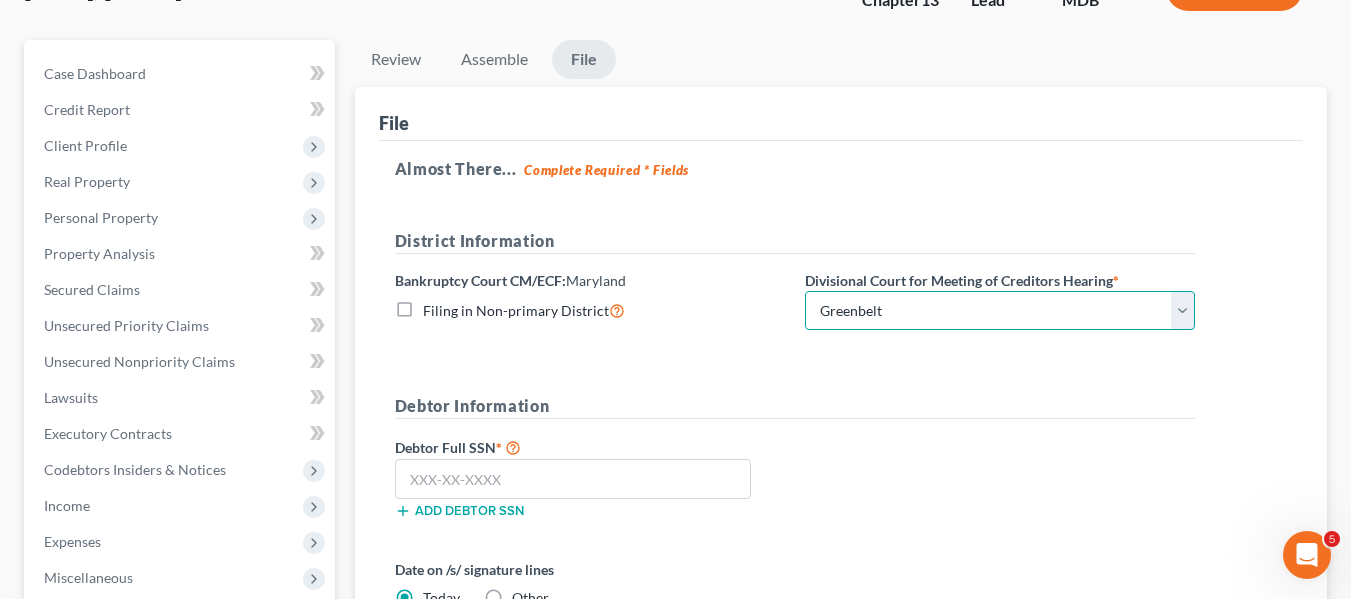 click on "Choose Division Baltimore Greenbelt" at bounding box center [1000, 311] 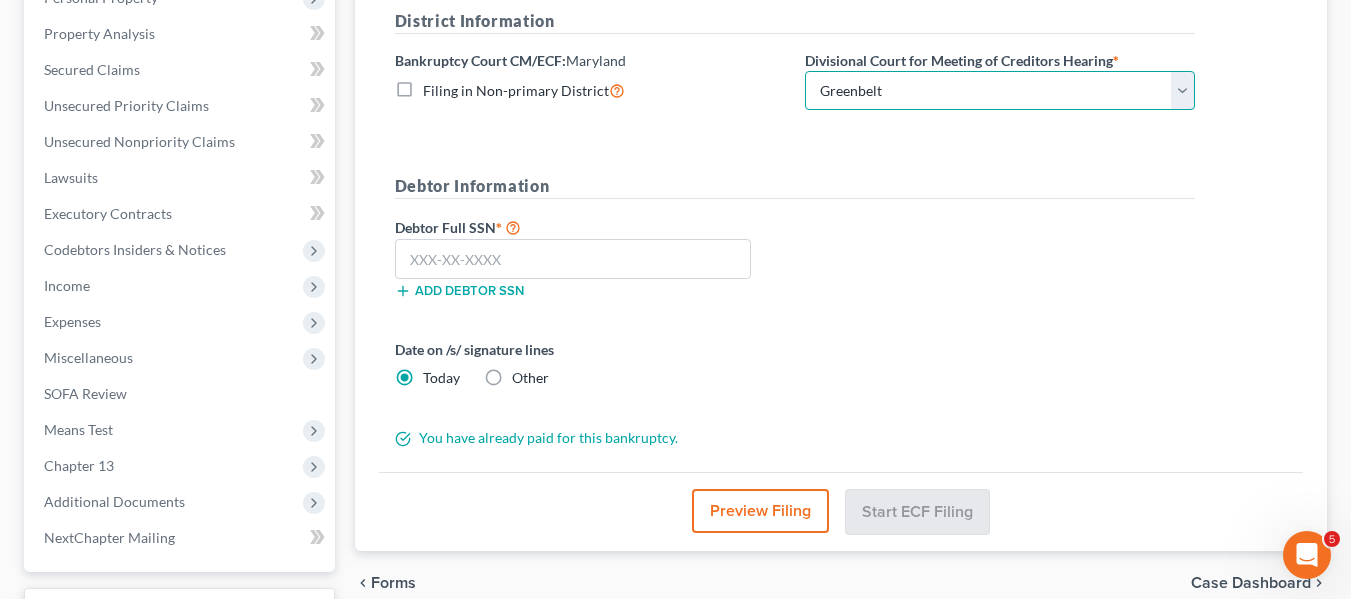 scroll, scrollTop: 373, scrollLeft: 0, axis: vertical 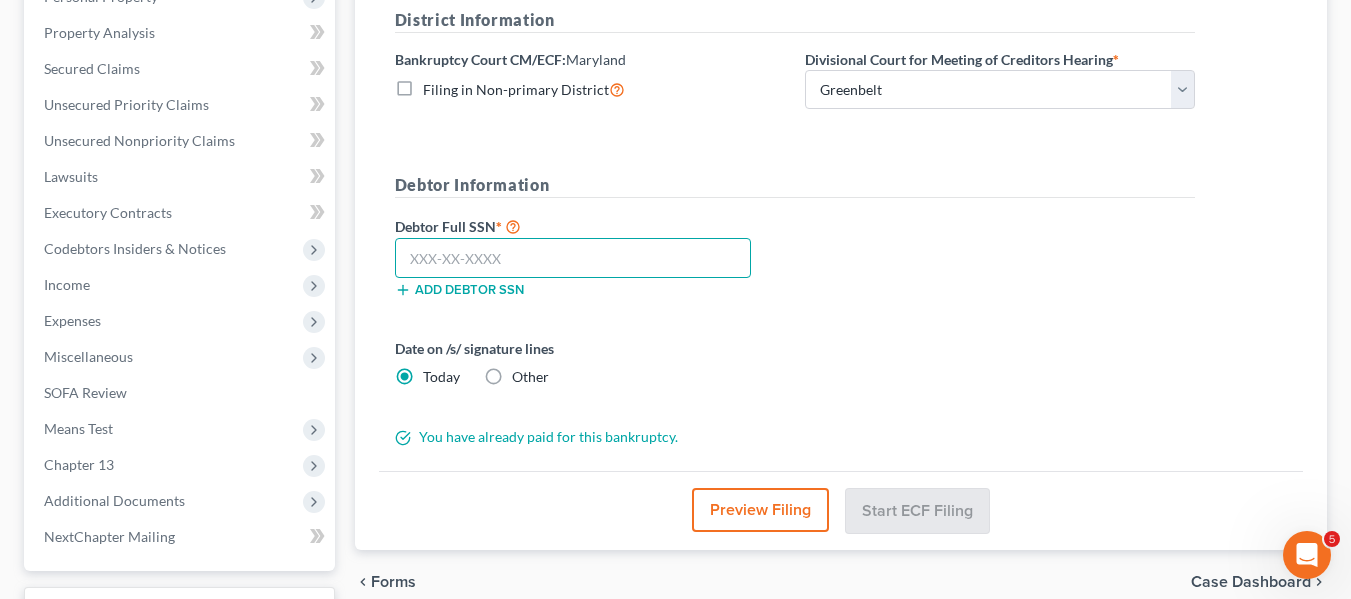 click at bounding box center (573, 258) 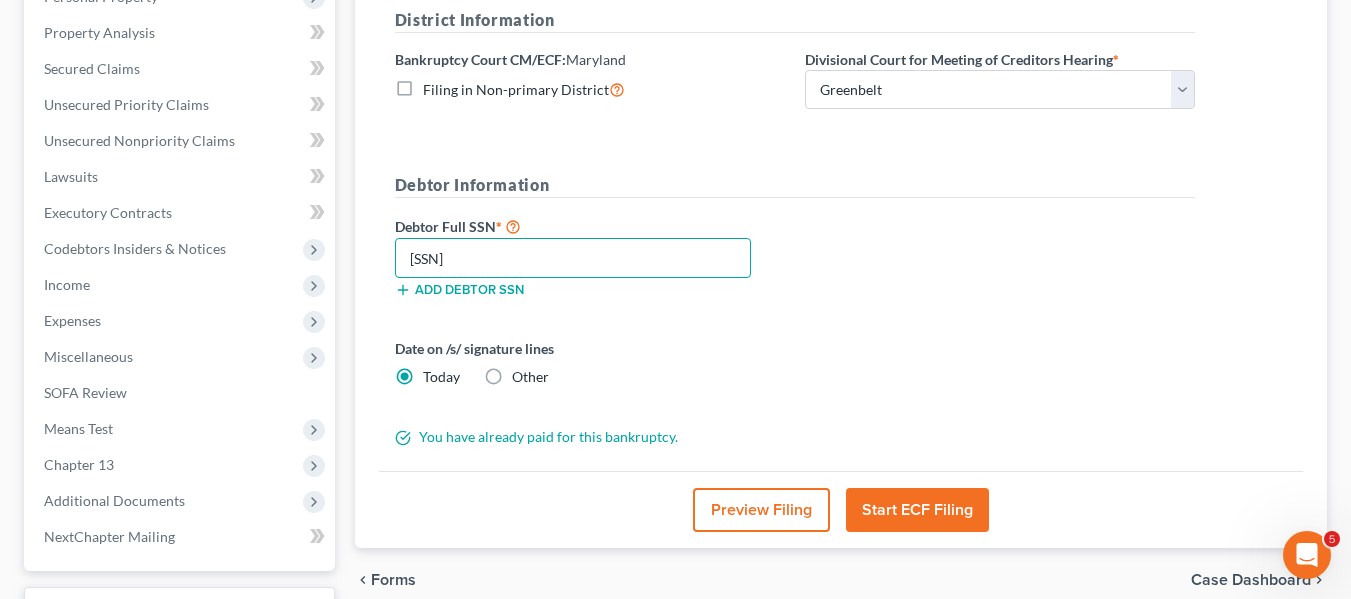 type on "[SSN]" 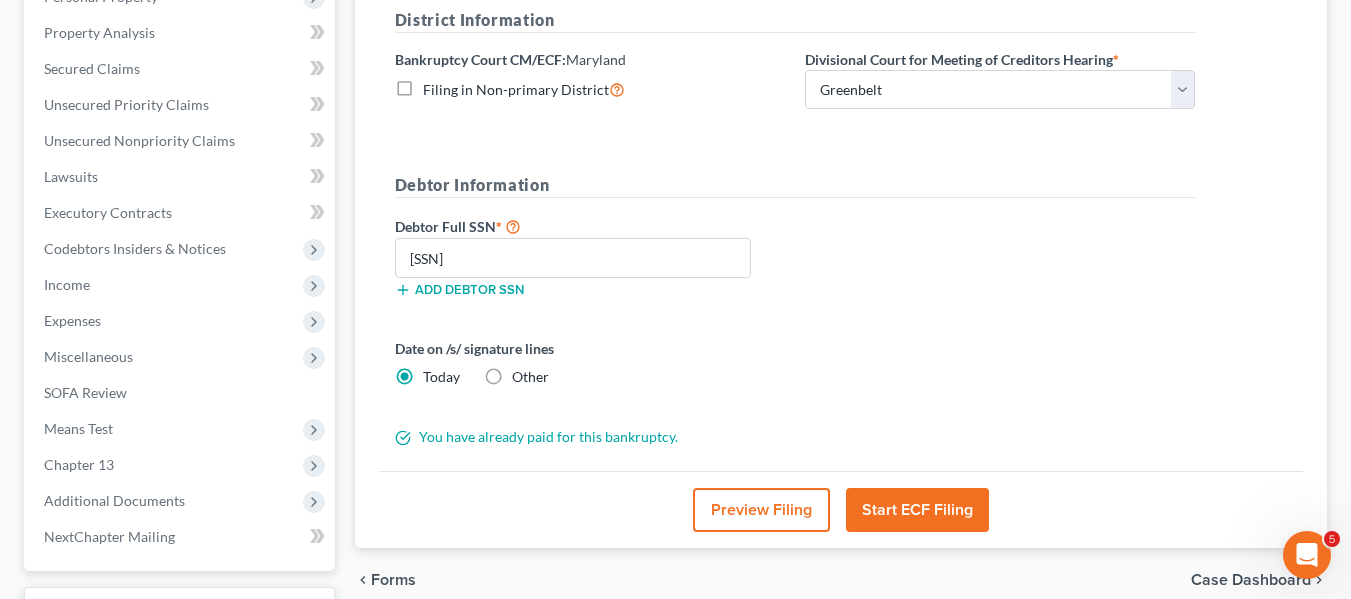 click on "Start ECF Filing" at bounding box center [917, 510] 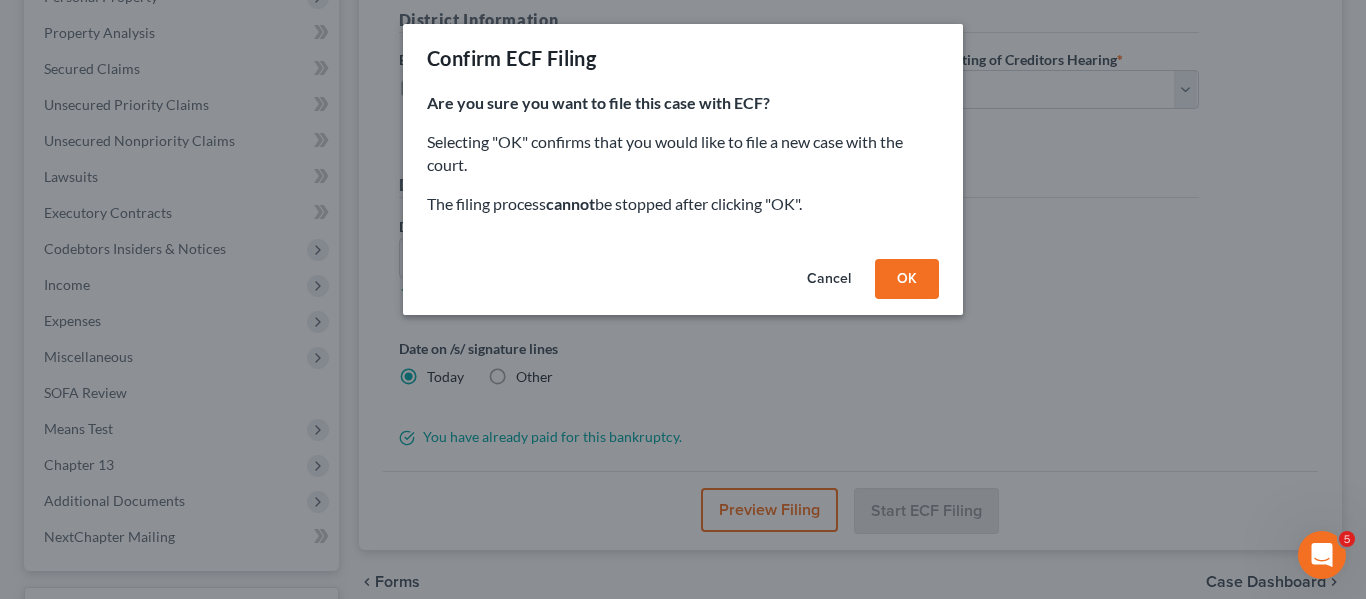click on "OK" at bounding box center [907, 279] 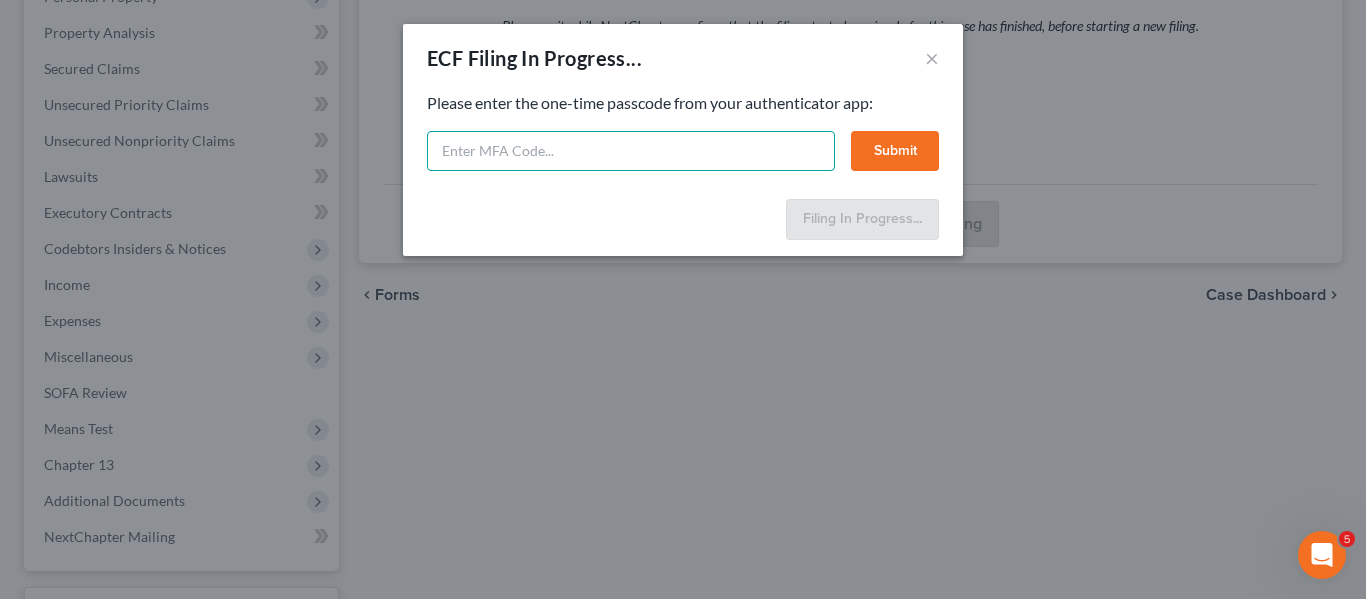 click at bounding box center (631, 151) 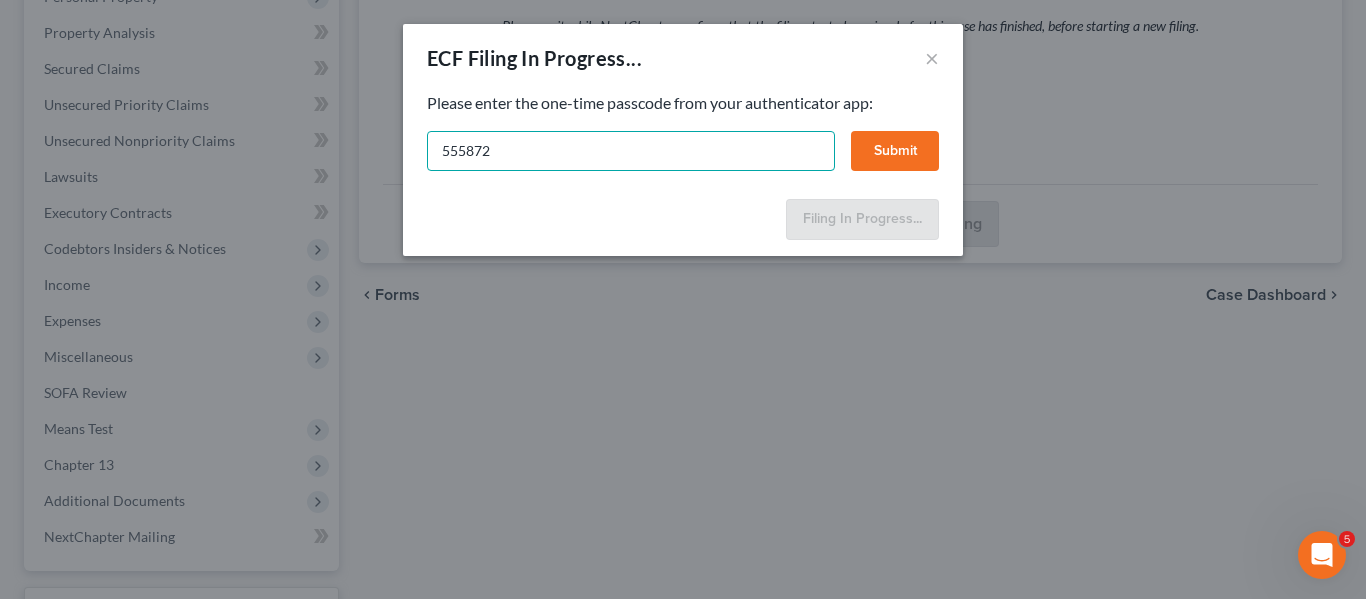 type on "555872" 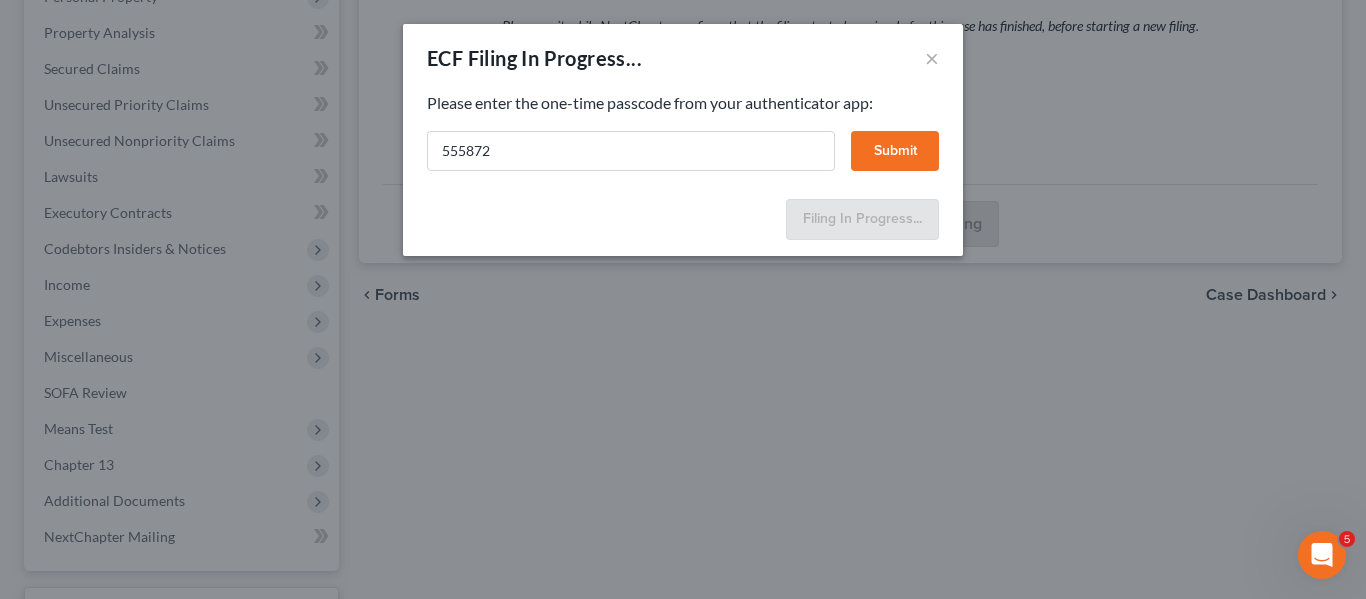 click on "Submit" at bounding box center [895, 151] 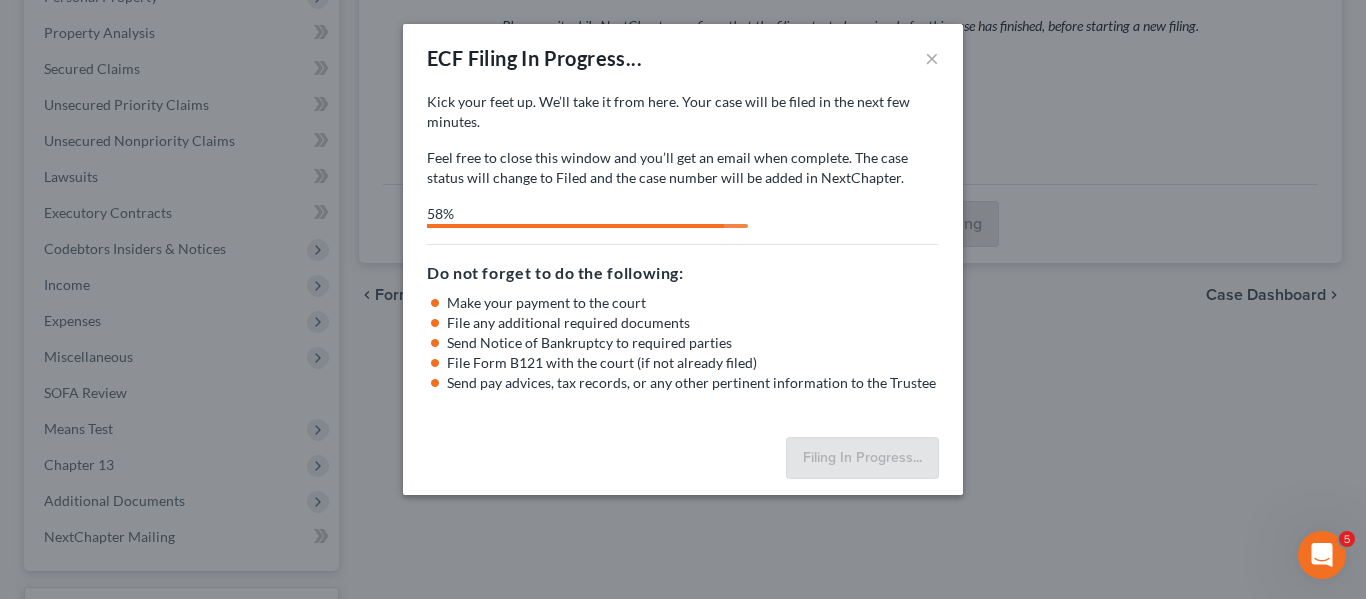 select on "1" 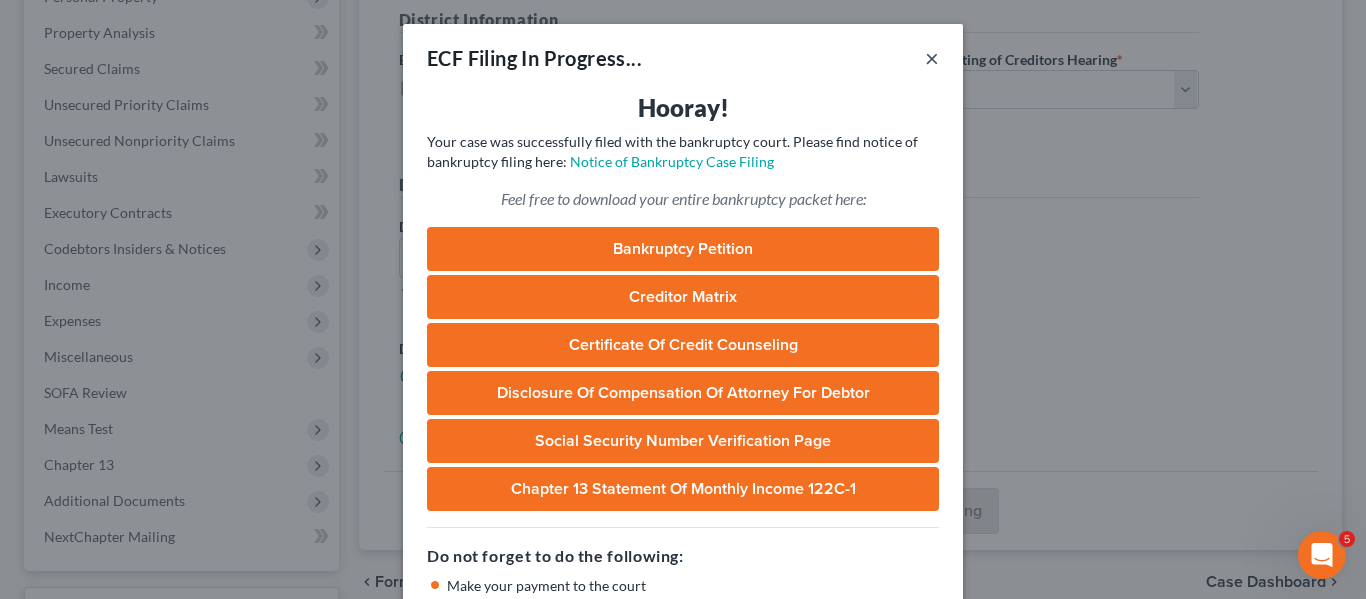 click on "×" at bounding box center (932, 58) 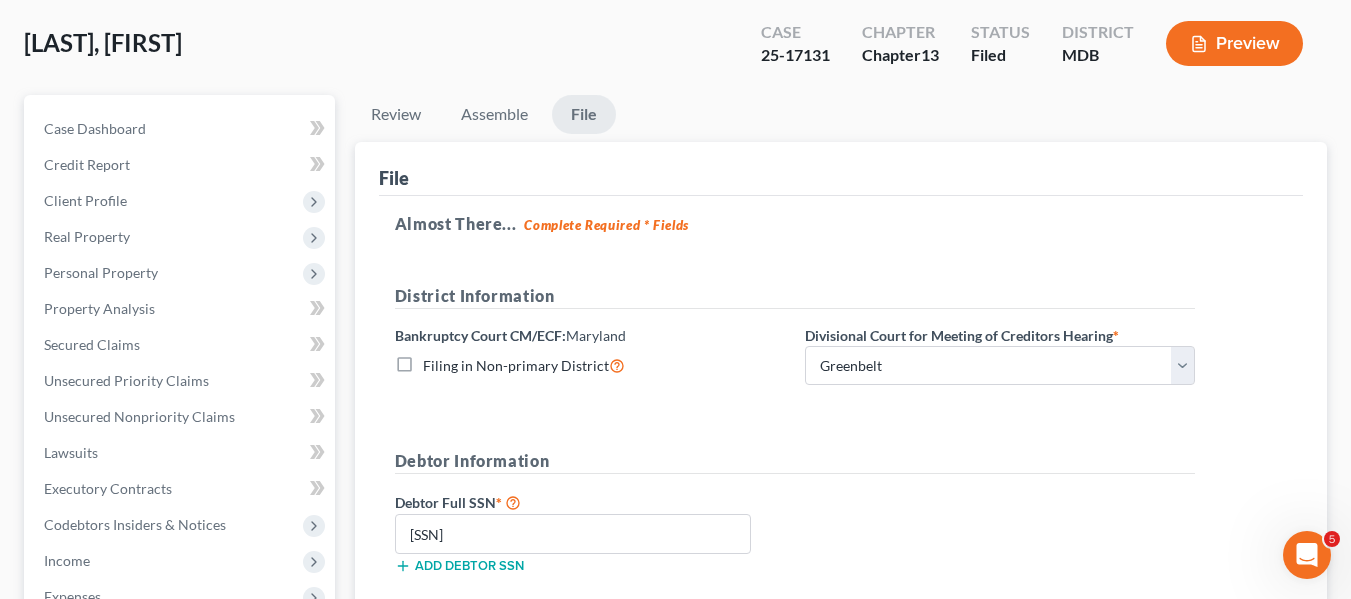 scroll, scrollTop: 0, scrollLeft: 0, axis: both 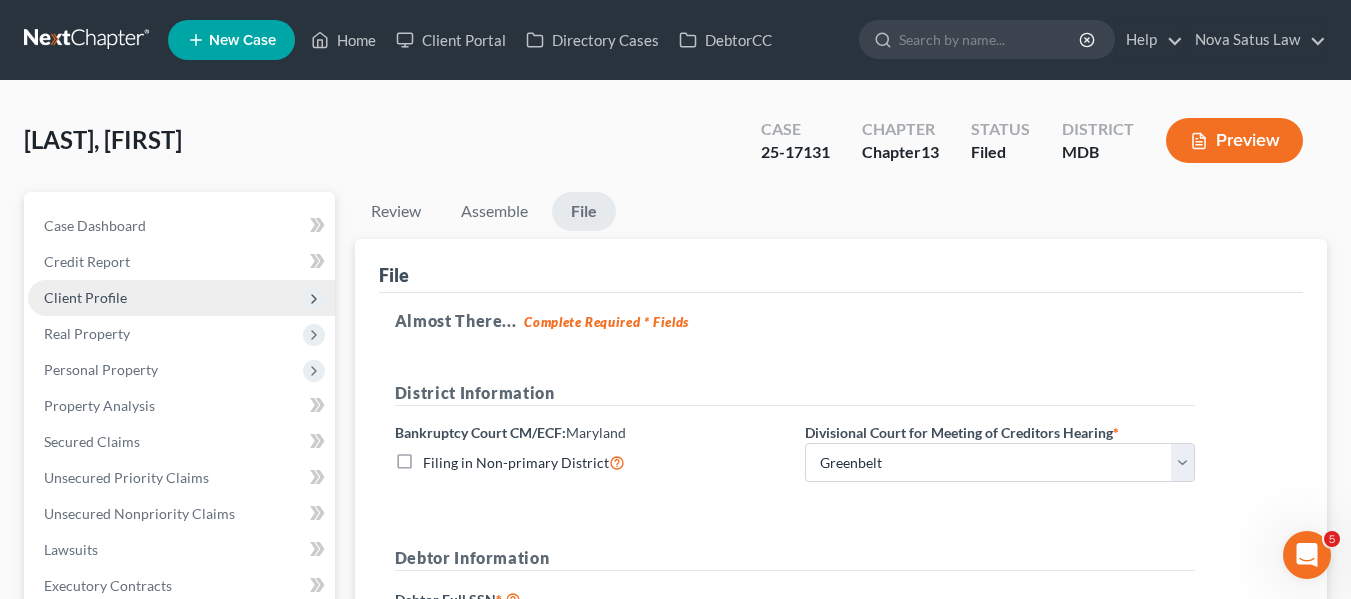click on "Client Profile" at bounding box center (85, 297) 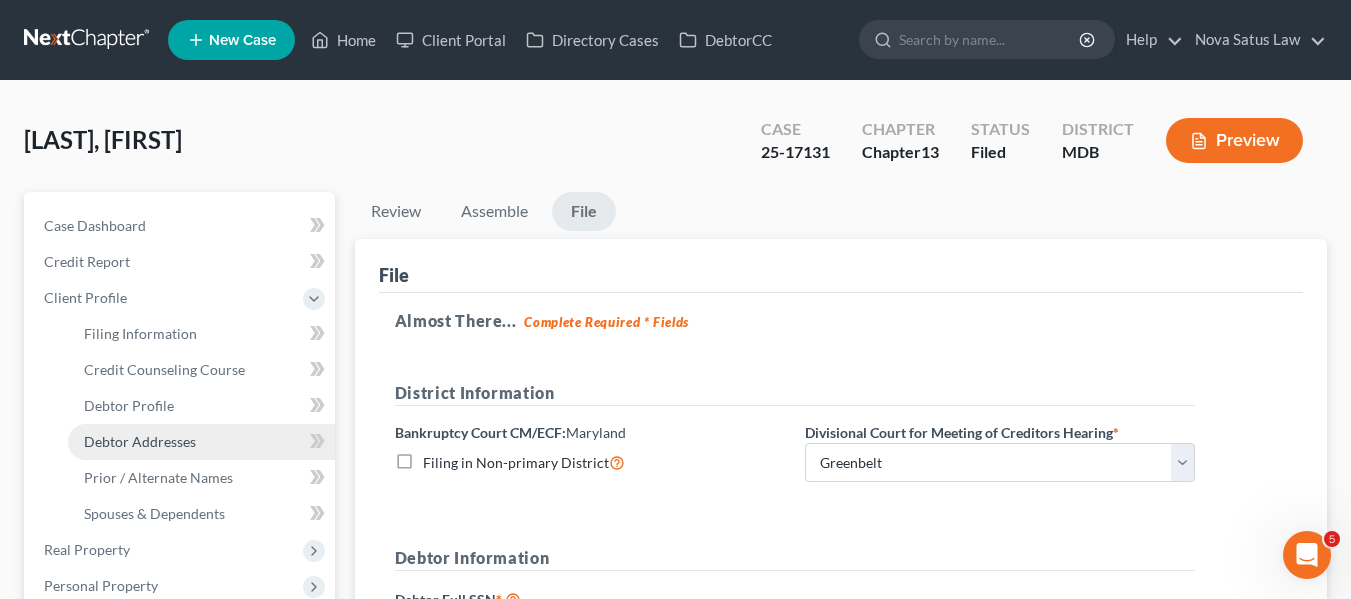 click on "Debtor Addresses" at bounding box center (201, 442) 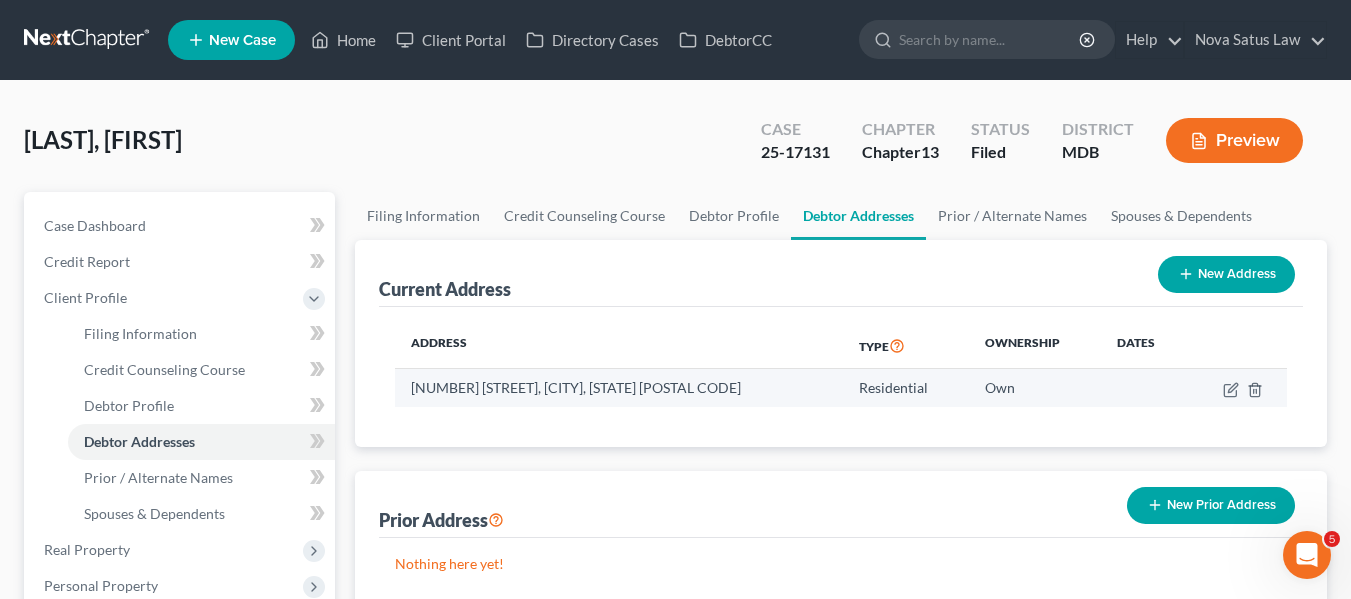 click on "[NUMBER] [STREET], [CITY], [STATE] [POSTAL CODE]" at bounding box center (619, 388) 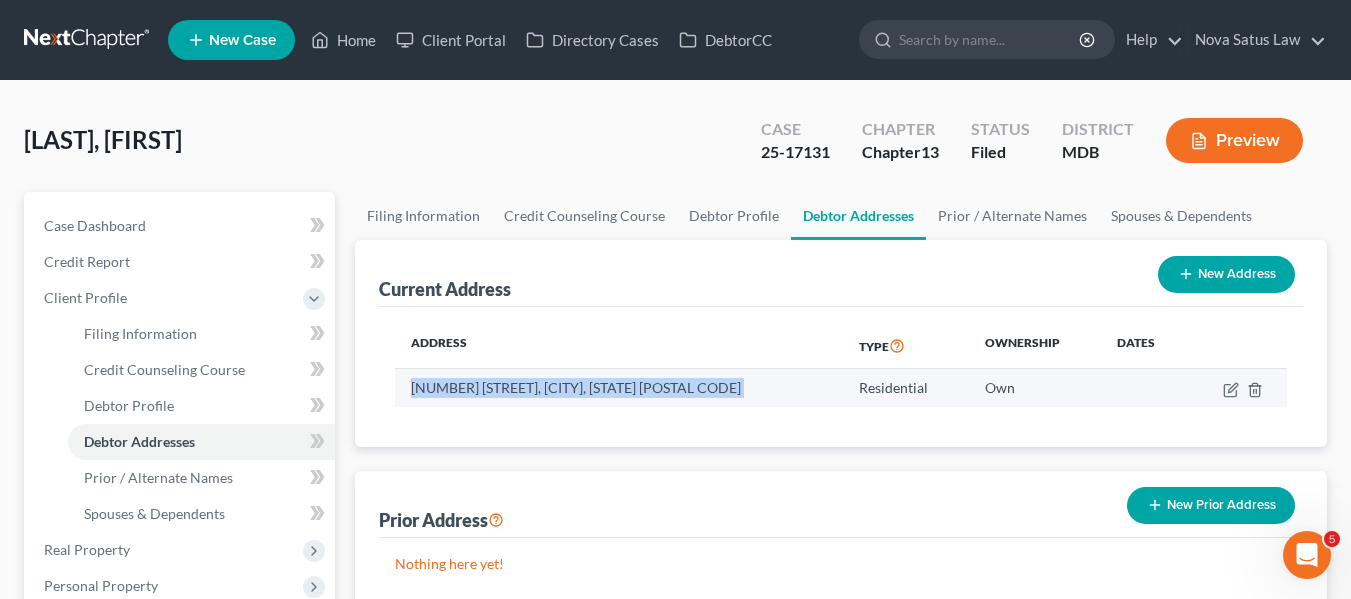 click on "[NUMBER] [STREET], [CITY], [STATE] [POSTAL CODE]" at bounding box center [619, 388] 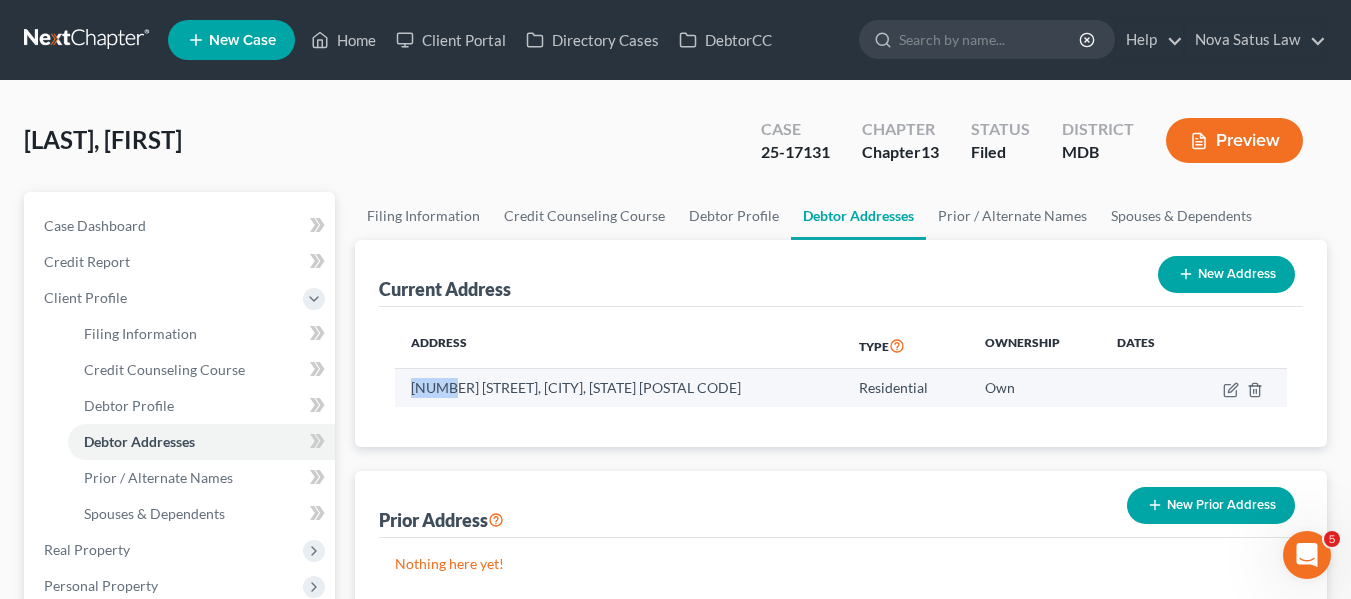 click on "[NUMBER] [STREET], [CITY], [STATE] [POSTAL CODE]" at bounding box center [619, 388] 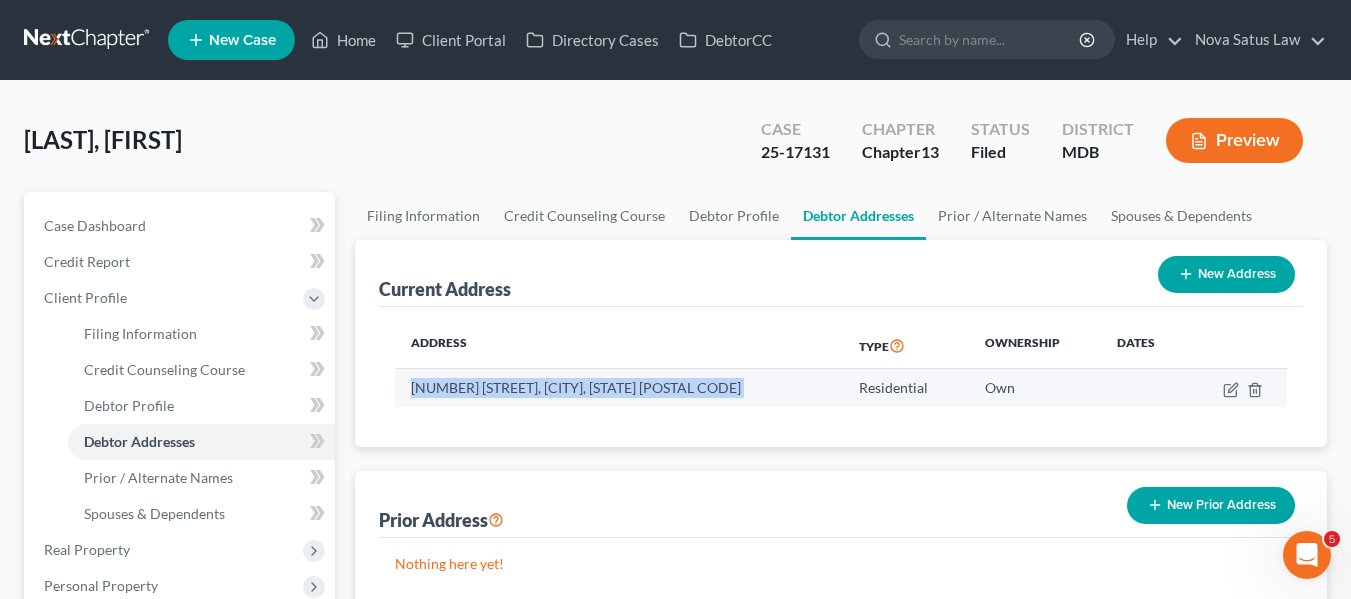 click on "[NUMBER] [STREET], [CITY], [STATE] [POSTAL CODE]" at bounding box center (619, 388) 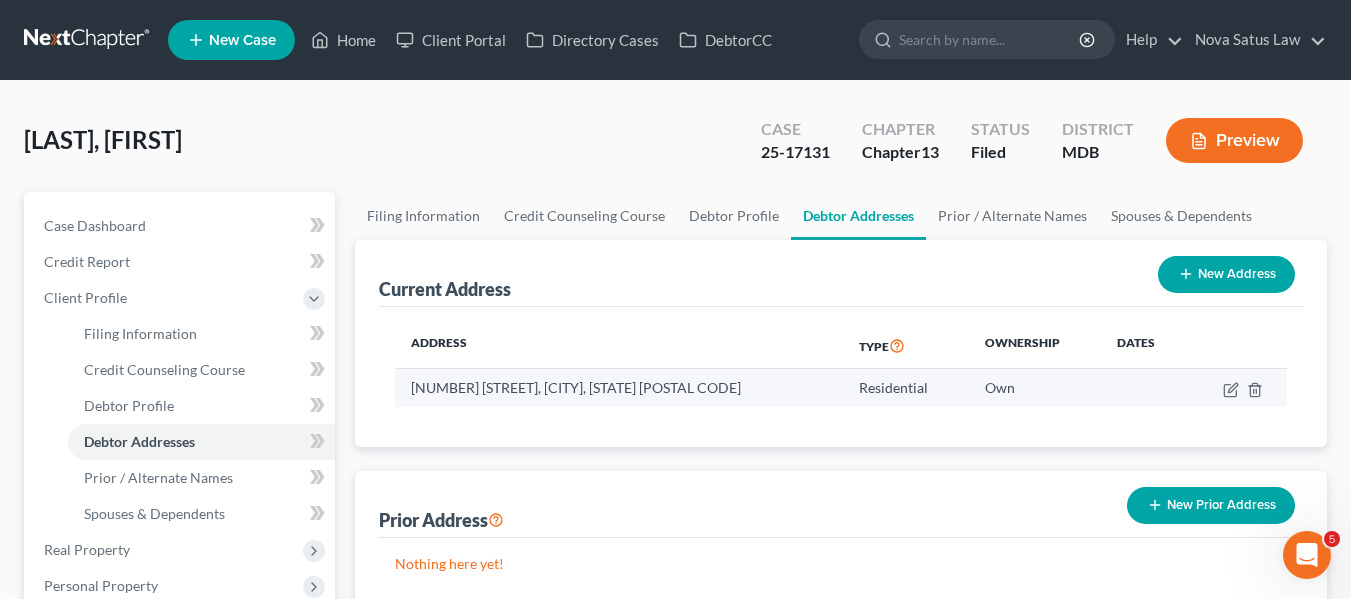 click on "[NUMBER] [STREET], [CITY], [STATE] [POSTAL CODE]" at bounding box center [619, 388] 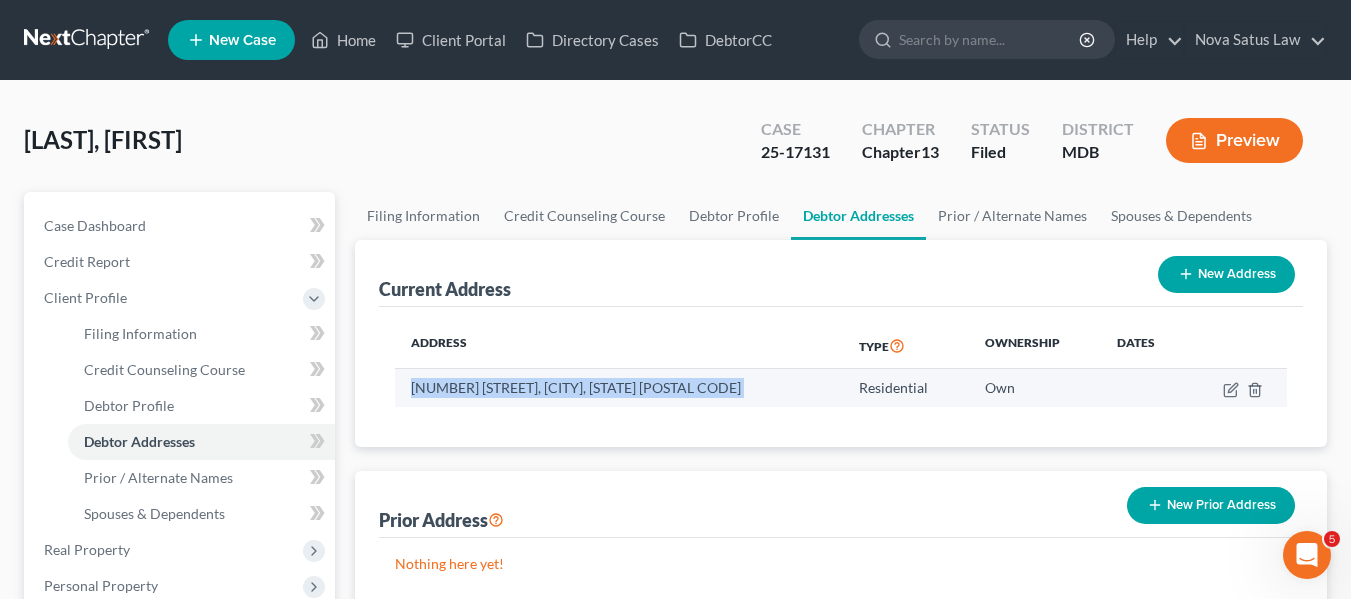 copy on "[NUMBER] [STREET], [CITY], [STATE] [POSTAL CODE]" 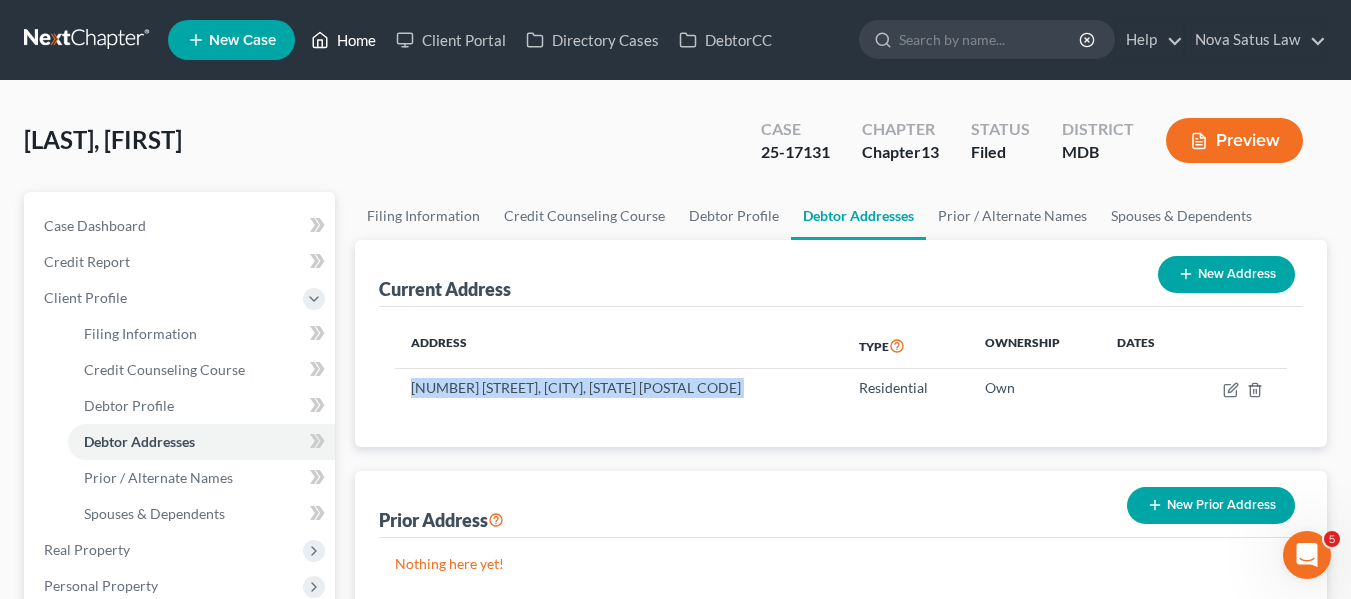 click on "Home" at bounding box center [343, 40] 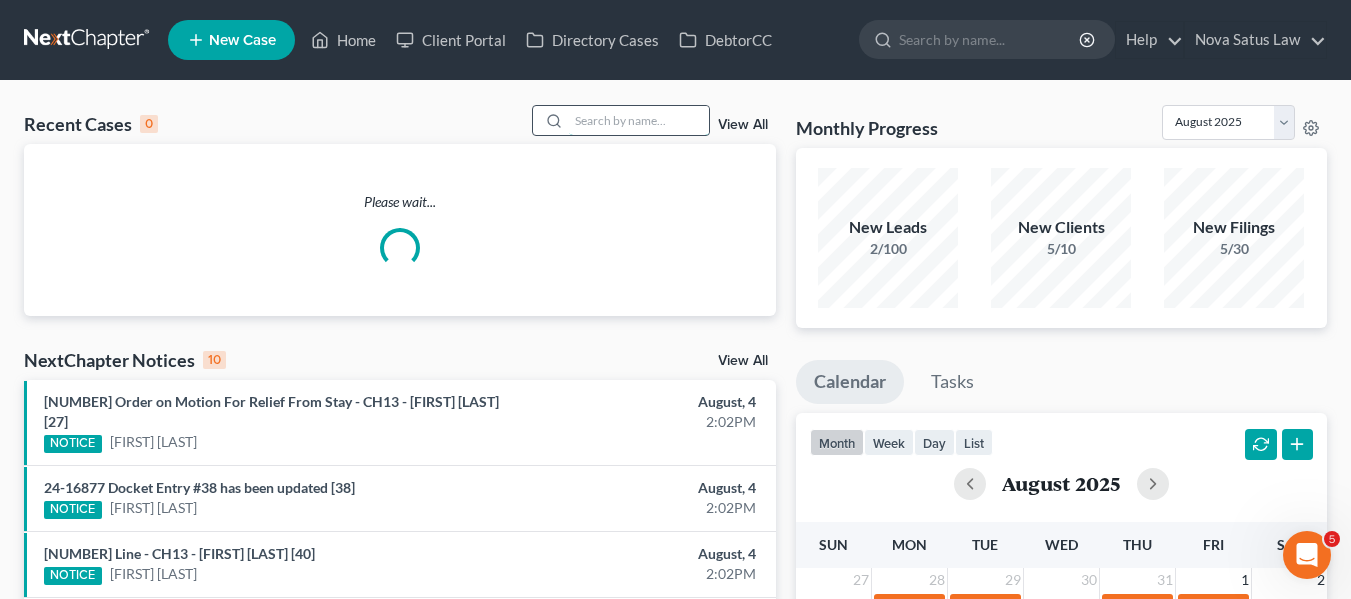 click at bounding box center (639, 120) 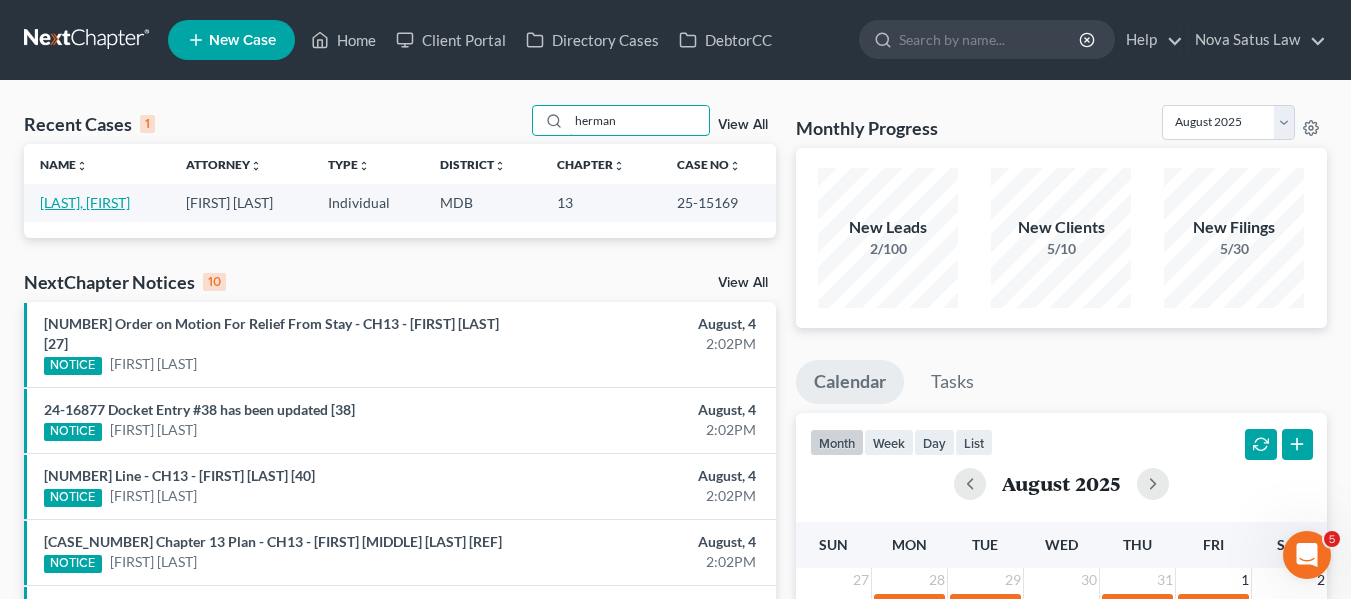 type on "herman" 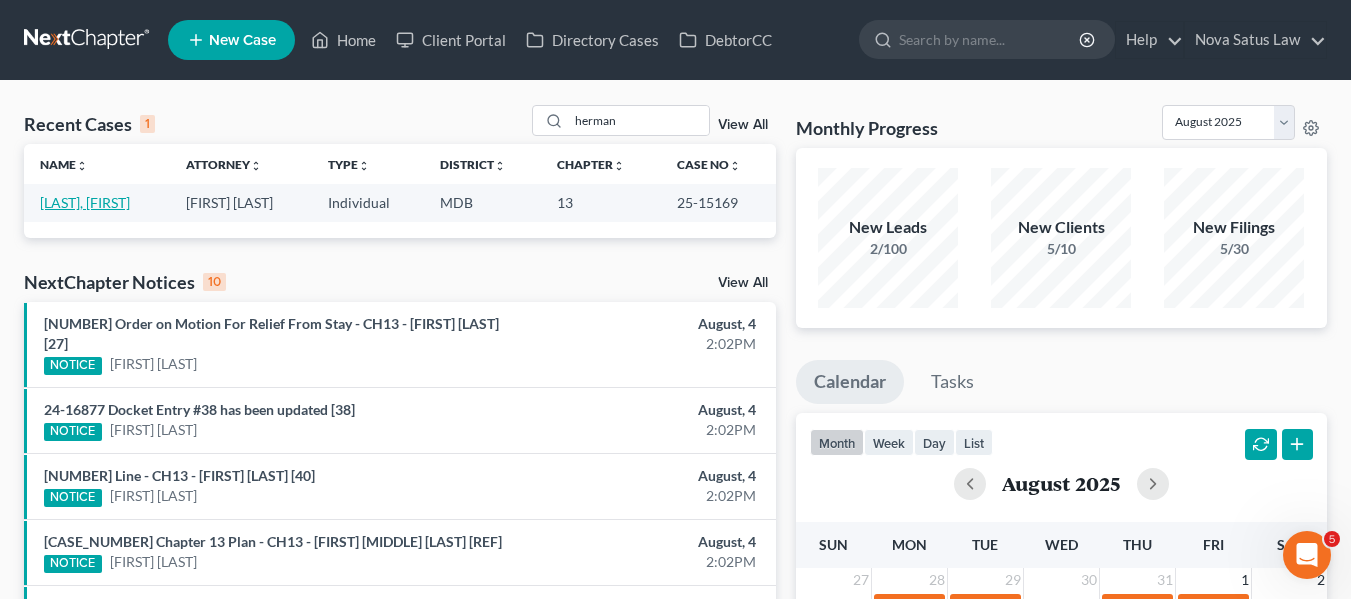 click on "[LAST], [FIRST]" at bounding box center (85, 202) 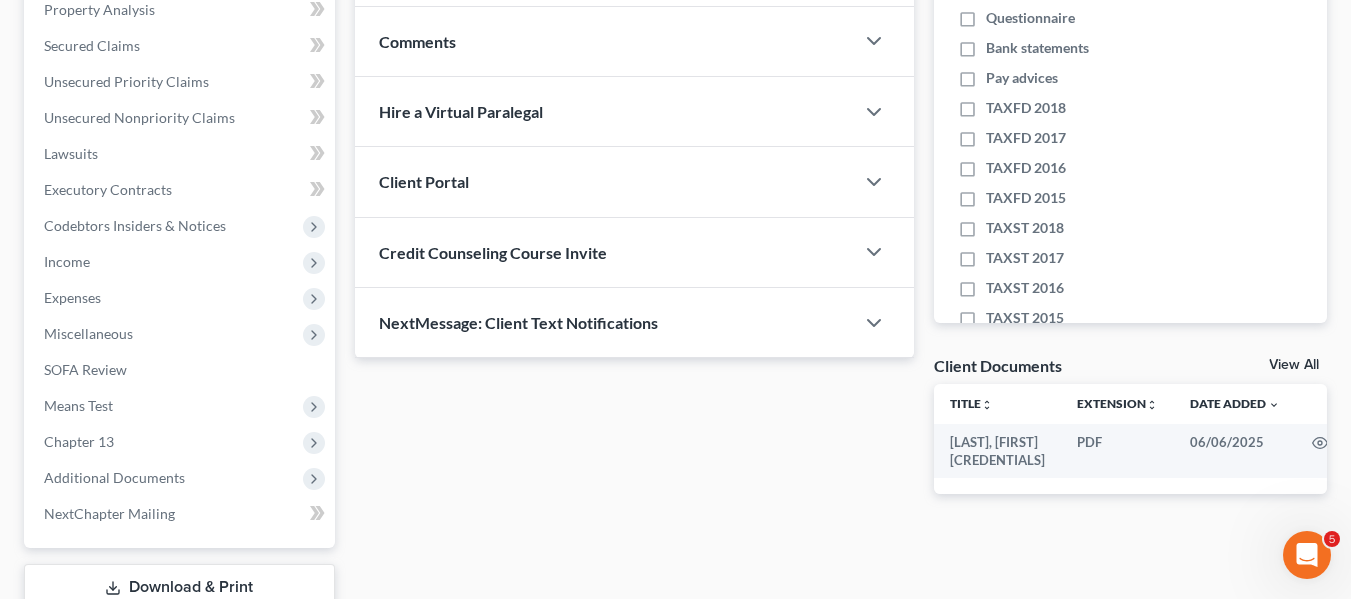 scroll, scrollTop: 536, scrollLeft: 0, axis: vertical 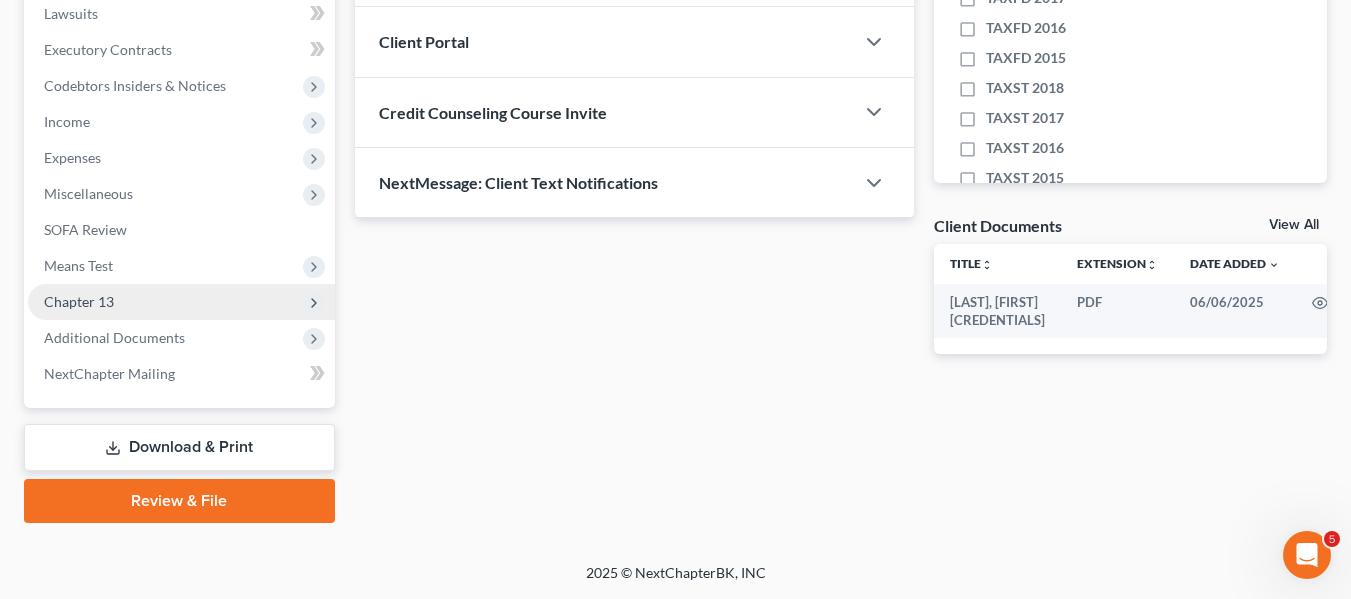 click on "Chapter 13" at bounding box center [79, 301] 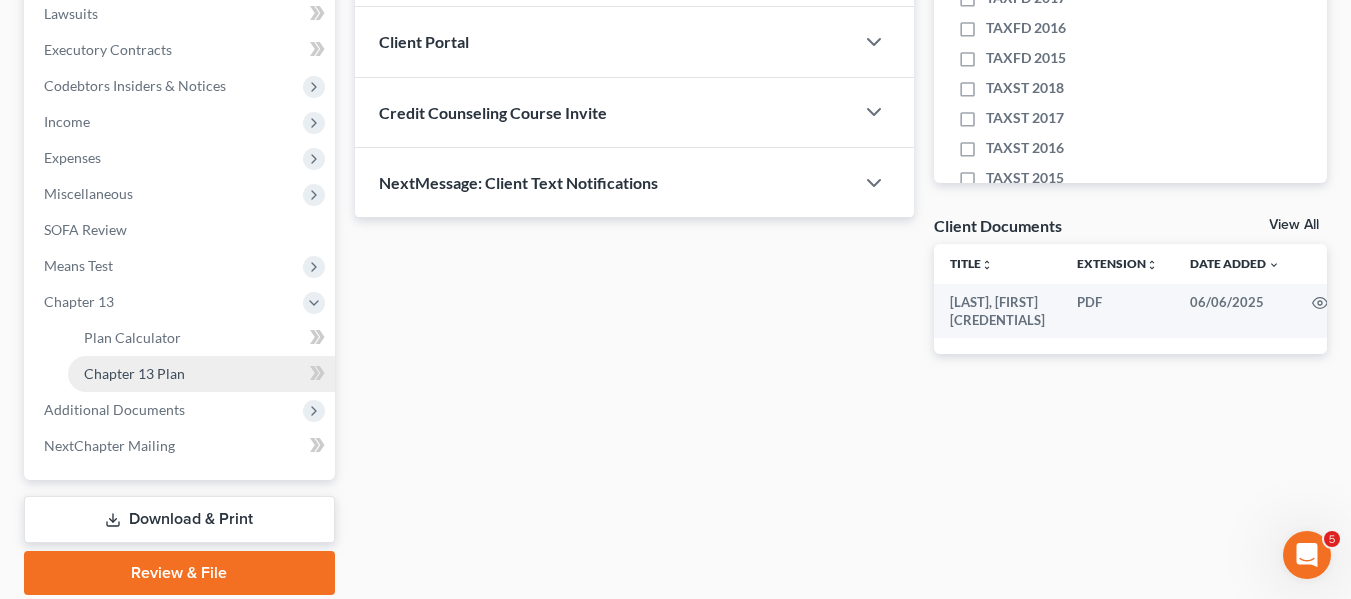 click on "Chapter 13 Plan" at bounding box center [201, 374] 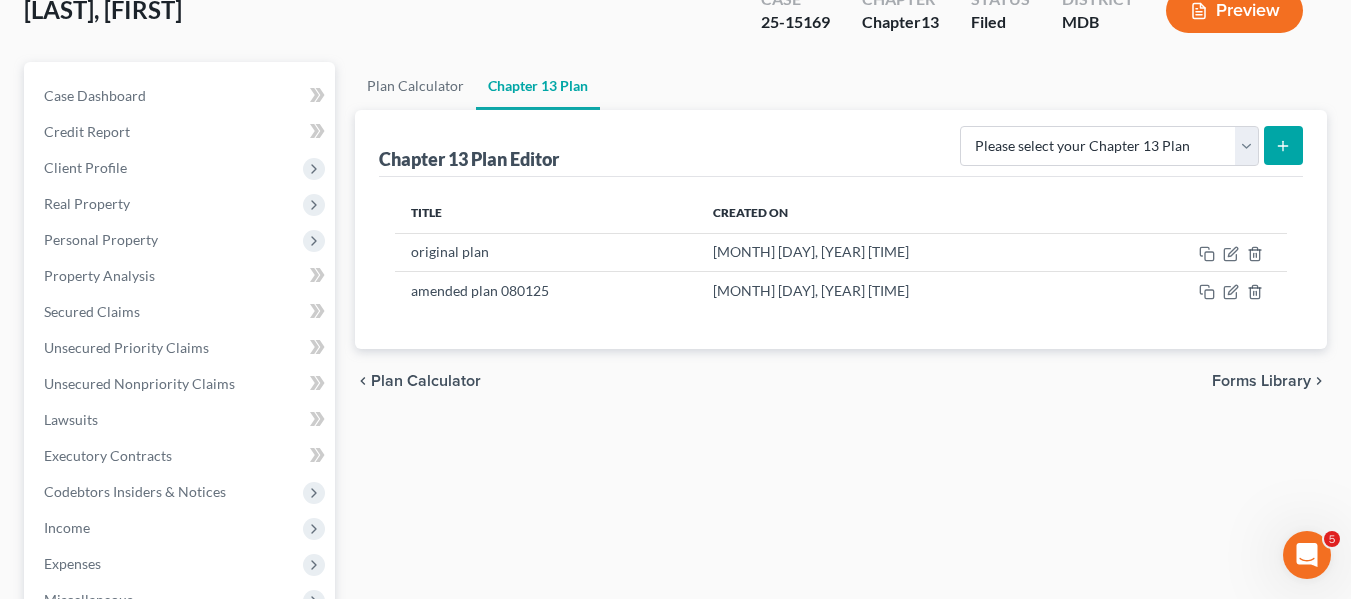 scroll, scrollTop: 131, scrollLeft: 0, axis: vertical 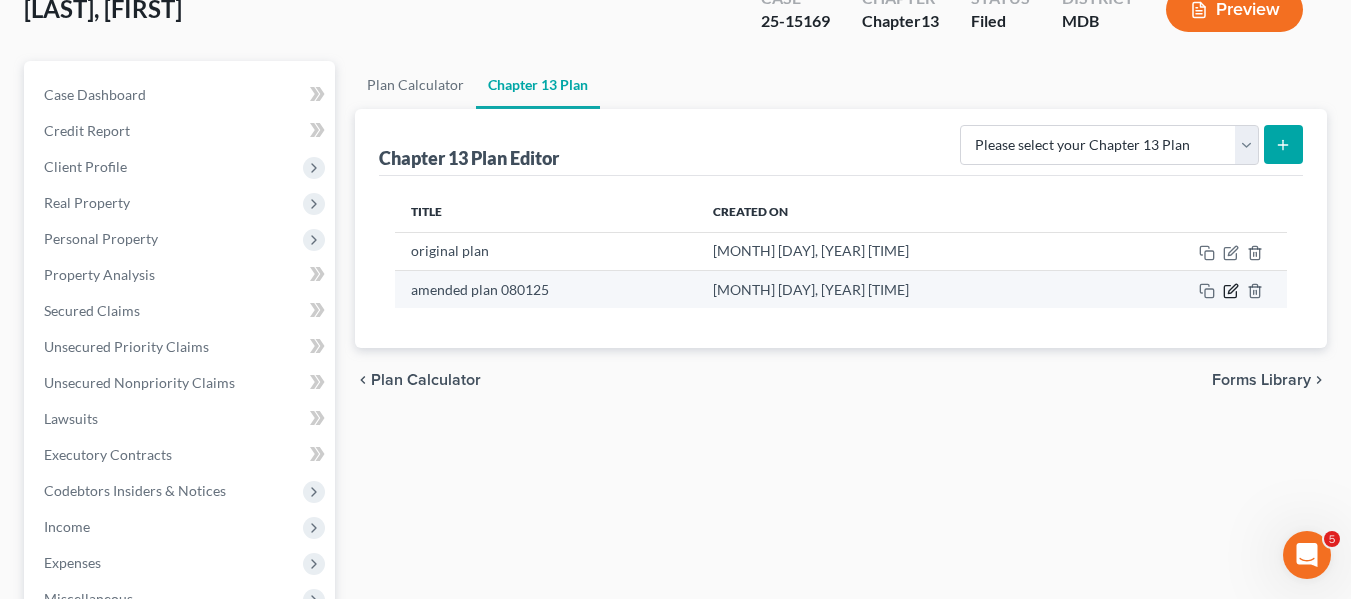 click 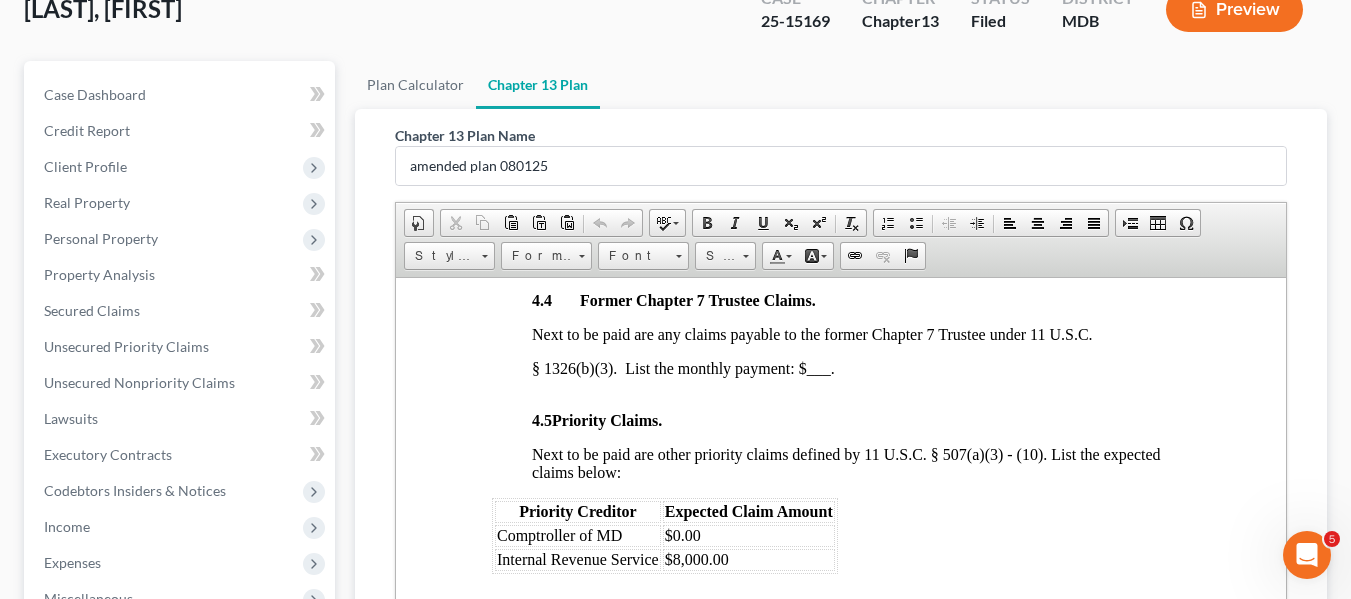 scroll, scrollTop: 2817, scrollLeft: 0, axis: vertical 